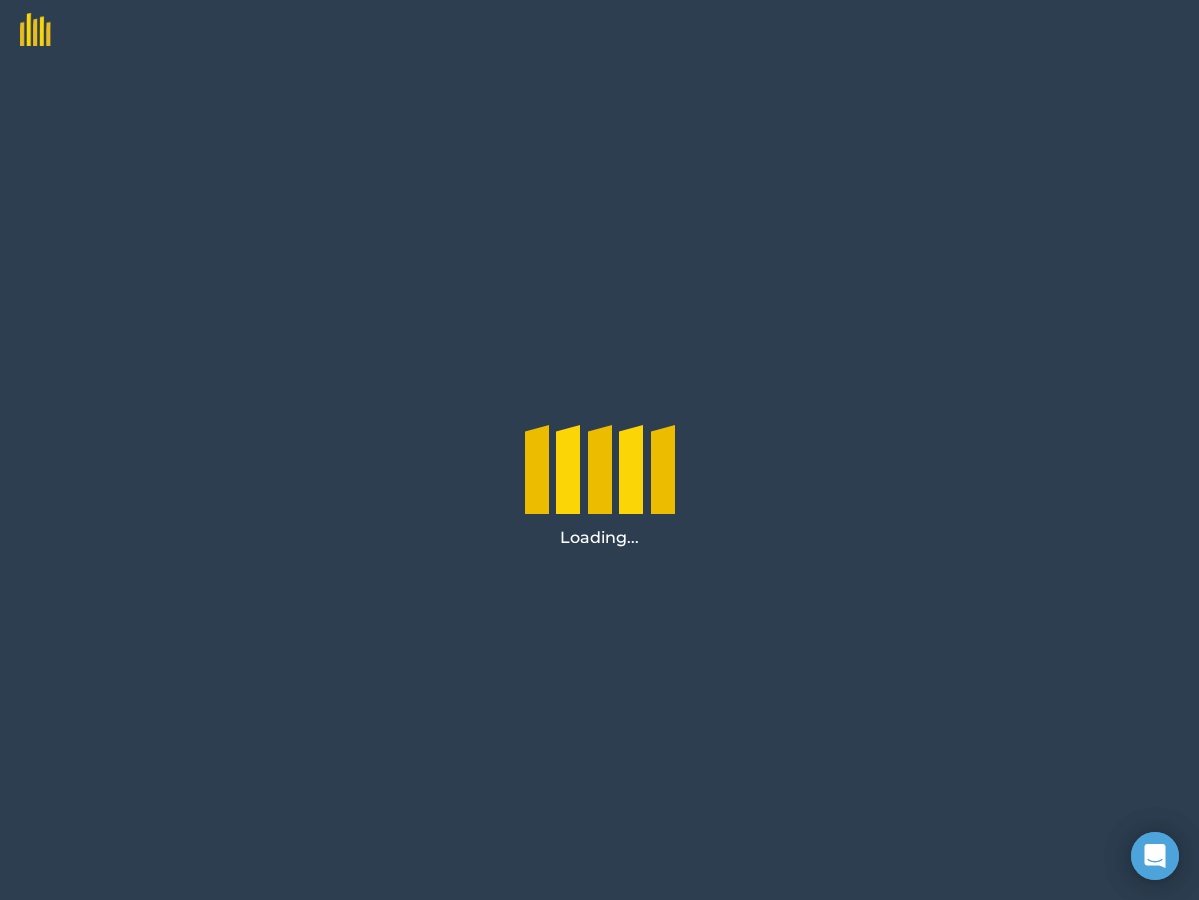 scroll, scrollTop: 0, scrollLeft: 0, axis: both 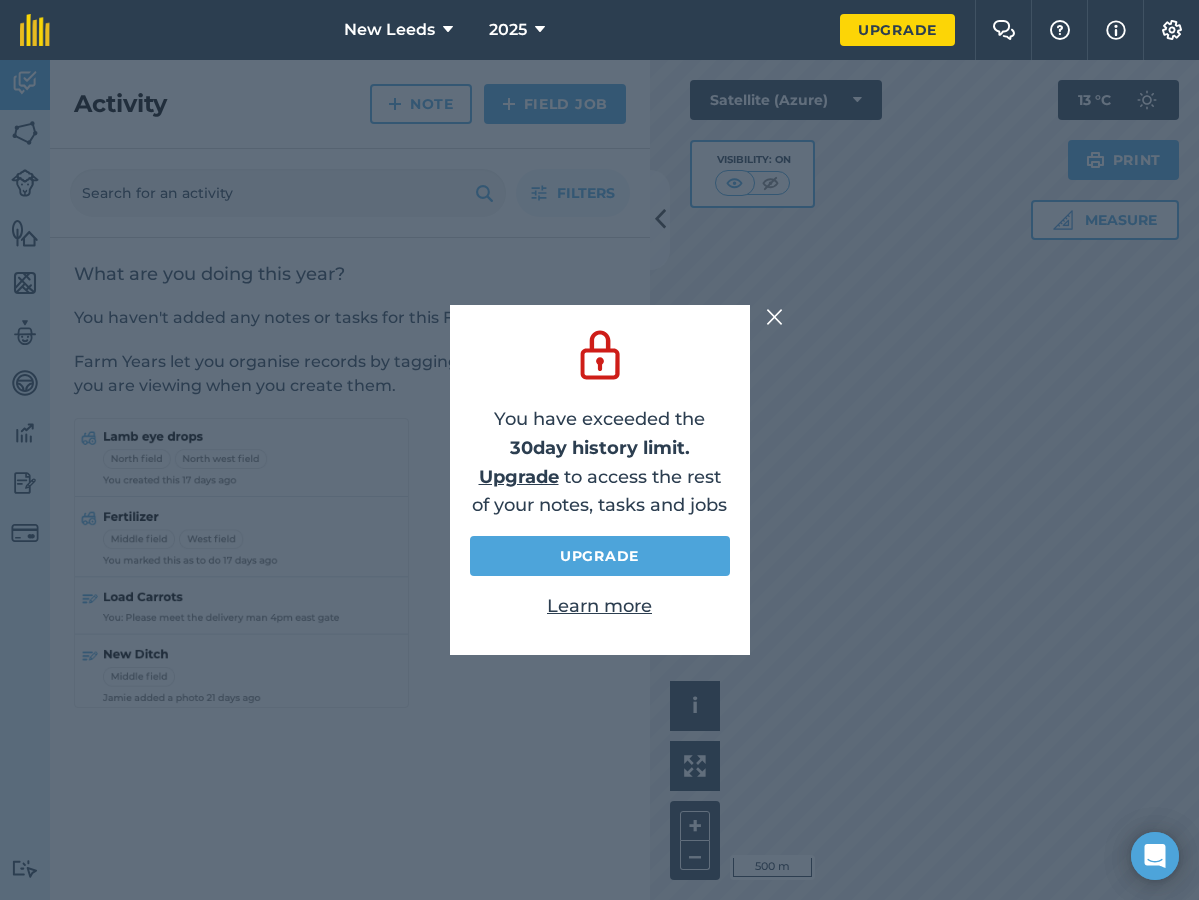 click at bounding box center [775, 317] 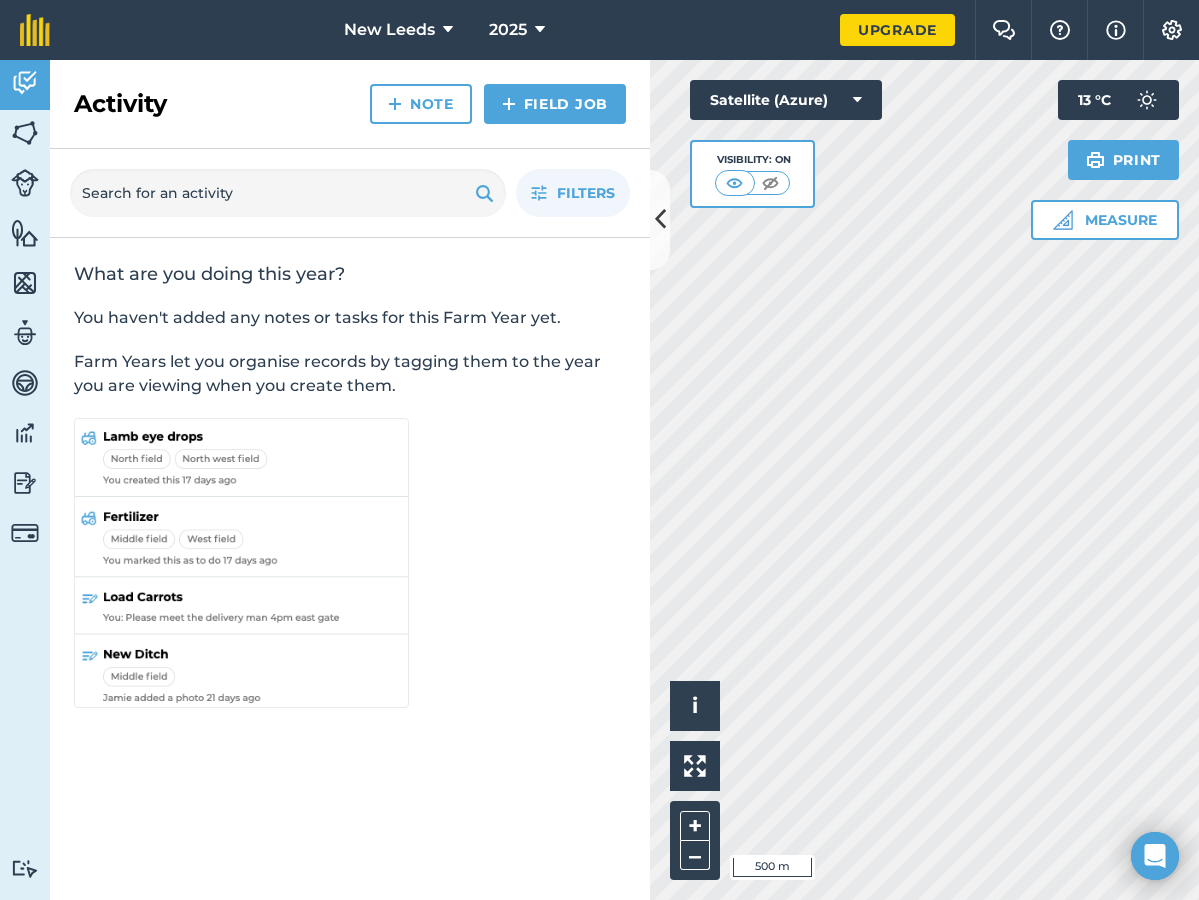 click at bounding box center [448, 30] 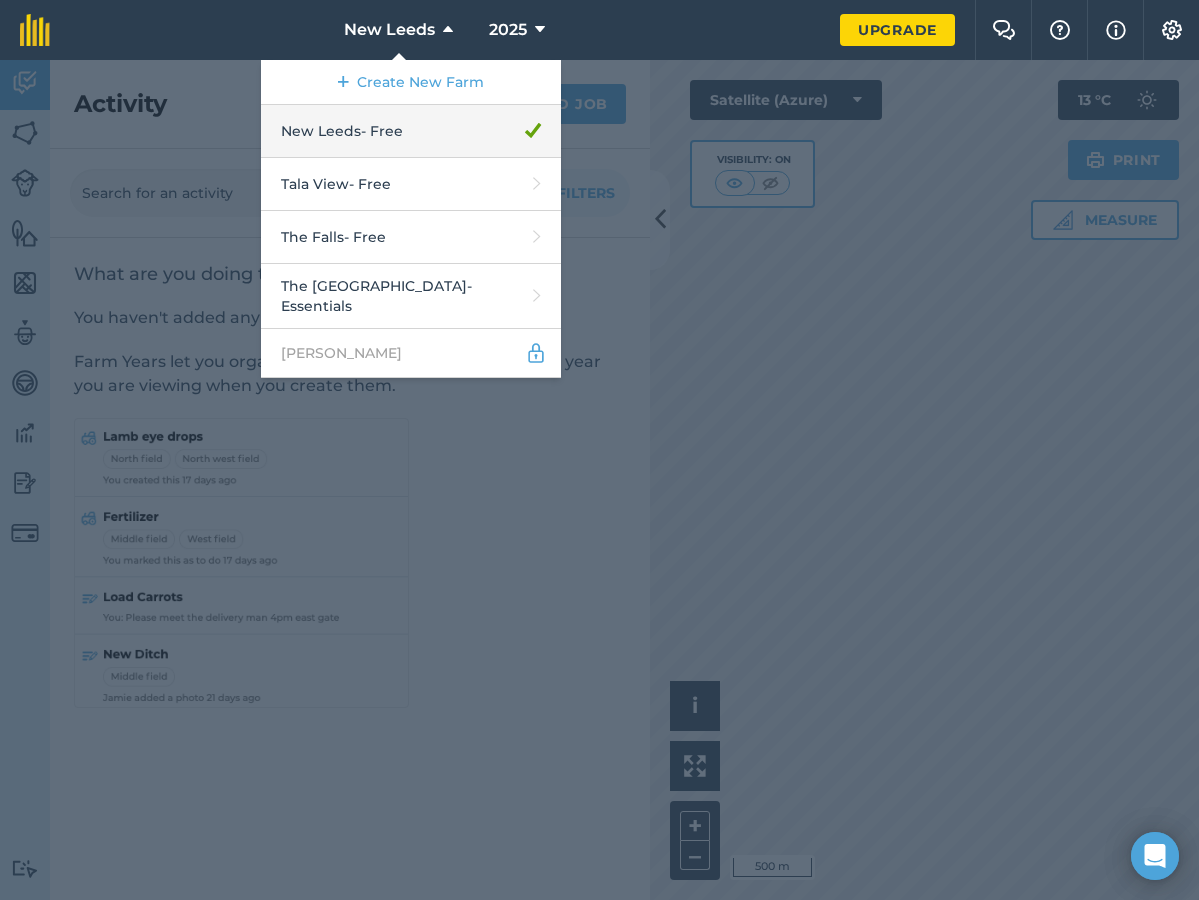 click on "New Leeds  - Free" at bounding box center [411, 131] 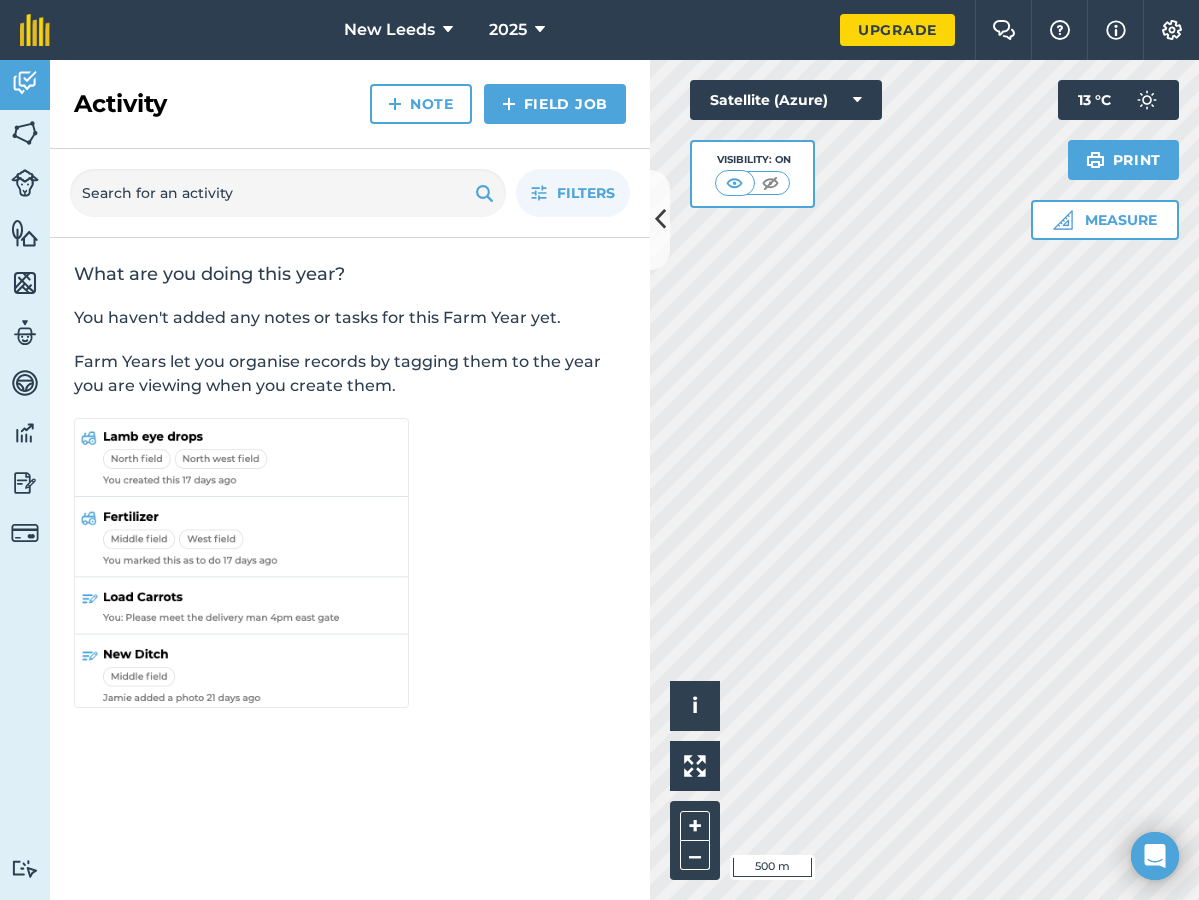 click at bounding box center [660, 219] 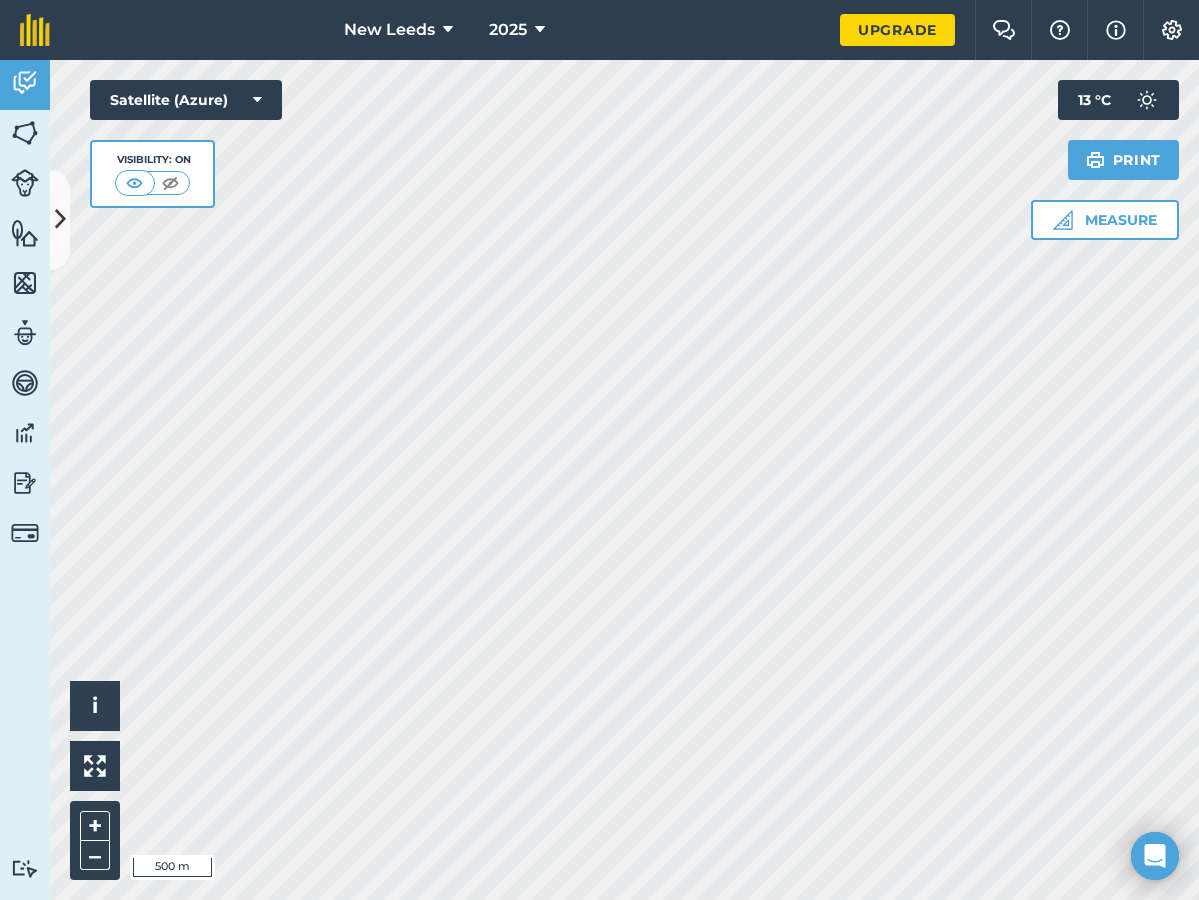 click at bounding box center (1172, 30) 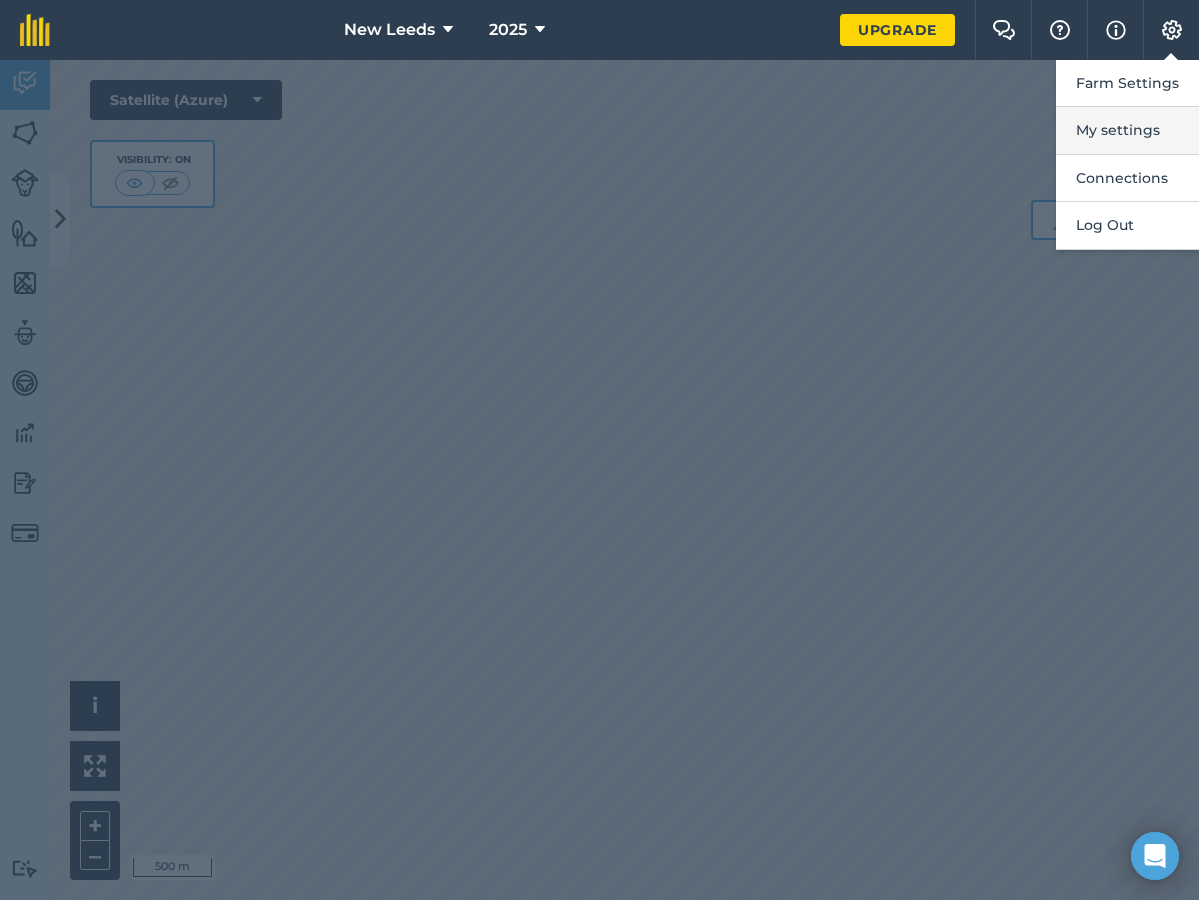 click on "My settings" at bounding box center [1127, 130] 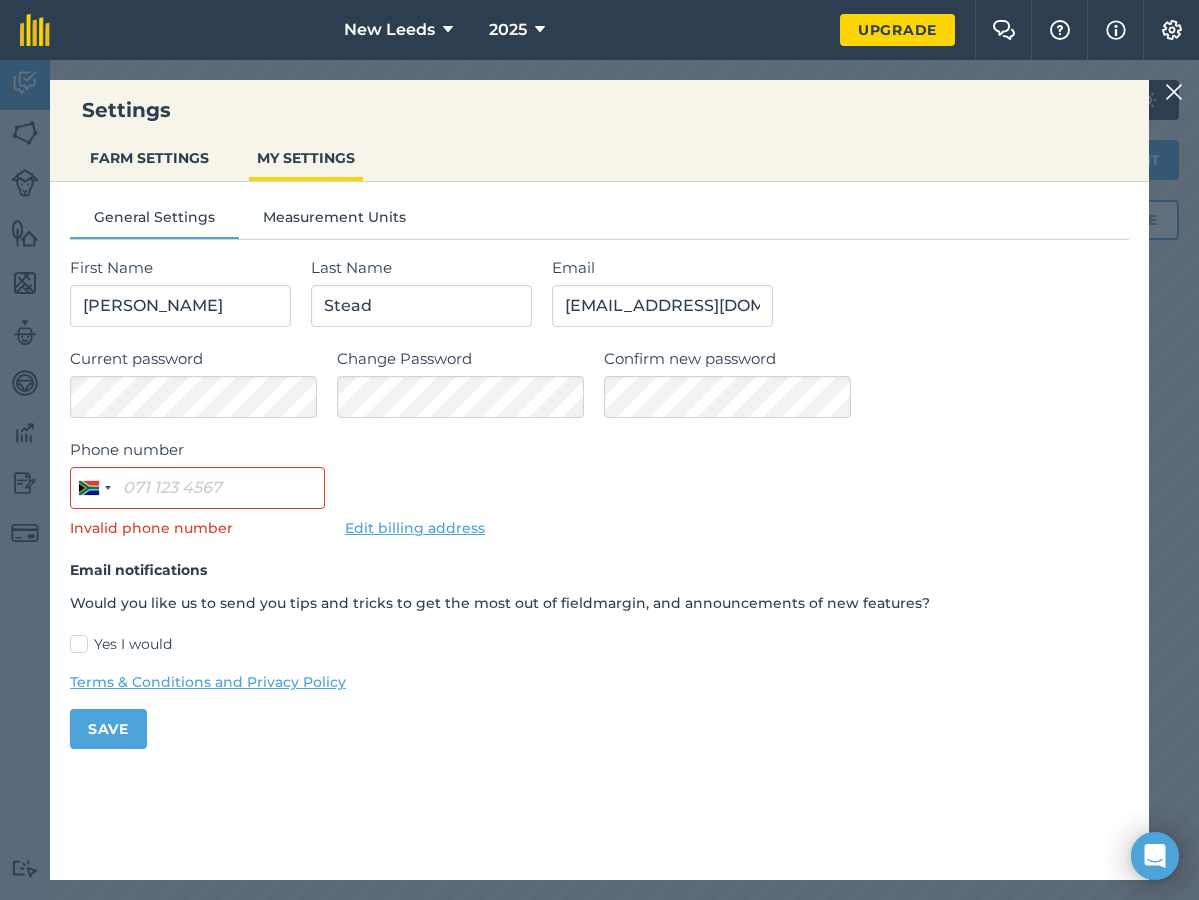click at bounding box center [1174, 92] 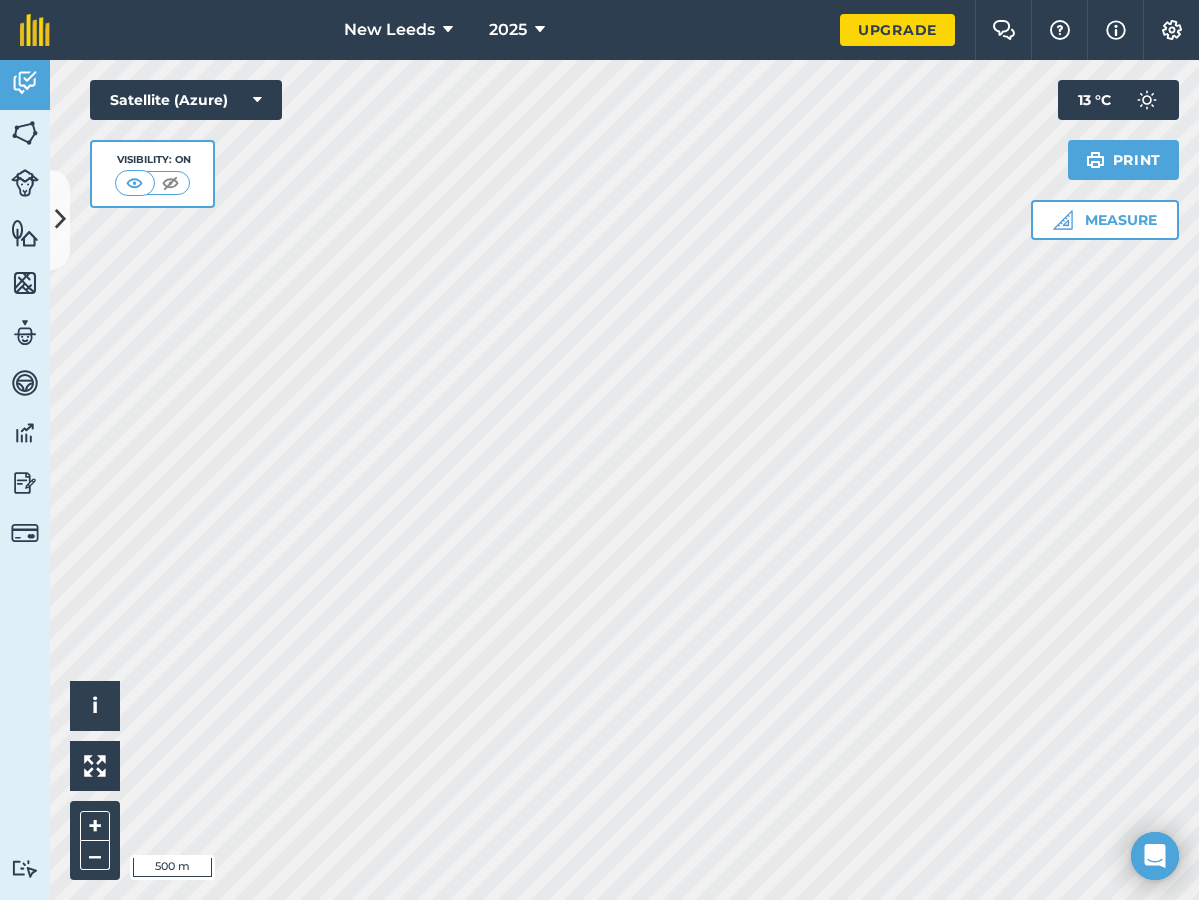 click at bounding box center (1116, 30) 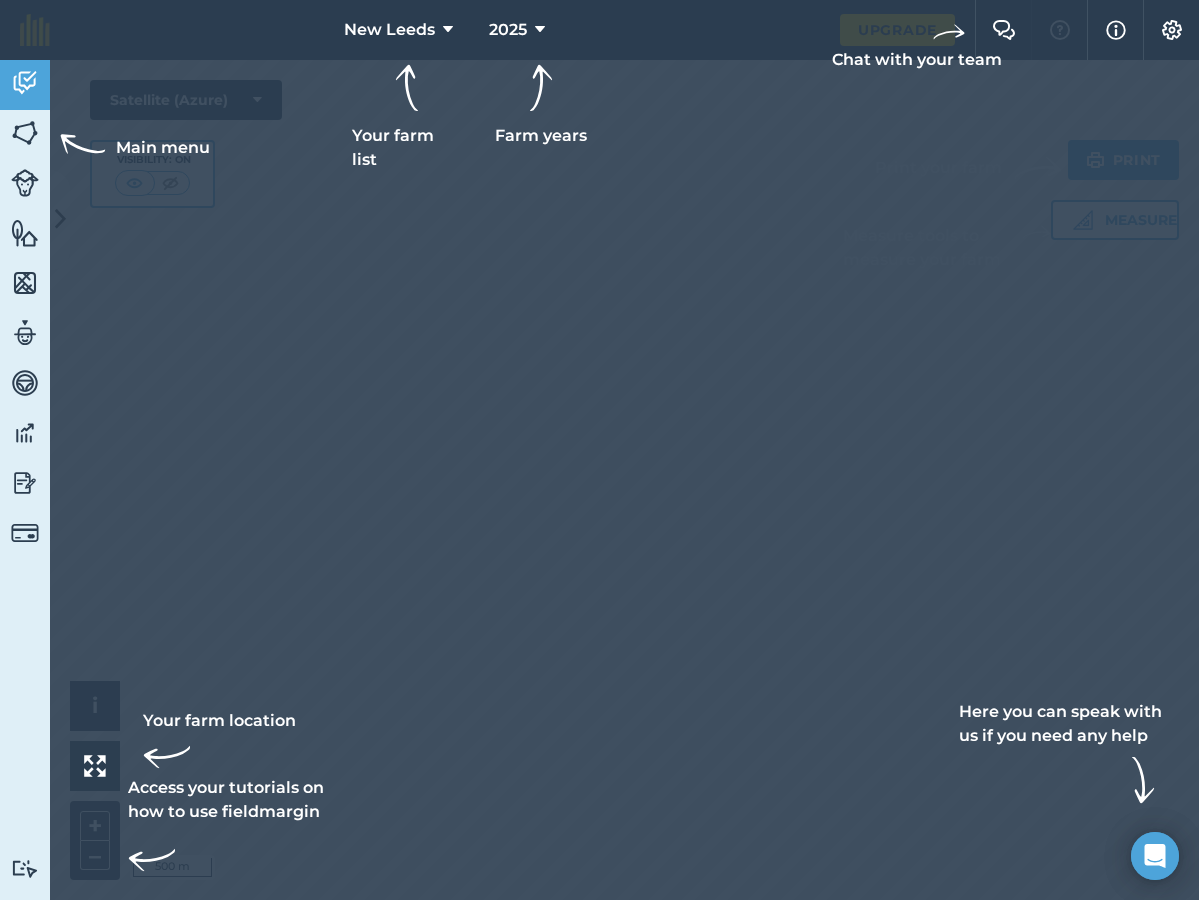 click at bounding box center (1116, 30) 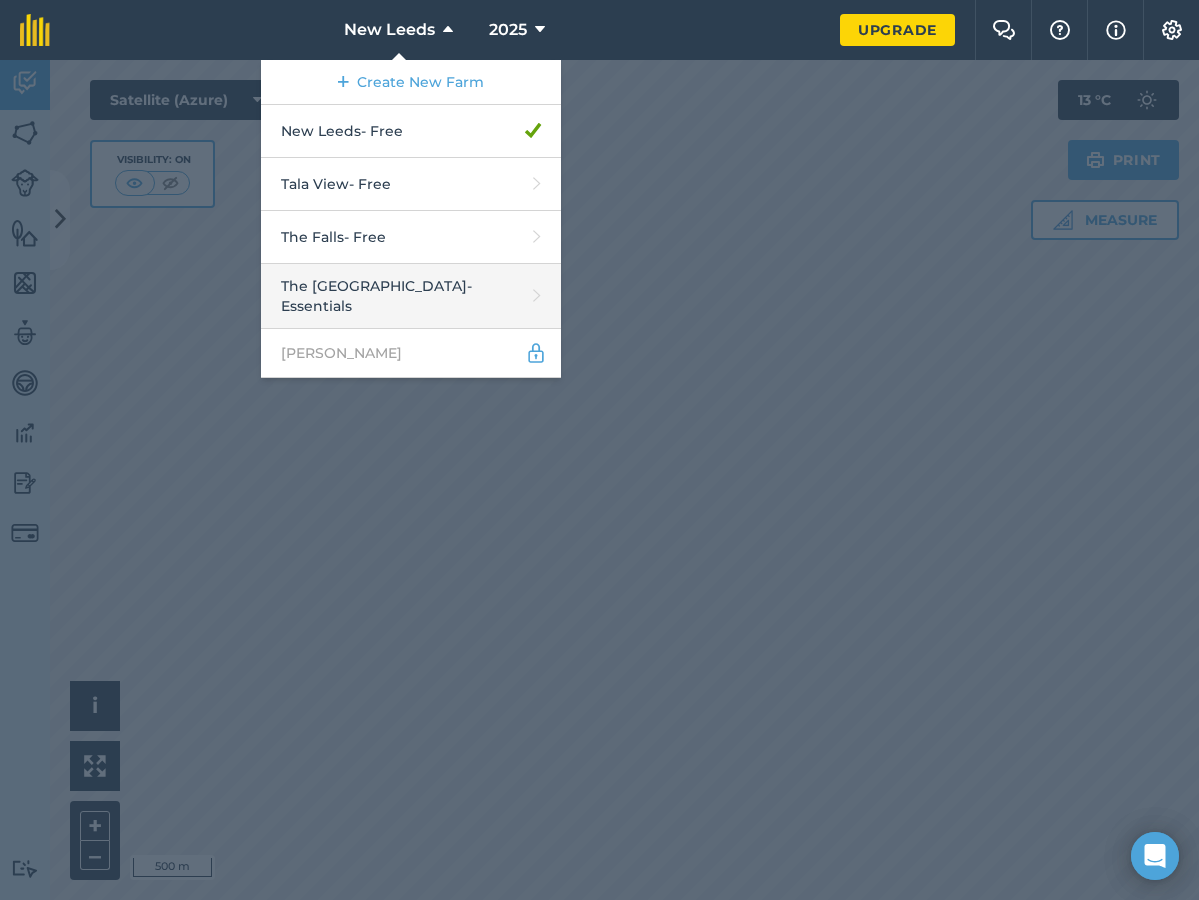 click on "The Falls Farm  - Essentials" at bounding box center (411, 296) 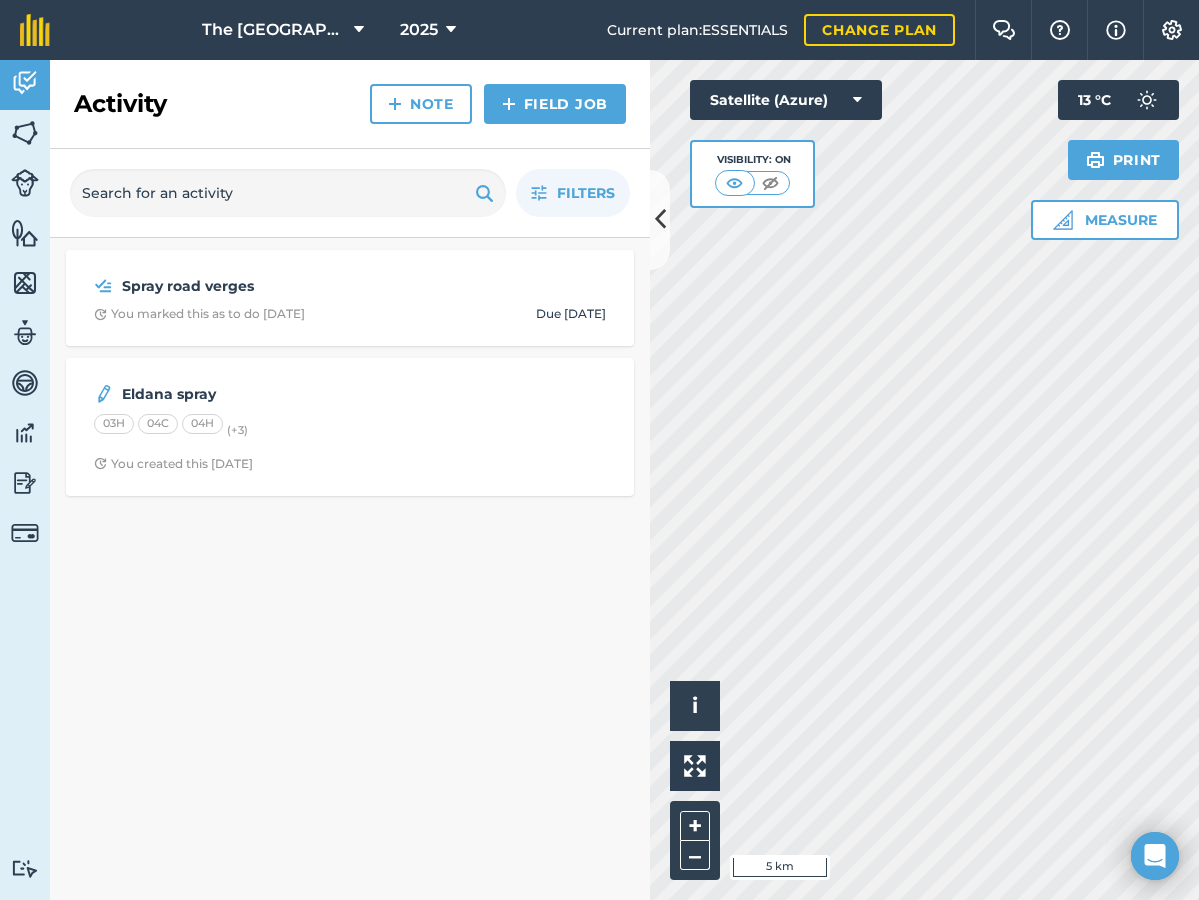 click at bounding box center (660, 219) 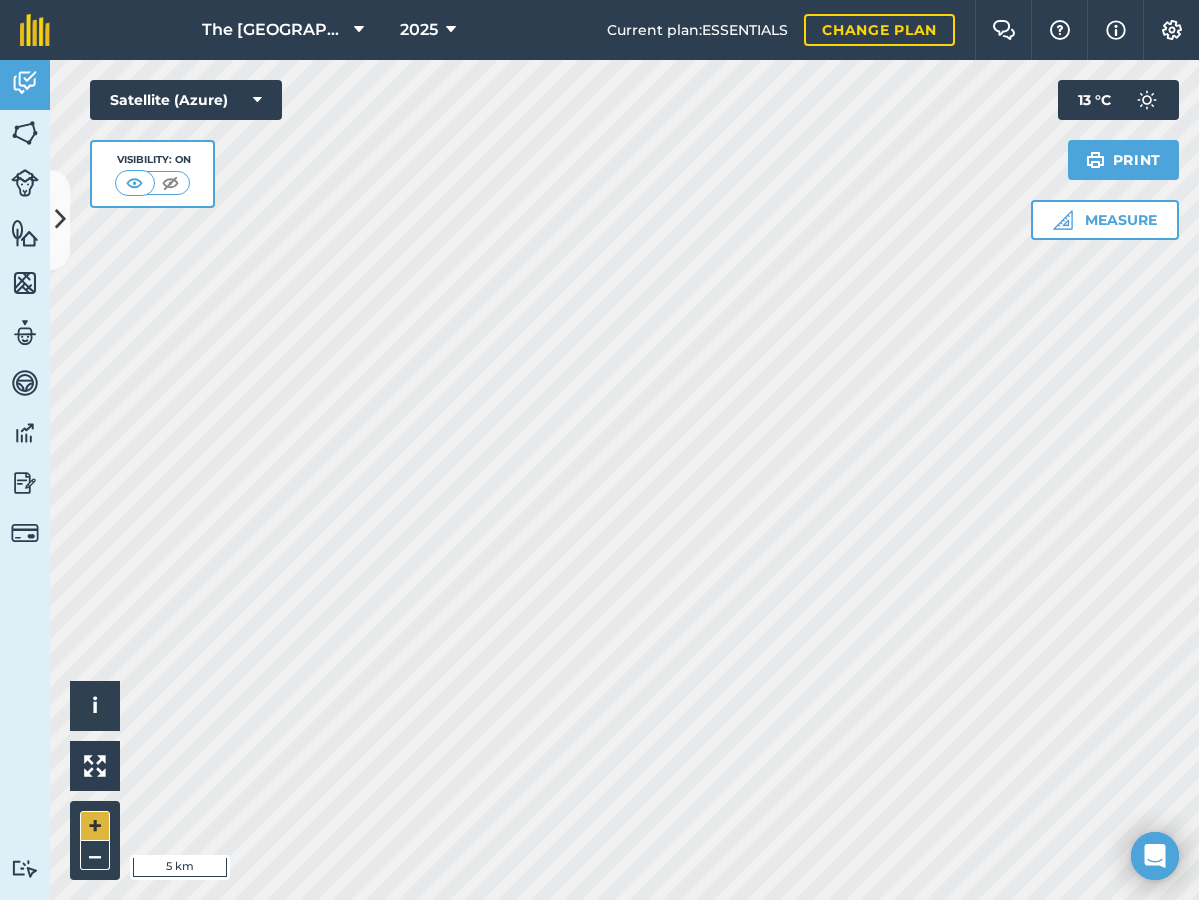 click on "+" at bounding box center (95, 826) 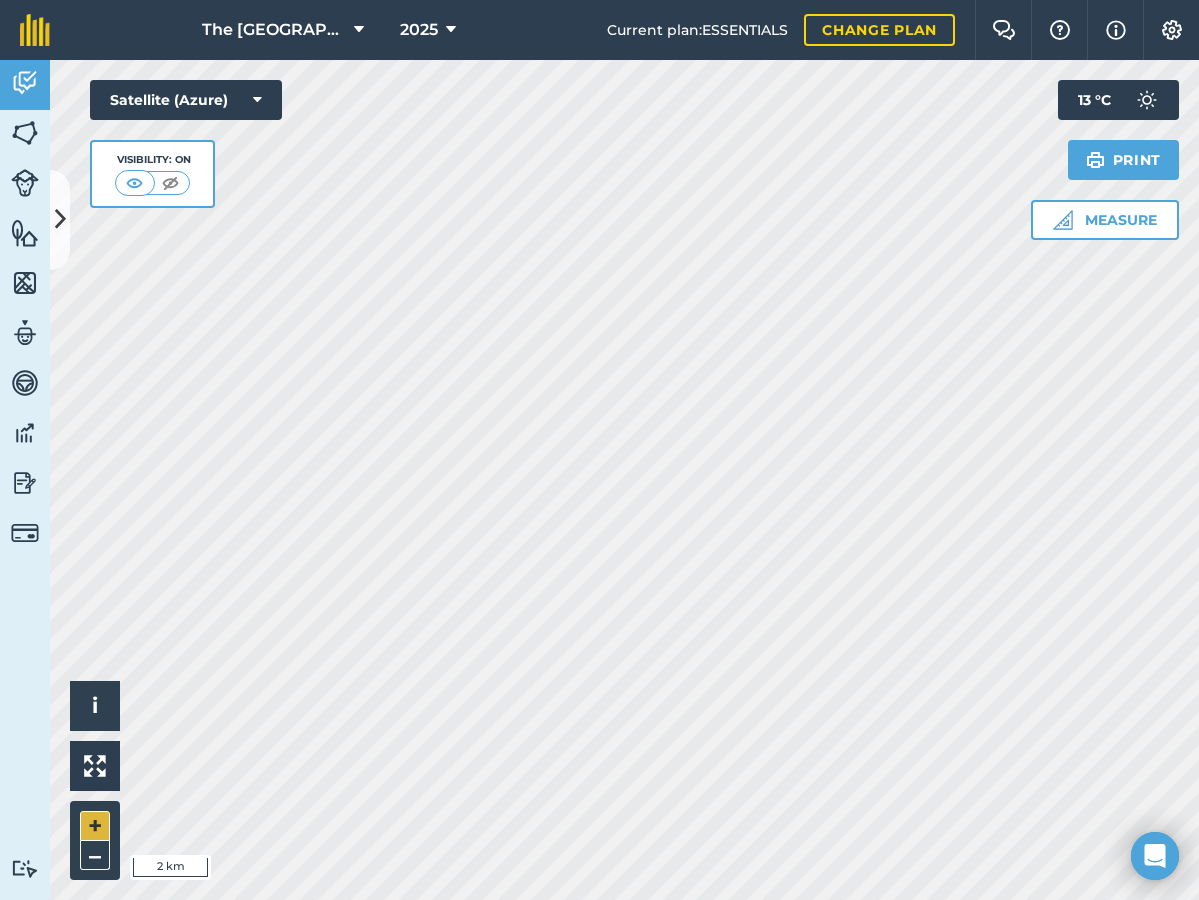 click on "+" at bounding box center [95, 826] 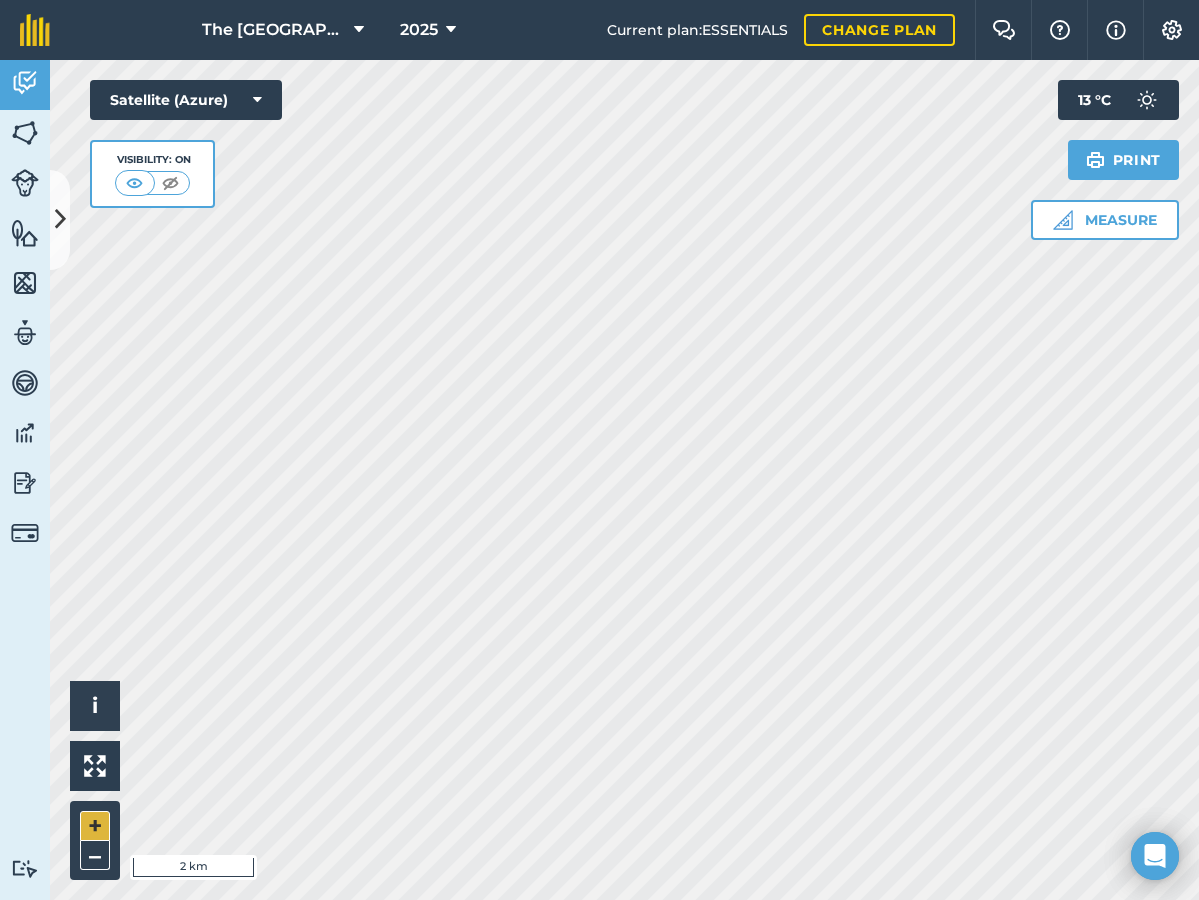 click on "+" at bounding box center [95, 826] 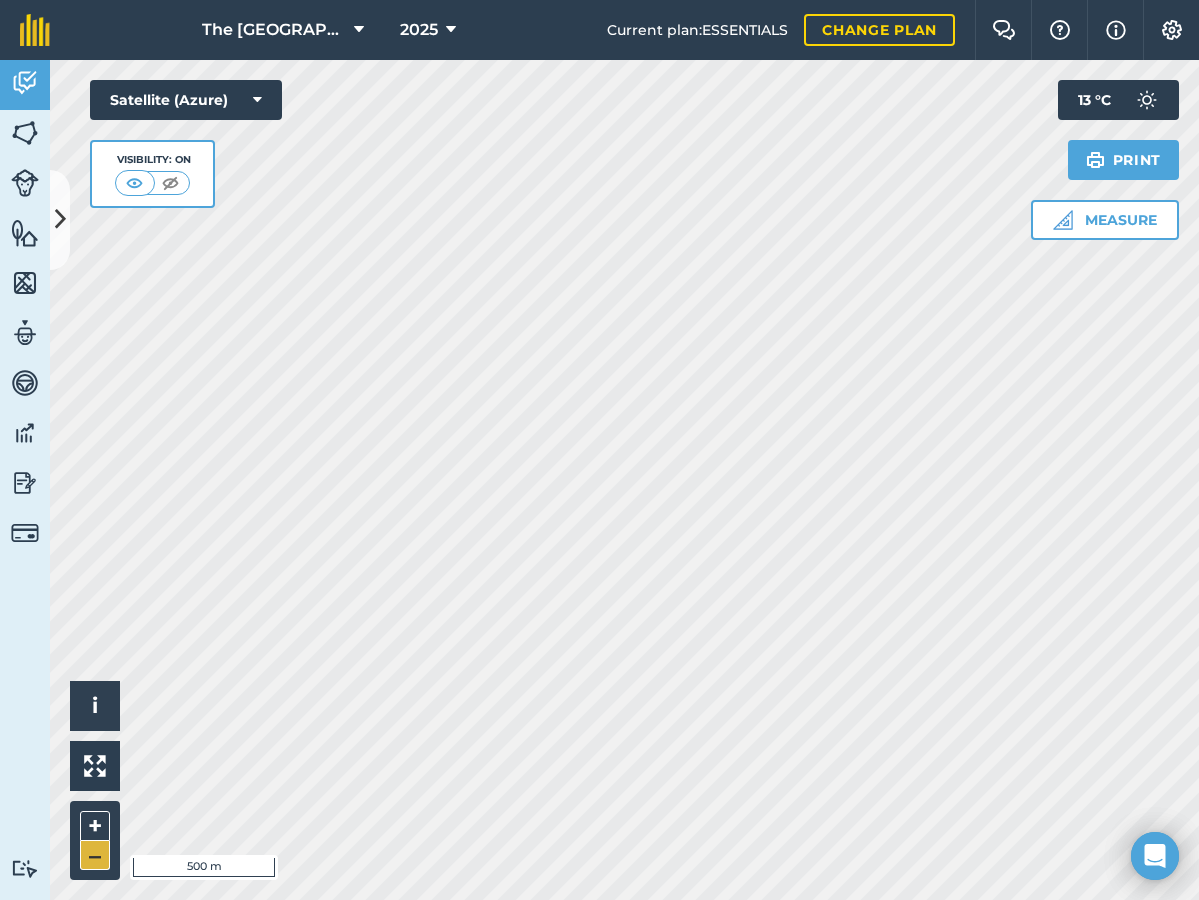click on "–" at bounding box center (95, 855) 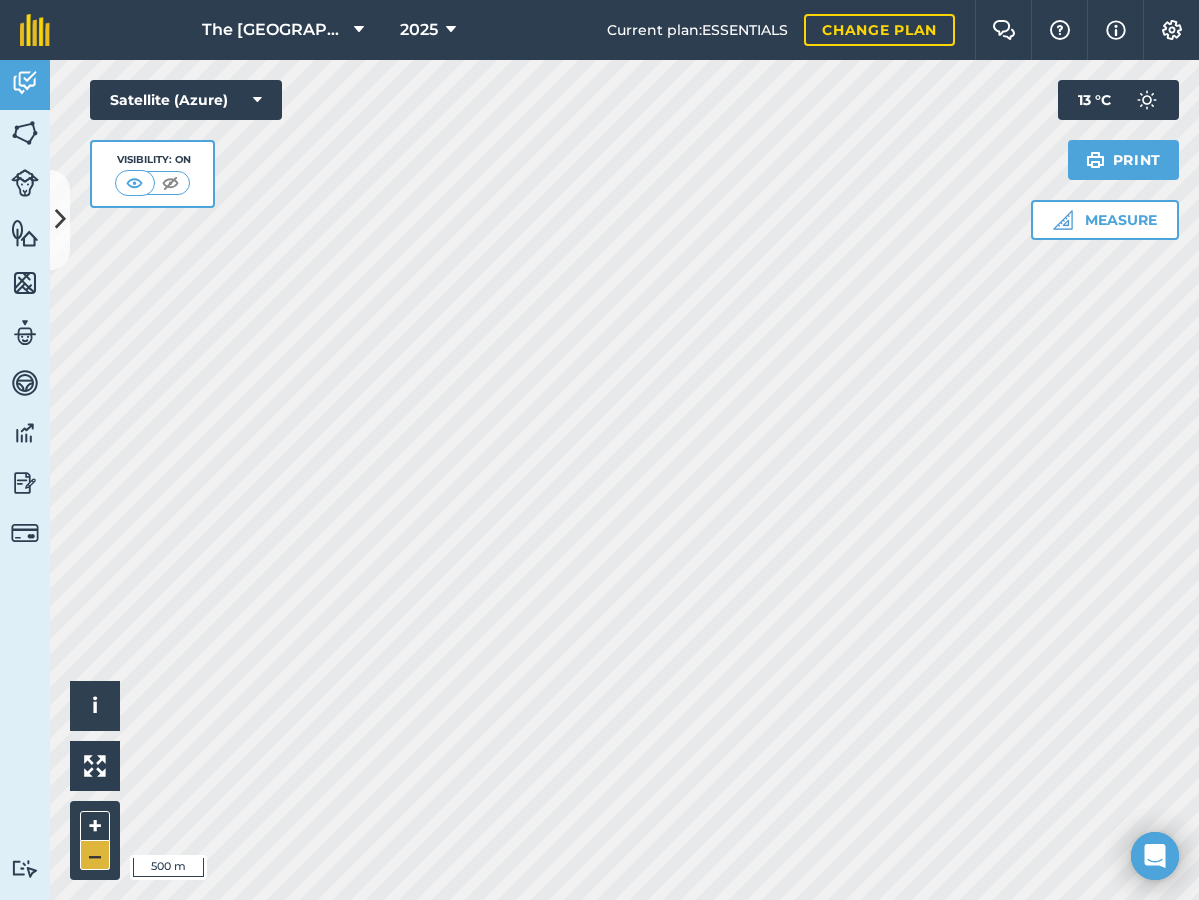 click on "–" at bounding box center (95, 855) 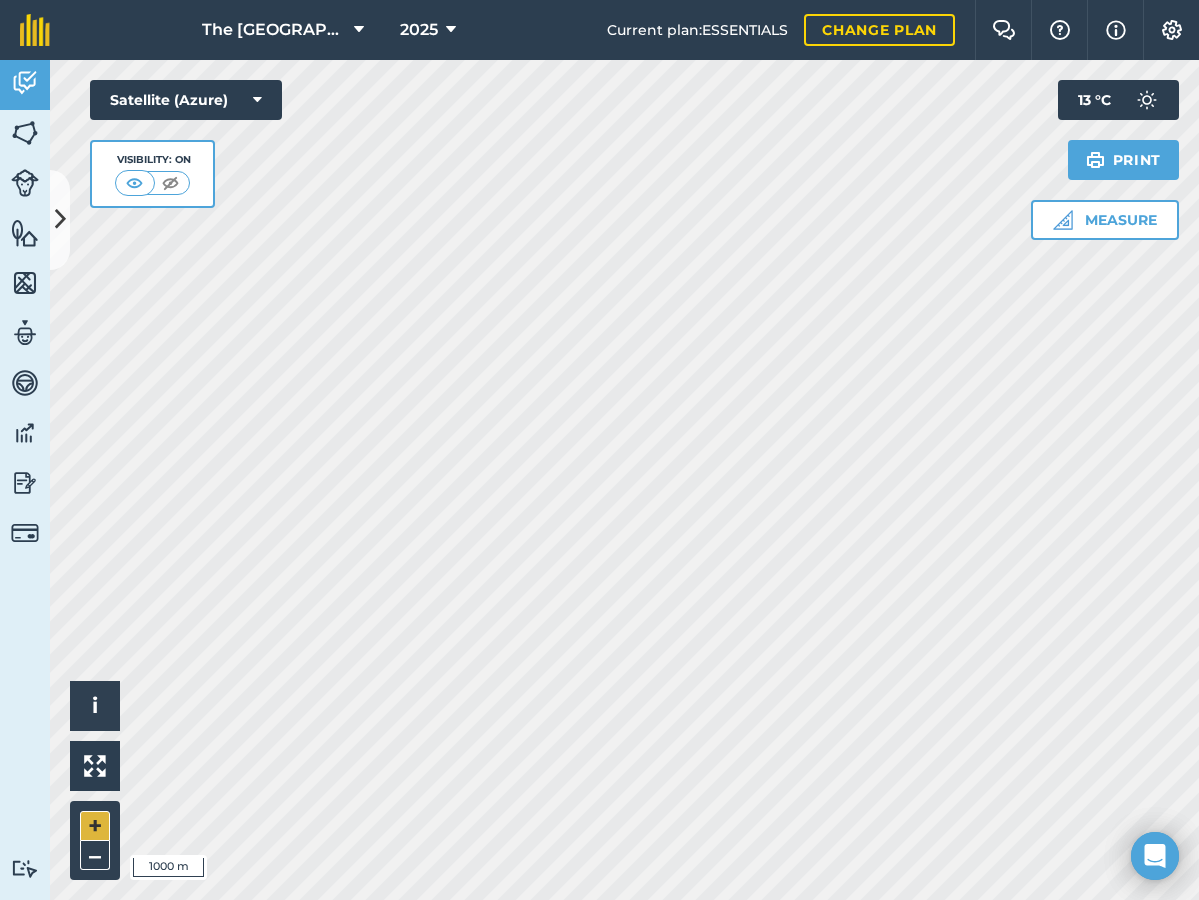click on "+" at bounding box center (95, 826) 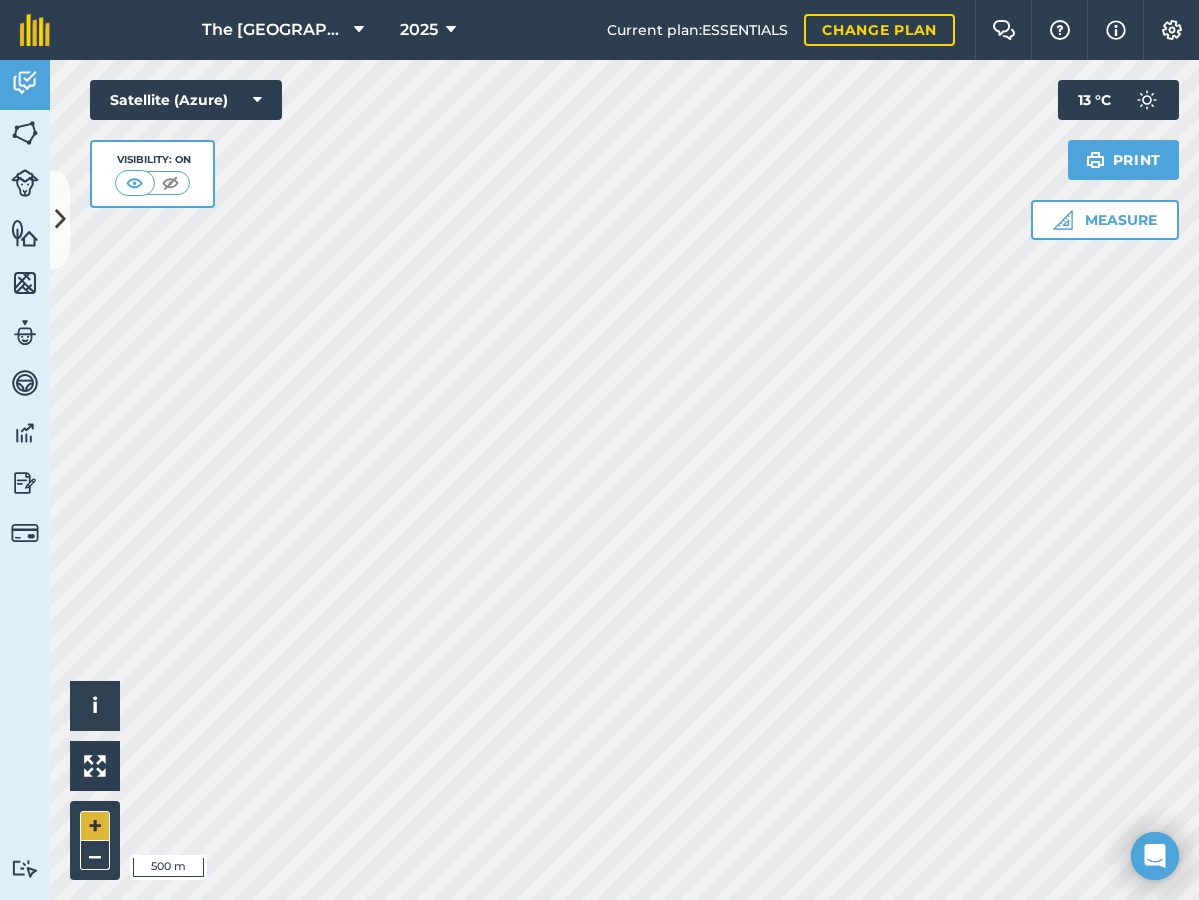 click on "+" at bounding box center (95, 826) 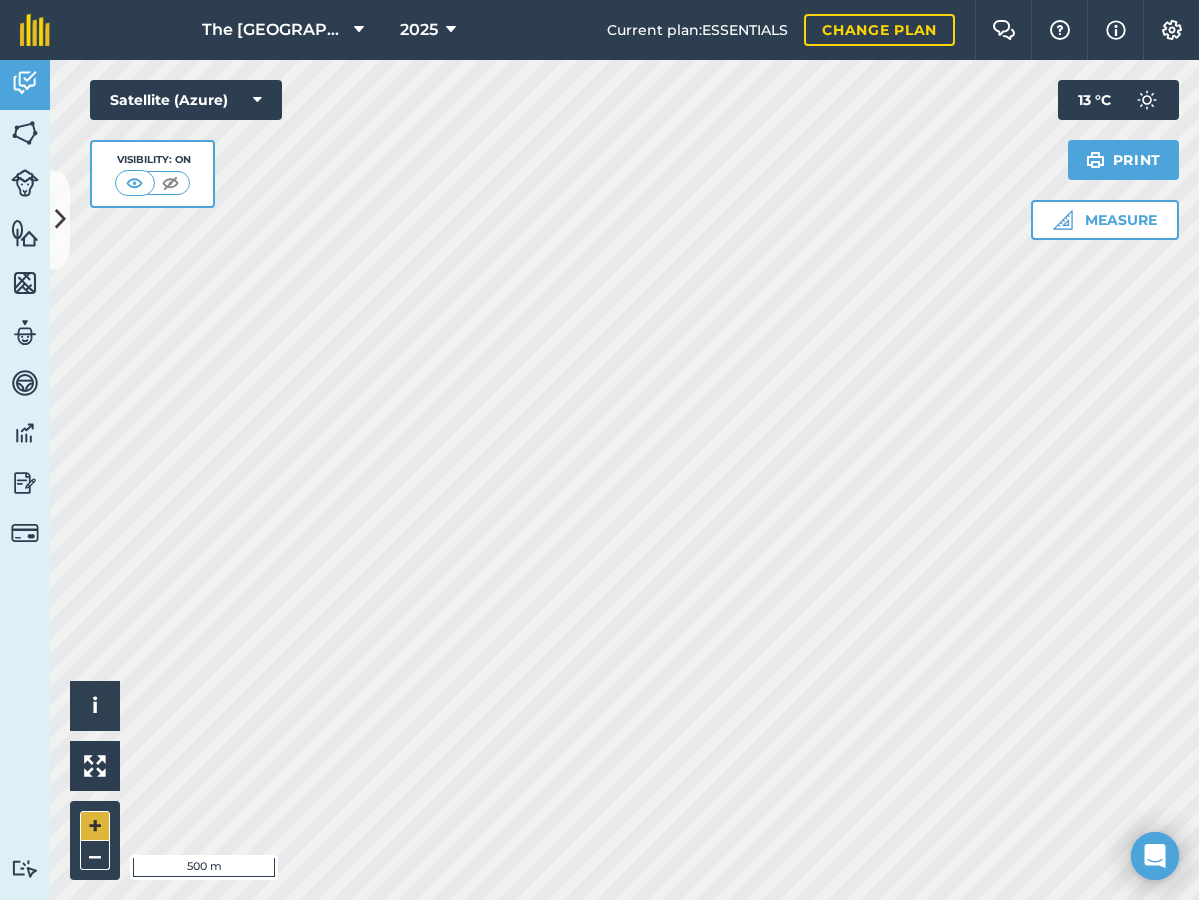 click on "+" at bounding box center (95, 826) 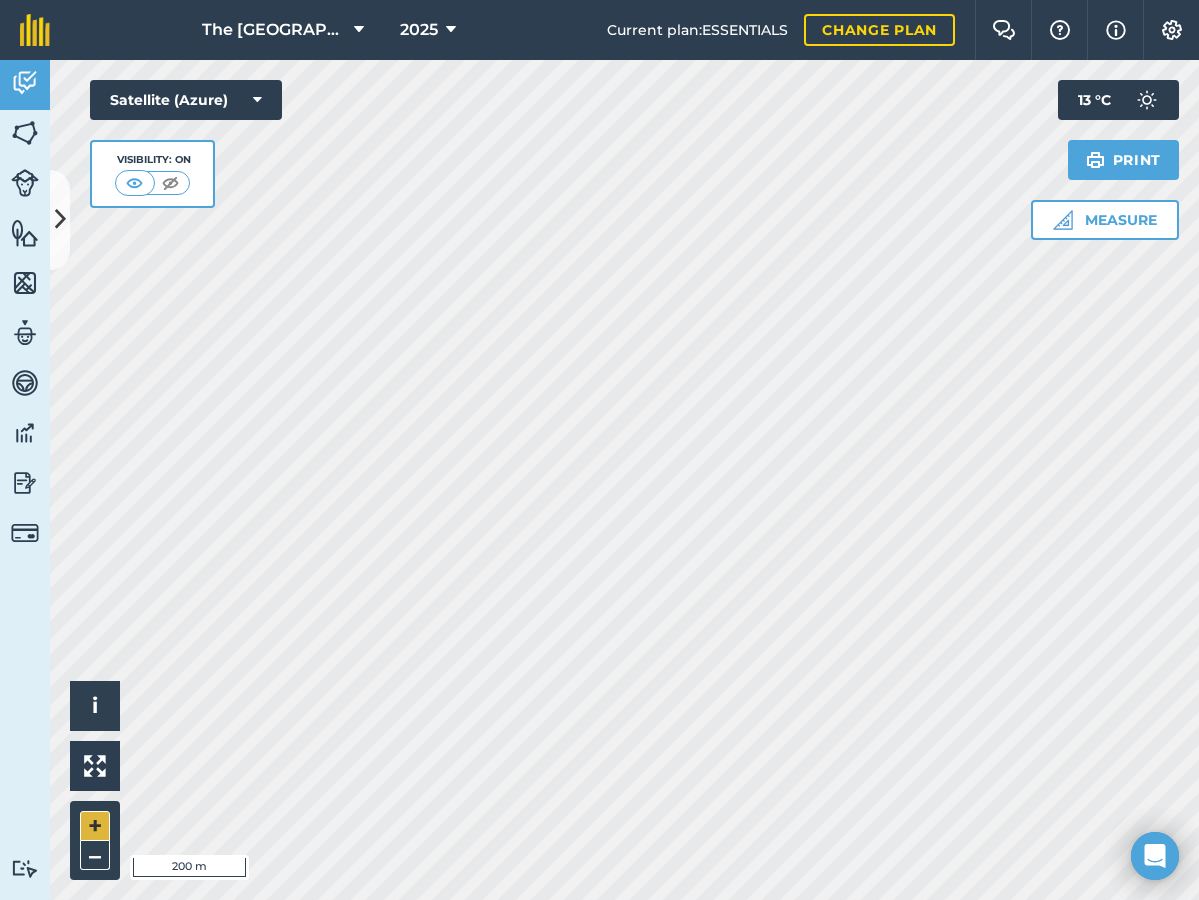 click on "+" at bounding box center (95, 826) 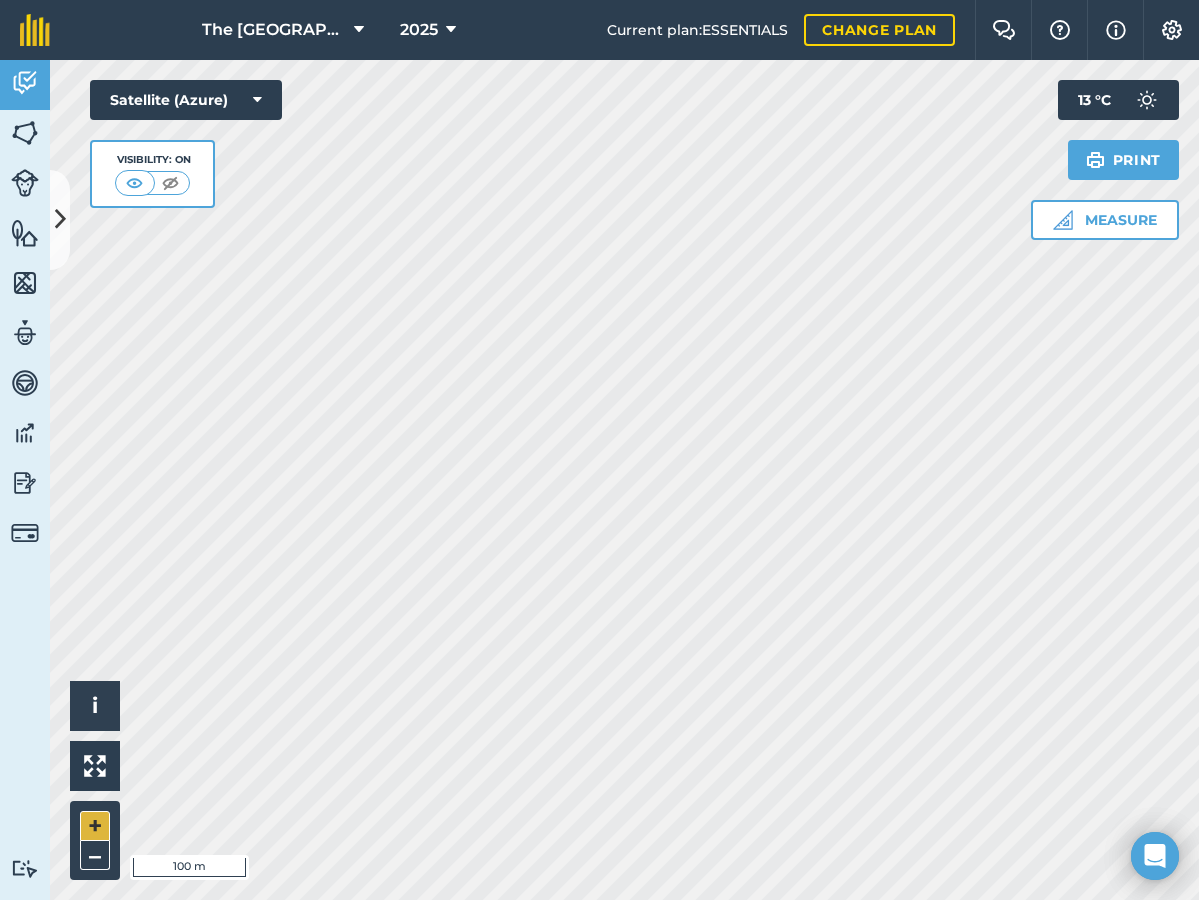 click on "+" at bounding box center [95, 826] 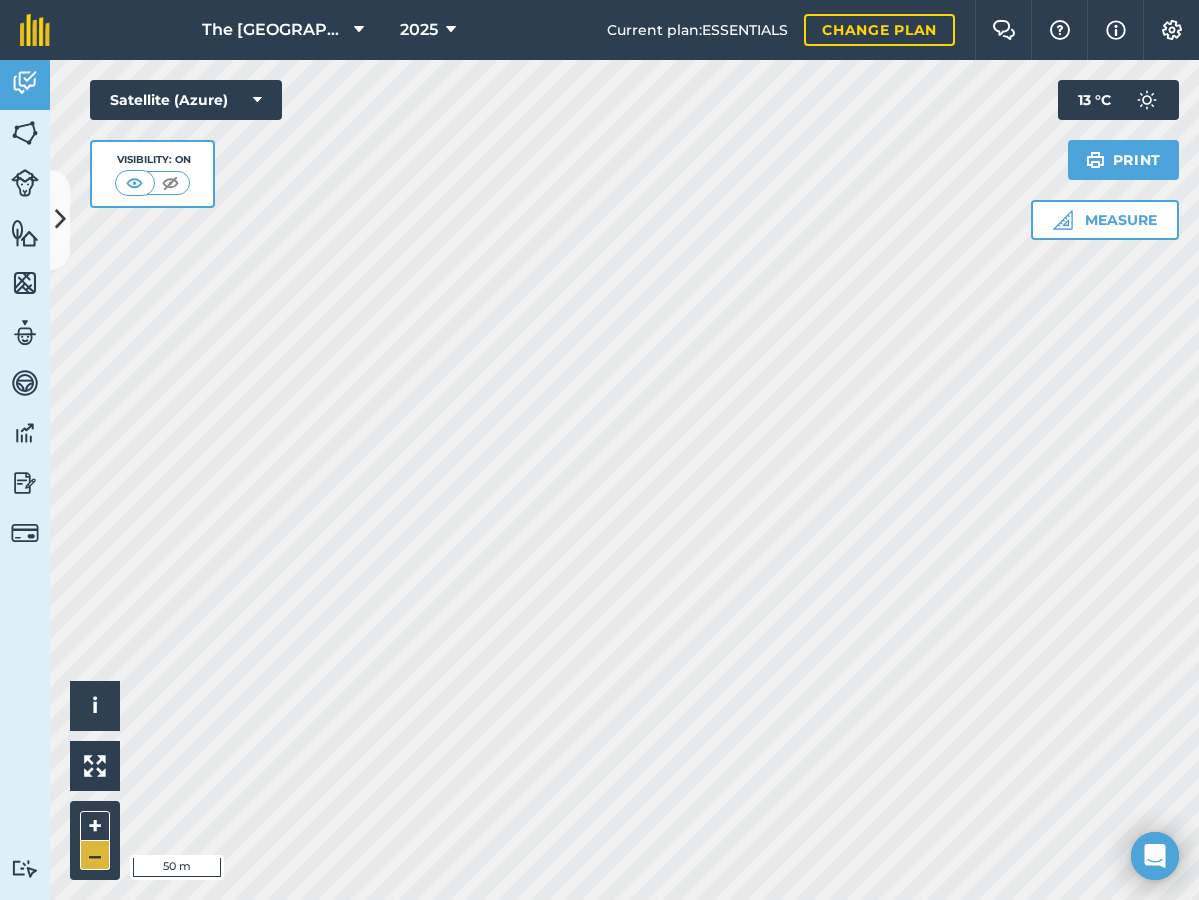 click on "–" at bounding box center (95, 855) 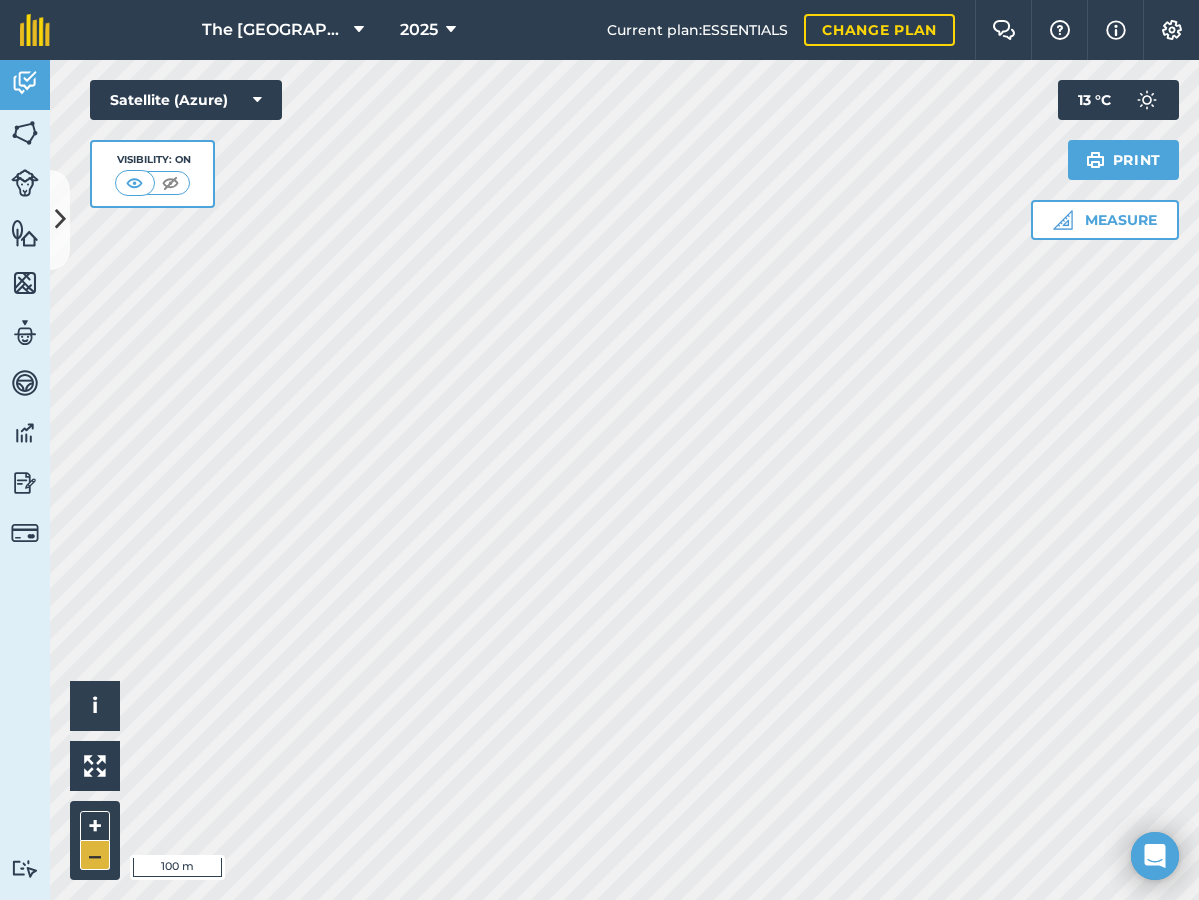 click on "–" at bounding box center (95, 855) 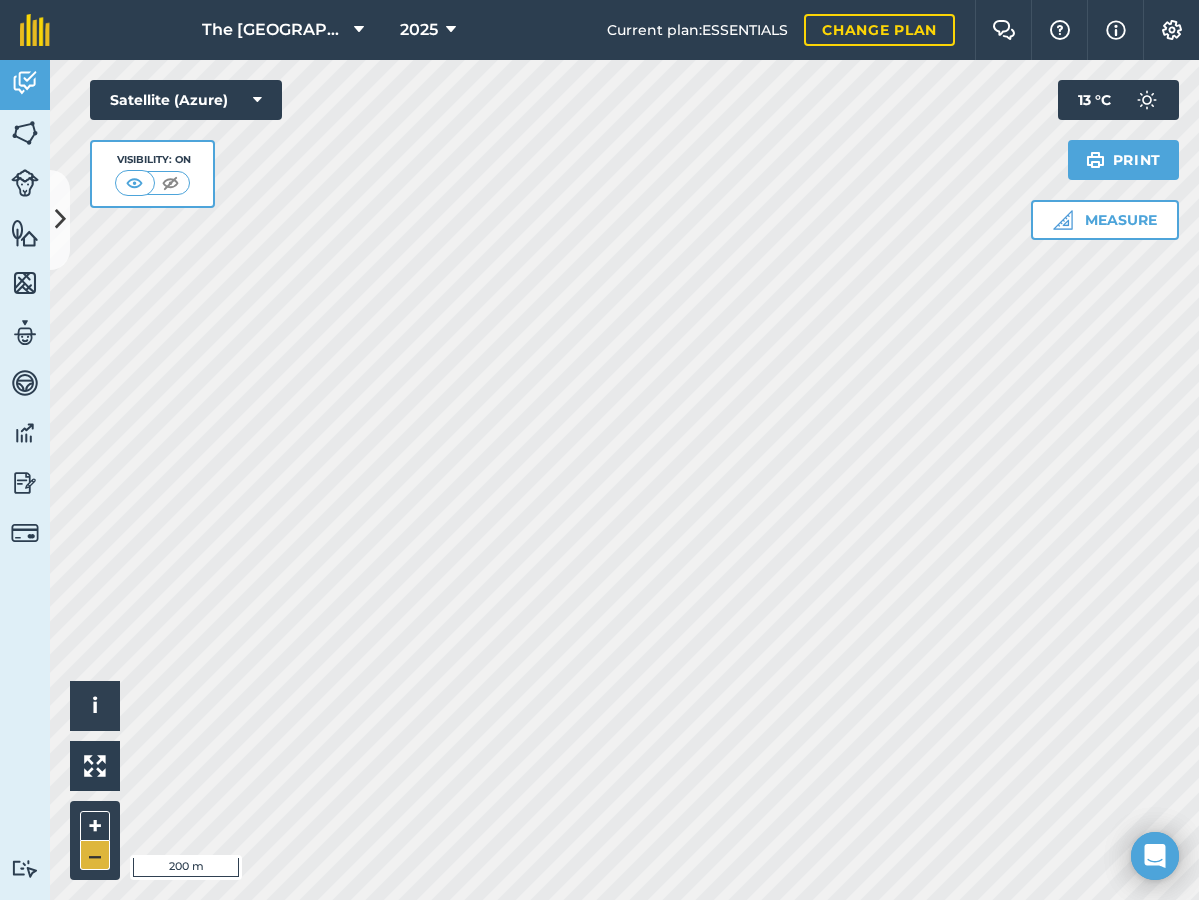 click on "–" at bounding box center [95, 855] 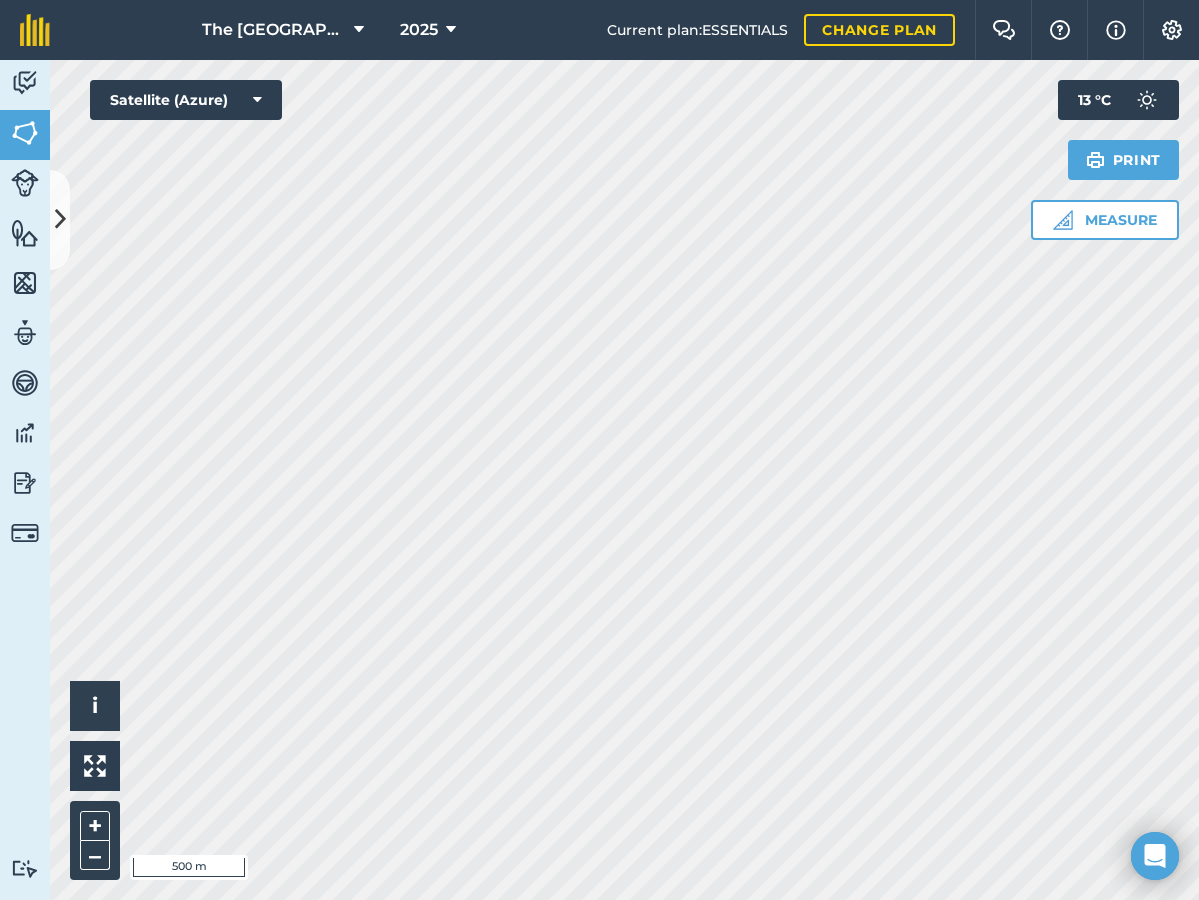 click at bounding box center [25, 83] 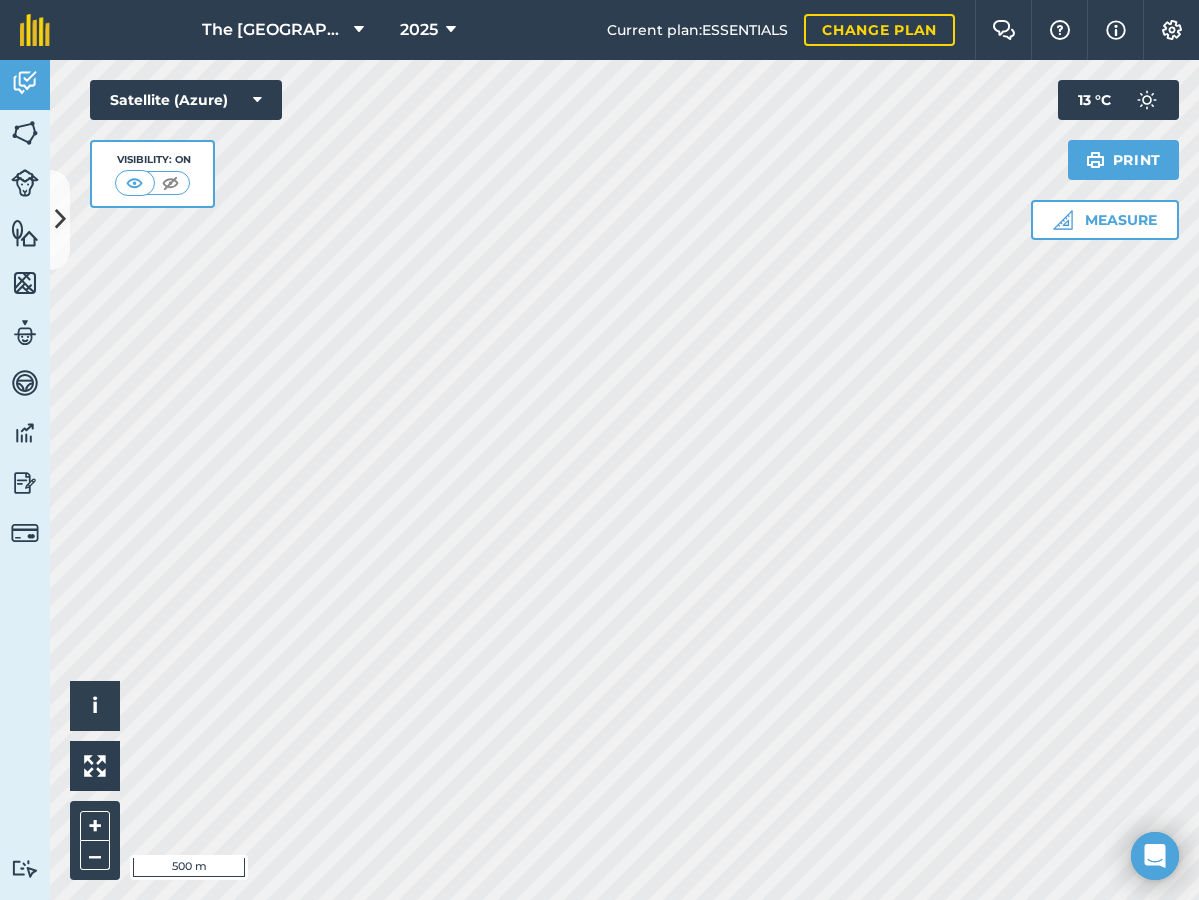 click at bounding box center (25, 133) 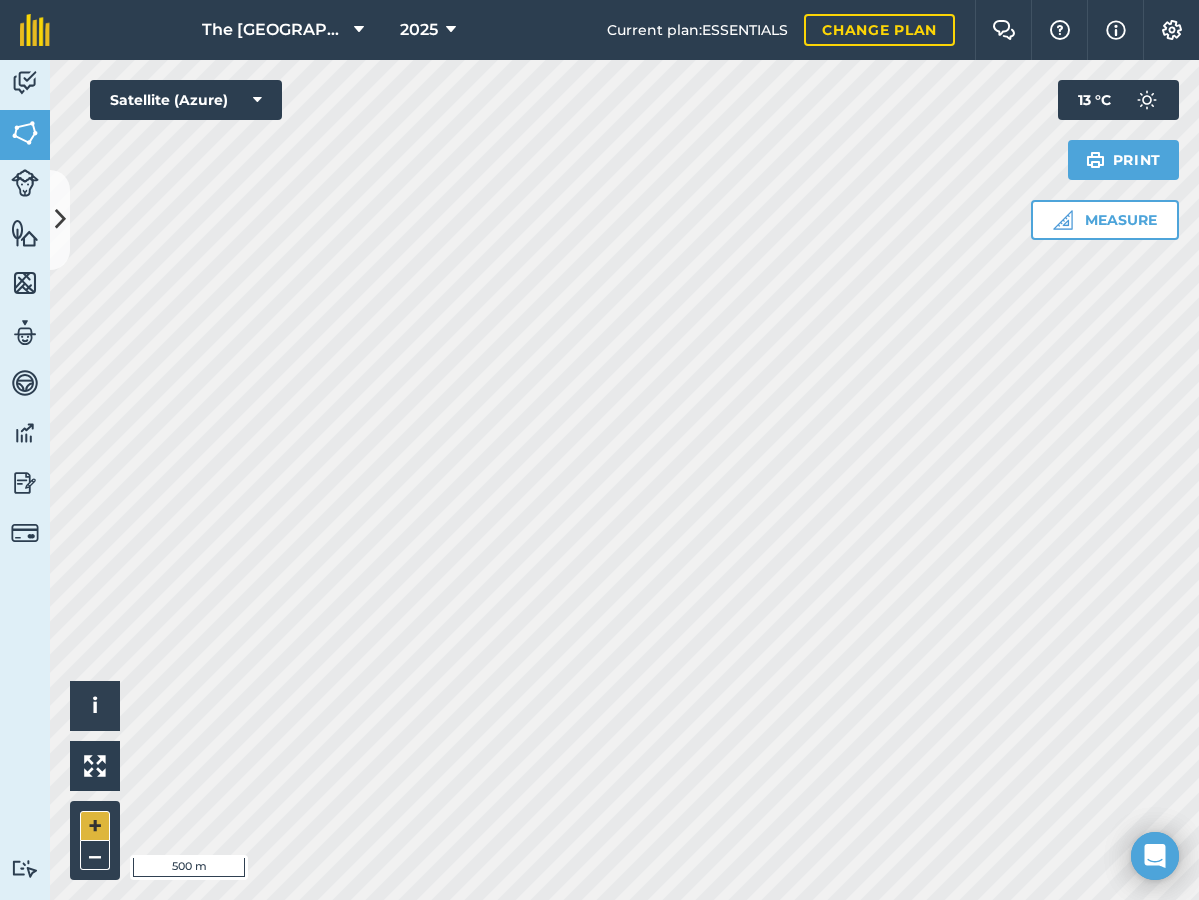 click on "+" at bounding box center (95, 826) 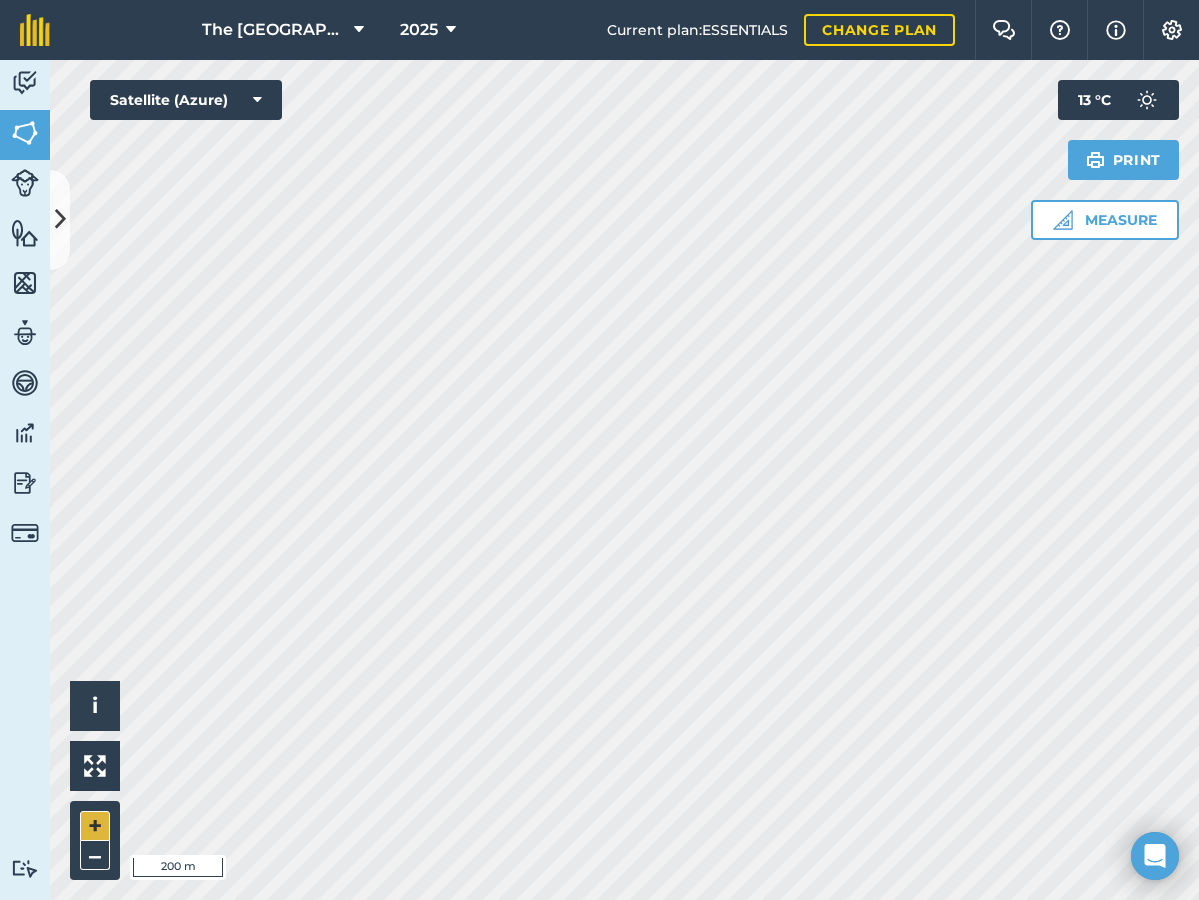 click on "+" at bounding box center (95, 826) 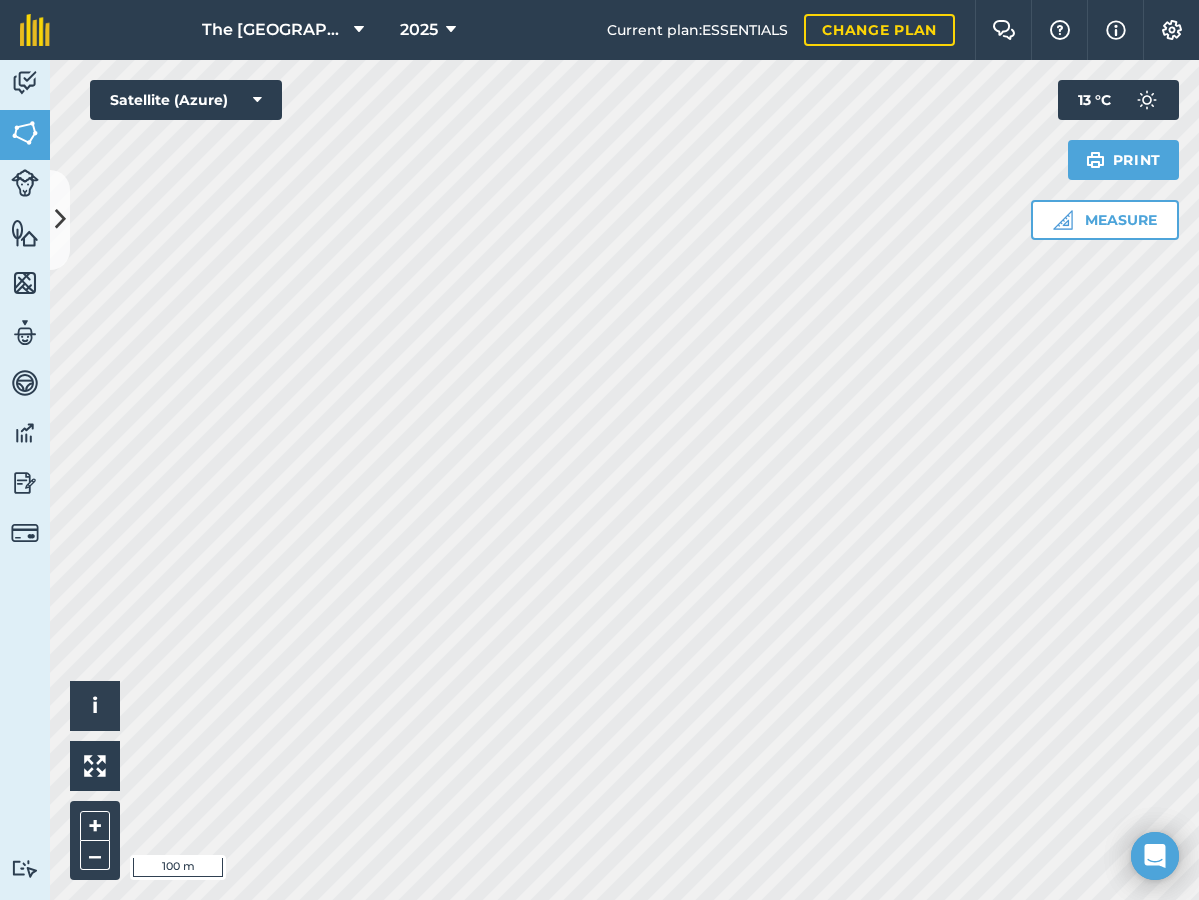 click at bounding box center (60, 220) 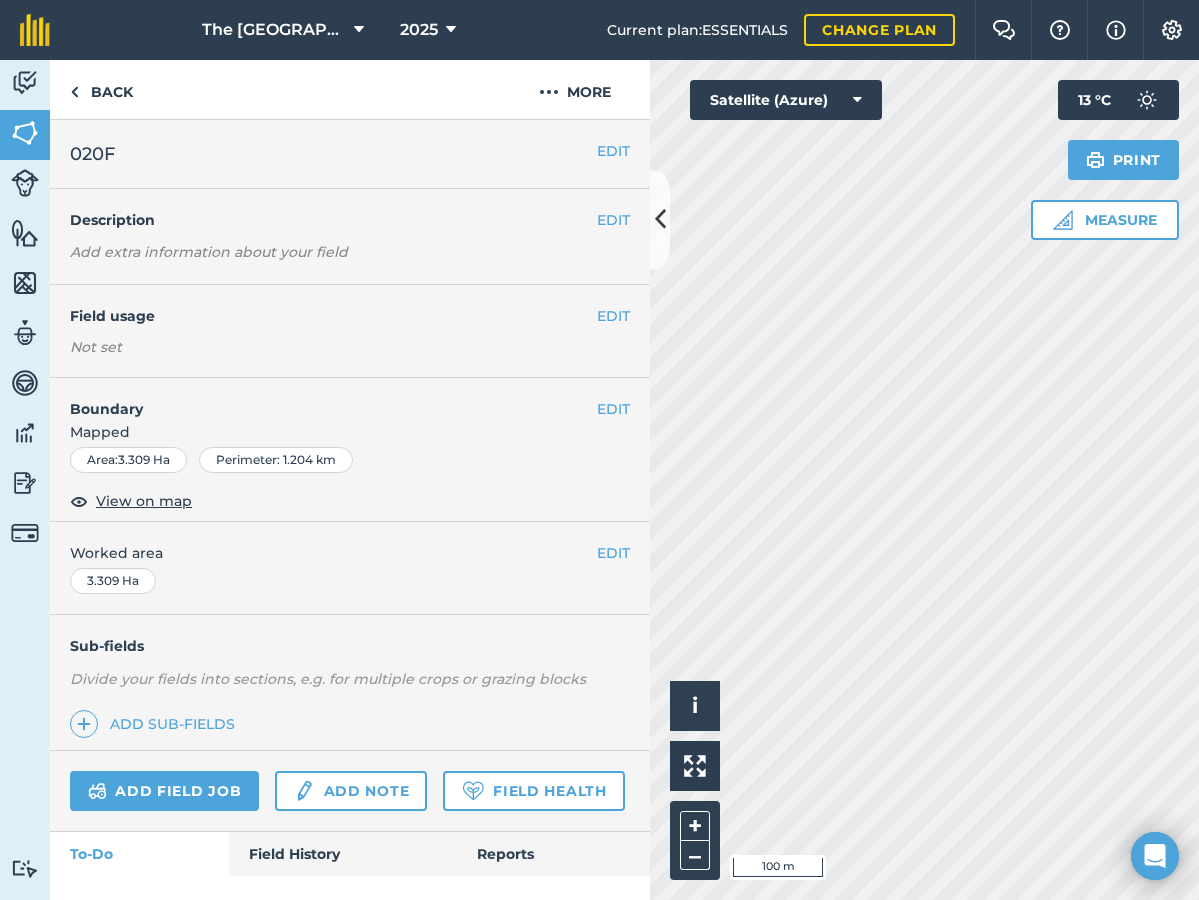 click on "020F" at bounding box center (333, 154) 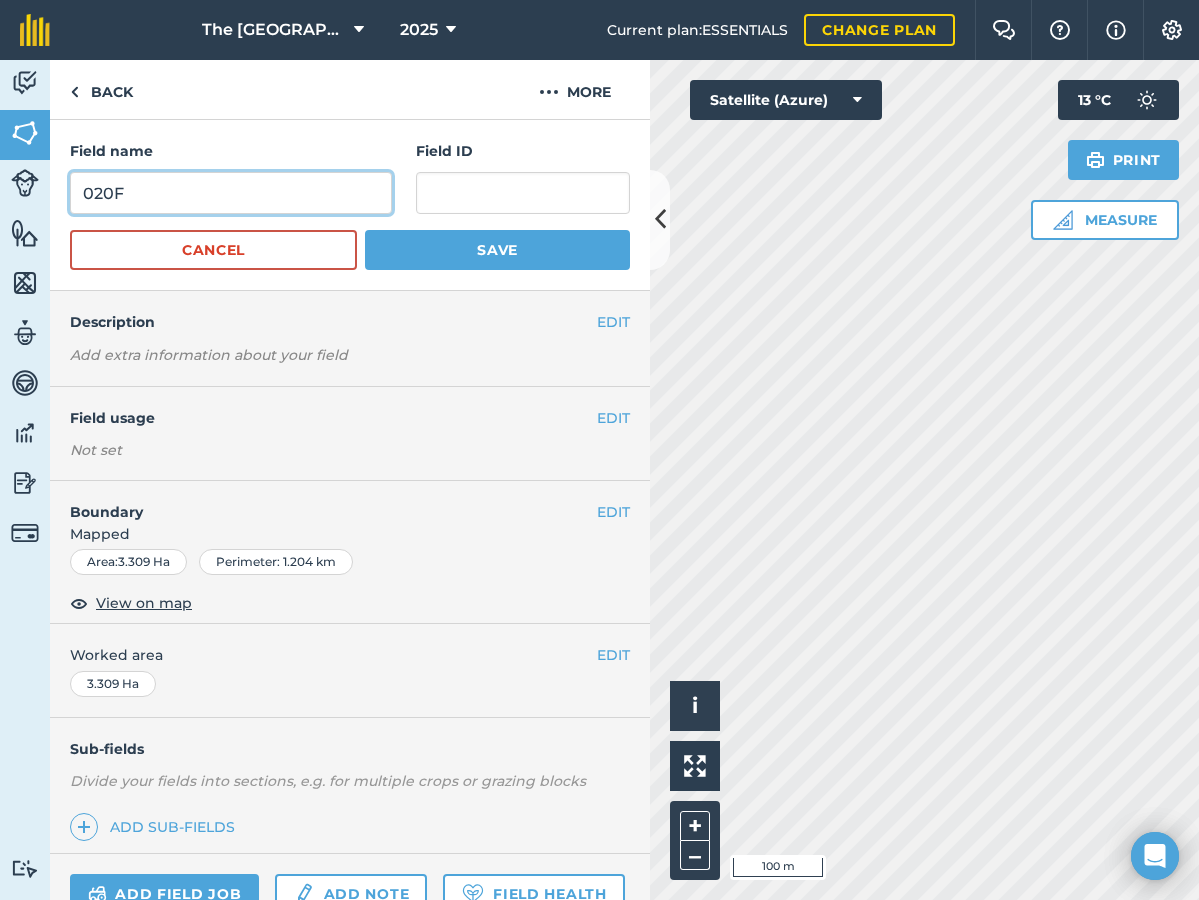 click on "020F" at bounding box center [231, 193] 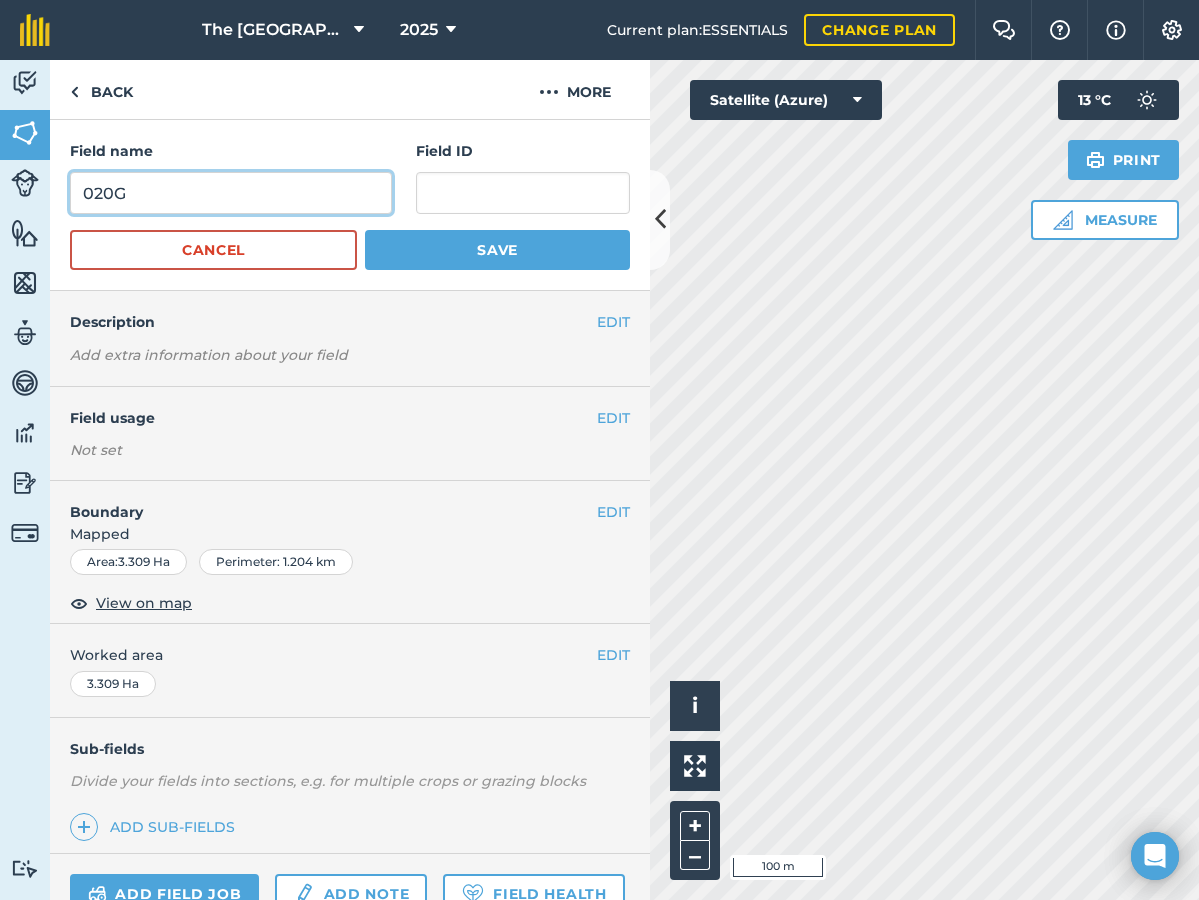 type on "020G" 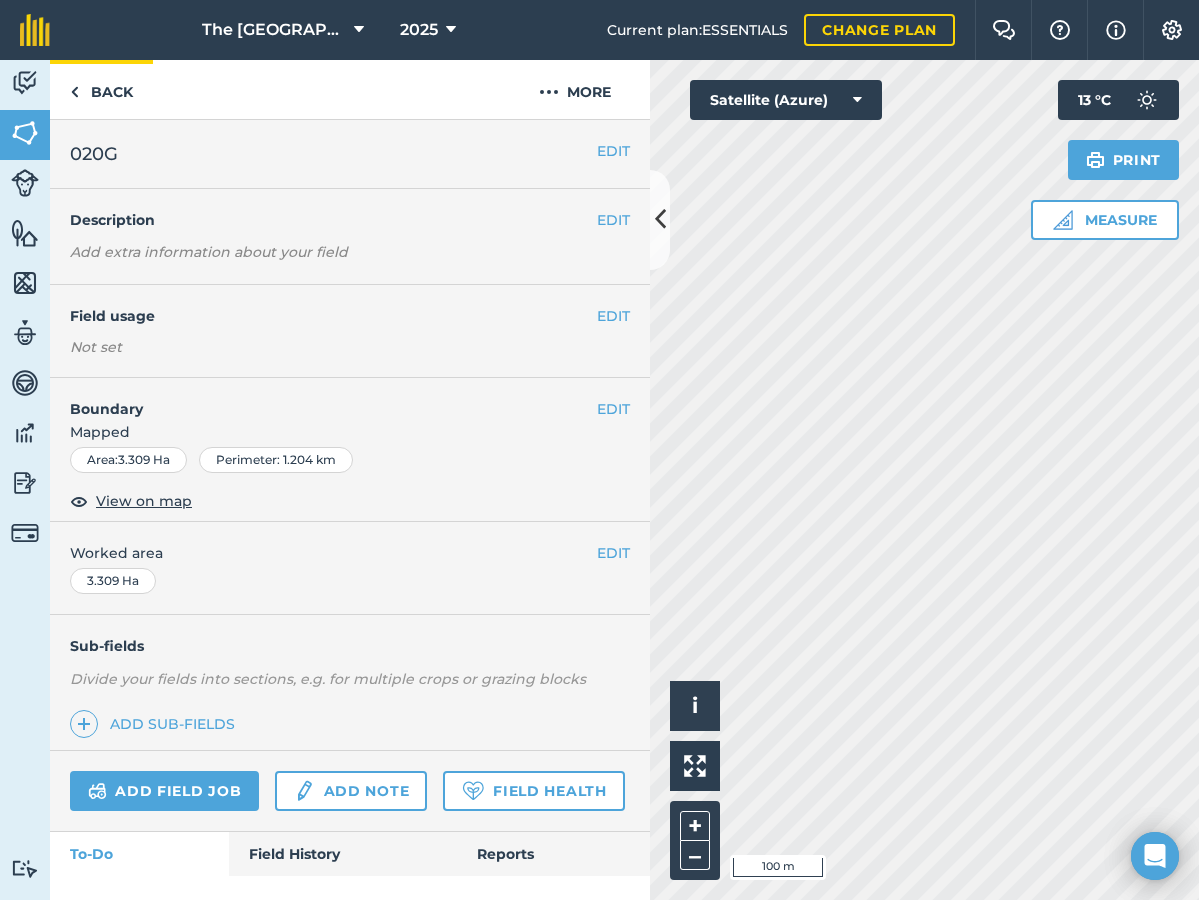 click on "Back" at bounding box center [101, 89] 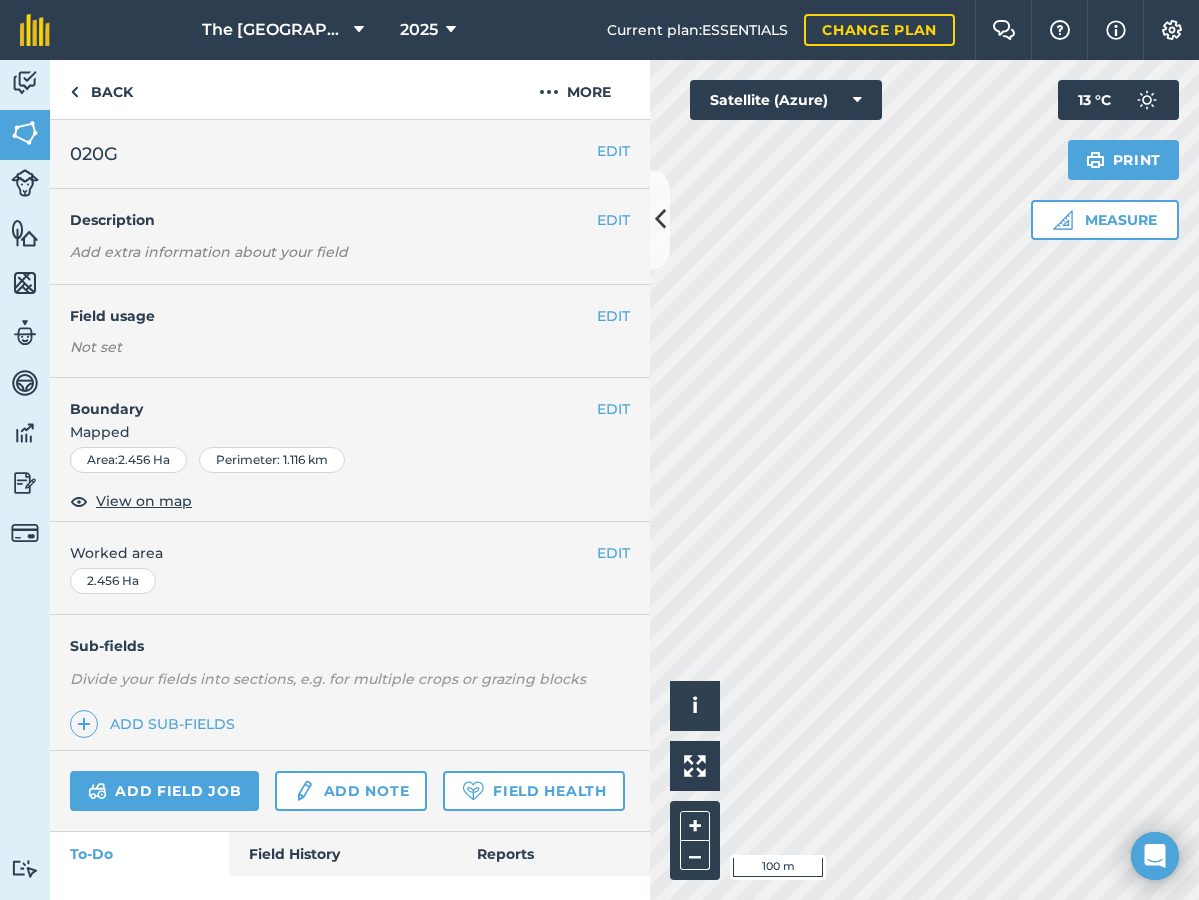 click on "EDIT" at bounding box center [613, 151] 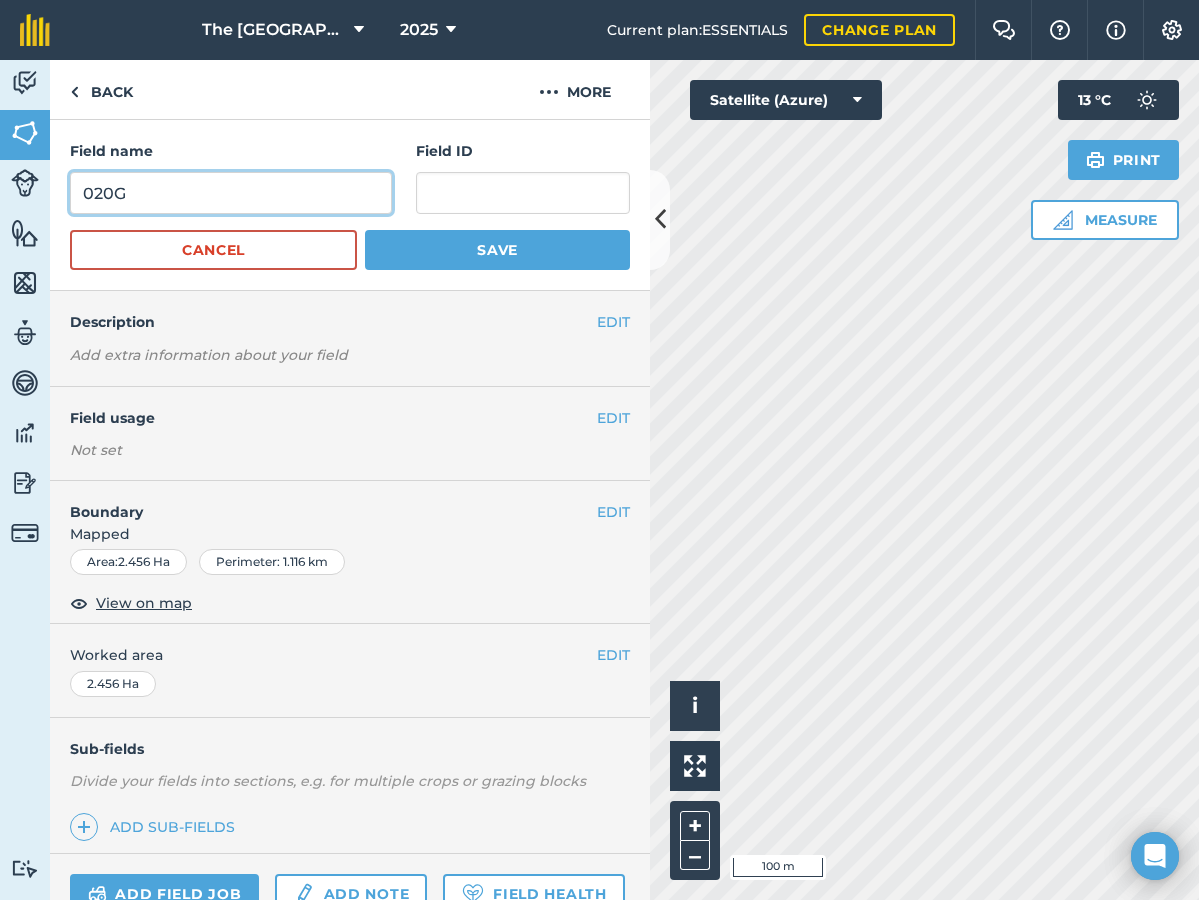 click on "020G" at bounding box center [231, 193] 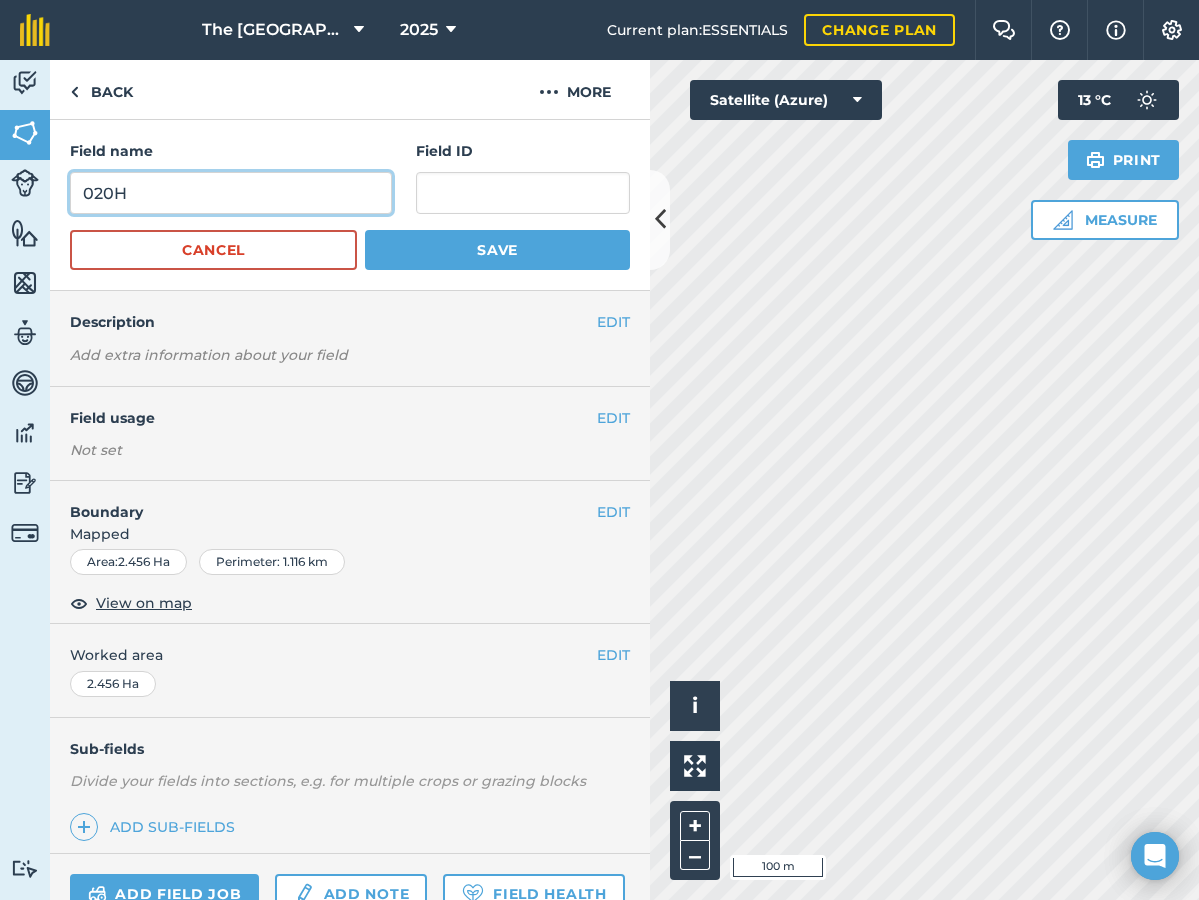 type on "020H" 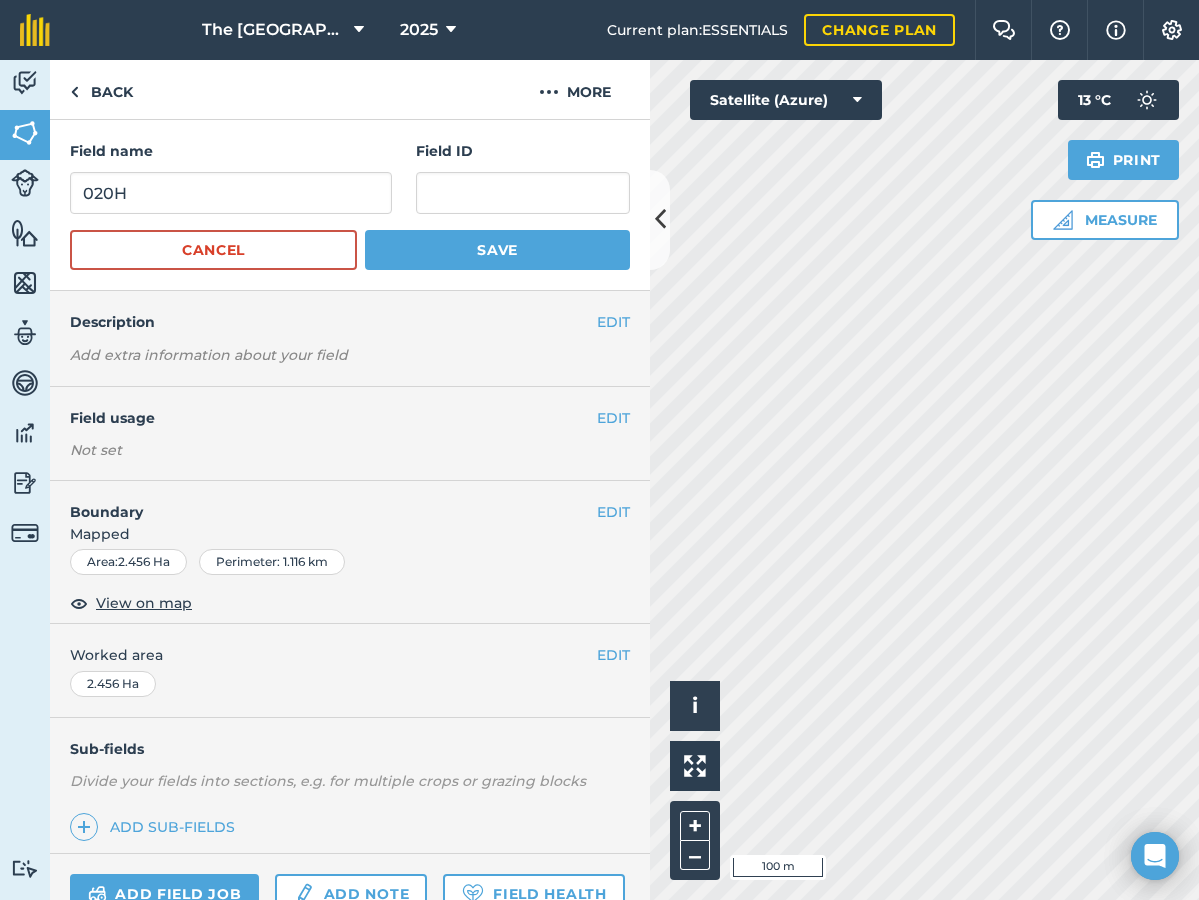 click on "Save" at bounding box center (497, 250) 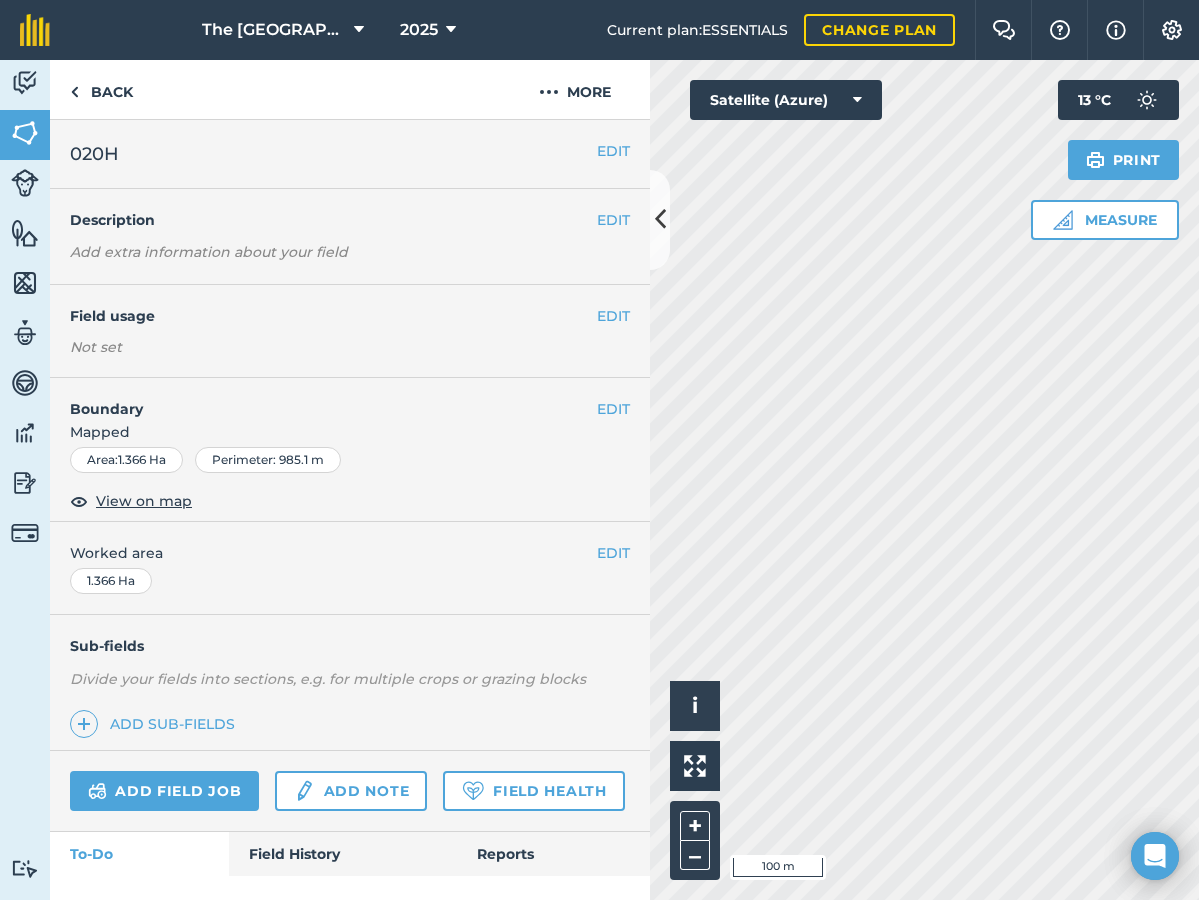 click on "EDIT" at bounding box center (613, 151) 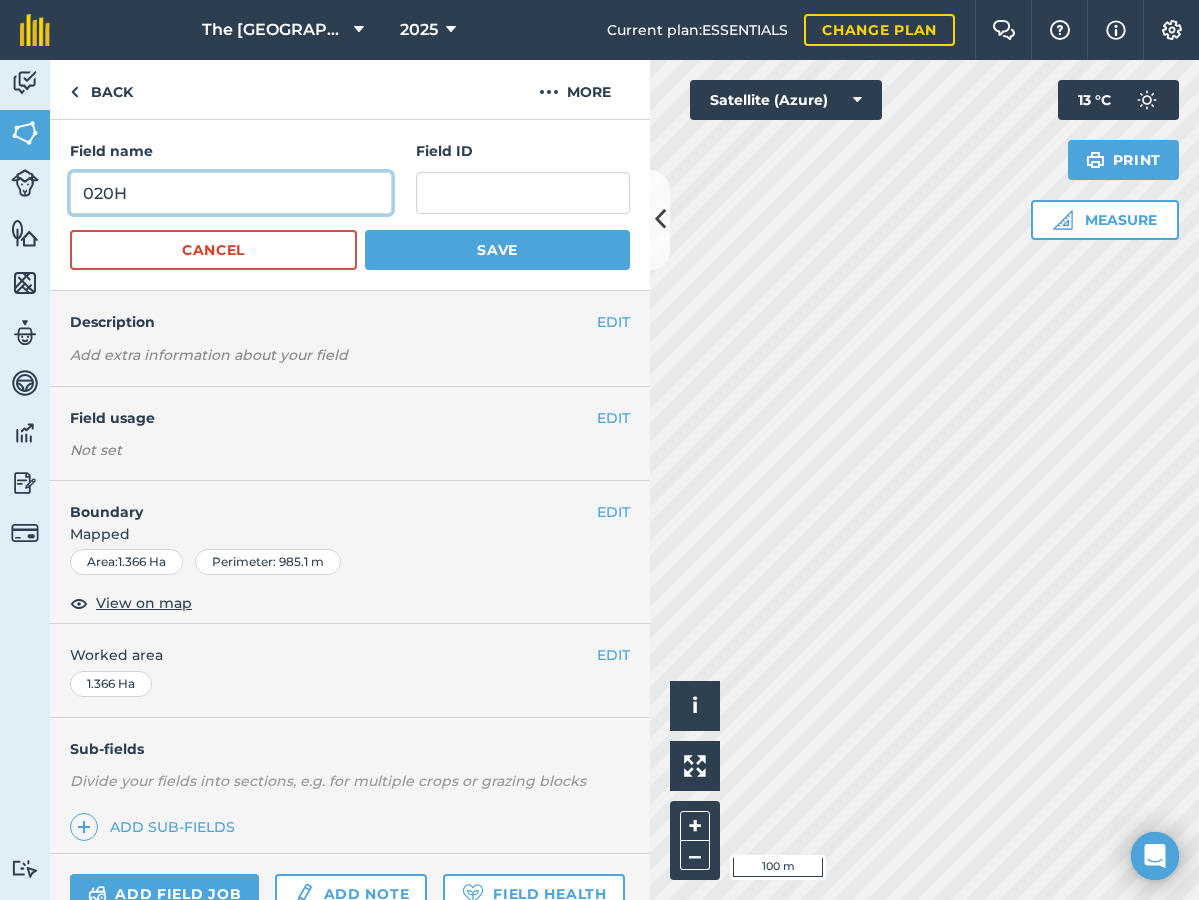 click on "020H" at bounding box center [231, 193] 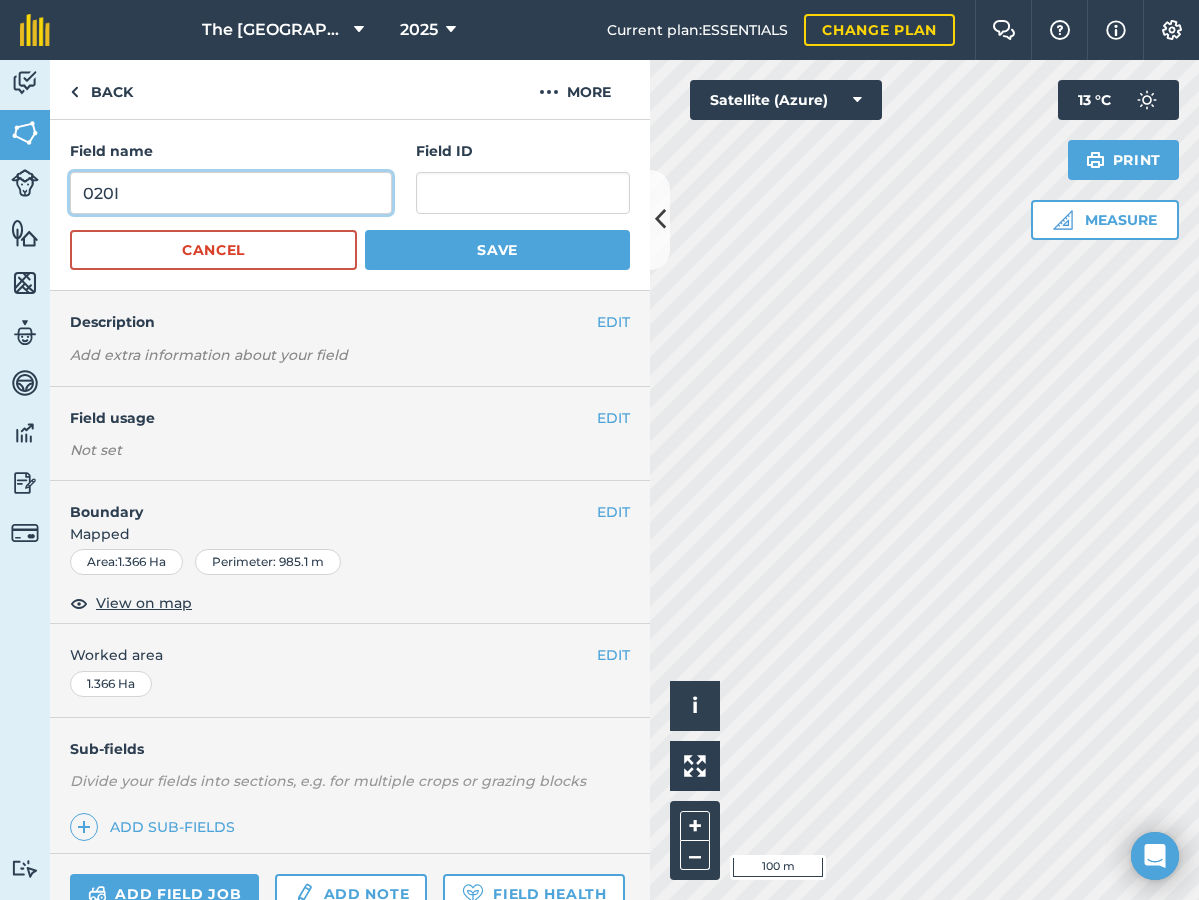 type on "020I" 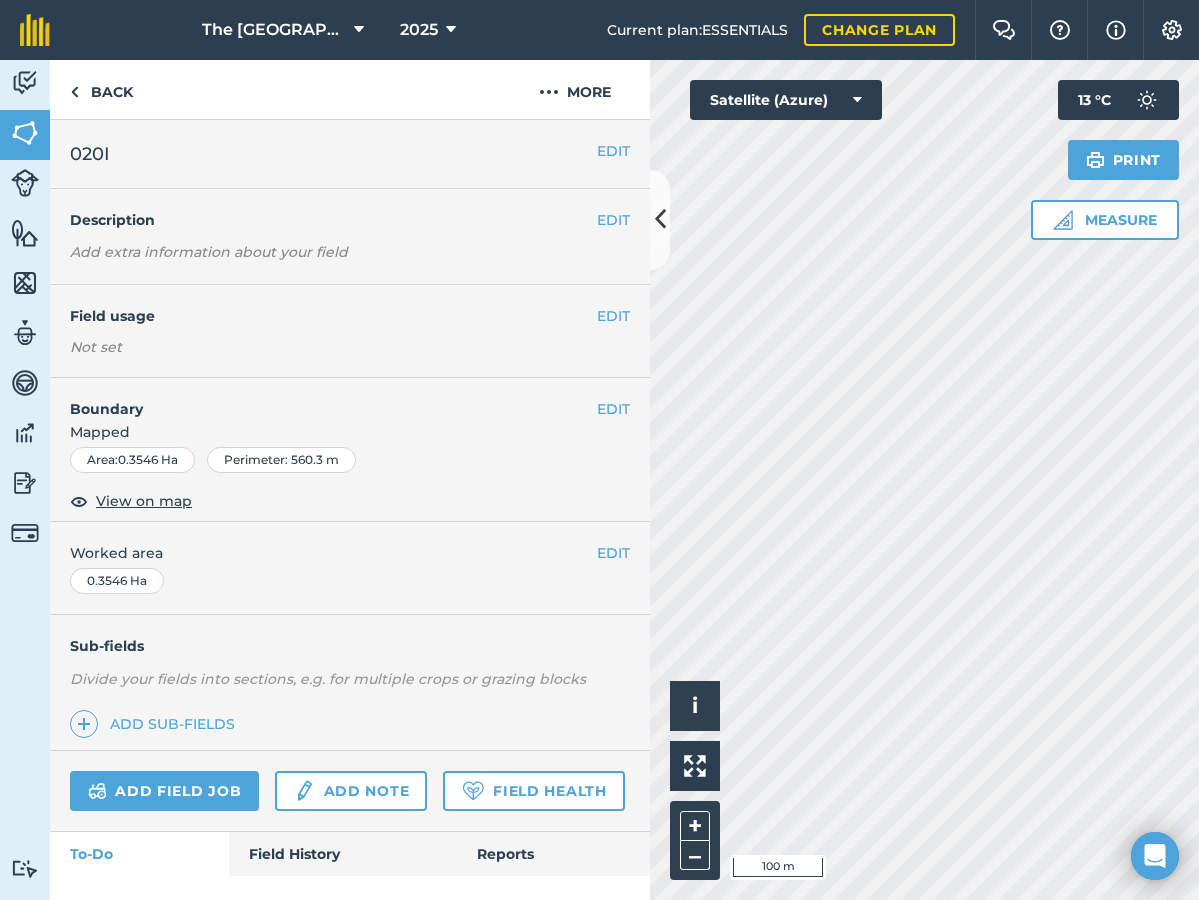 click on "EDIT" at bounding box center [613, 151] 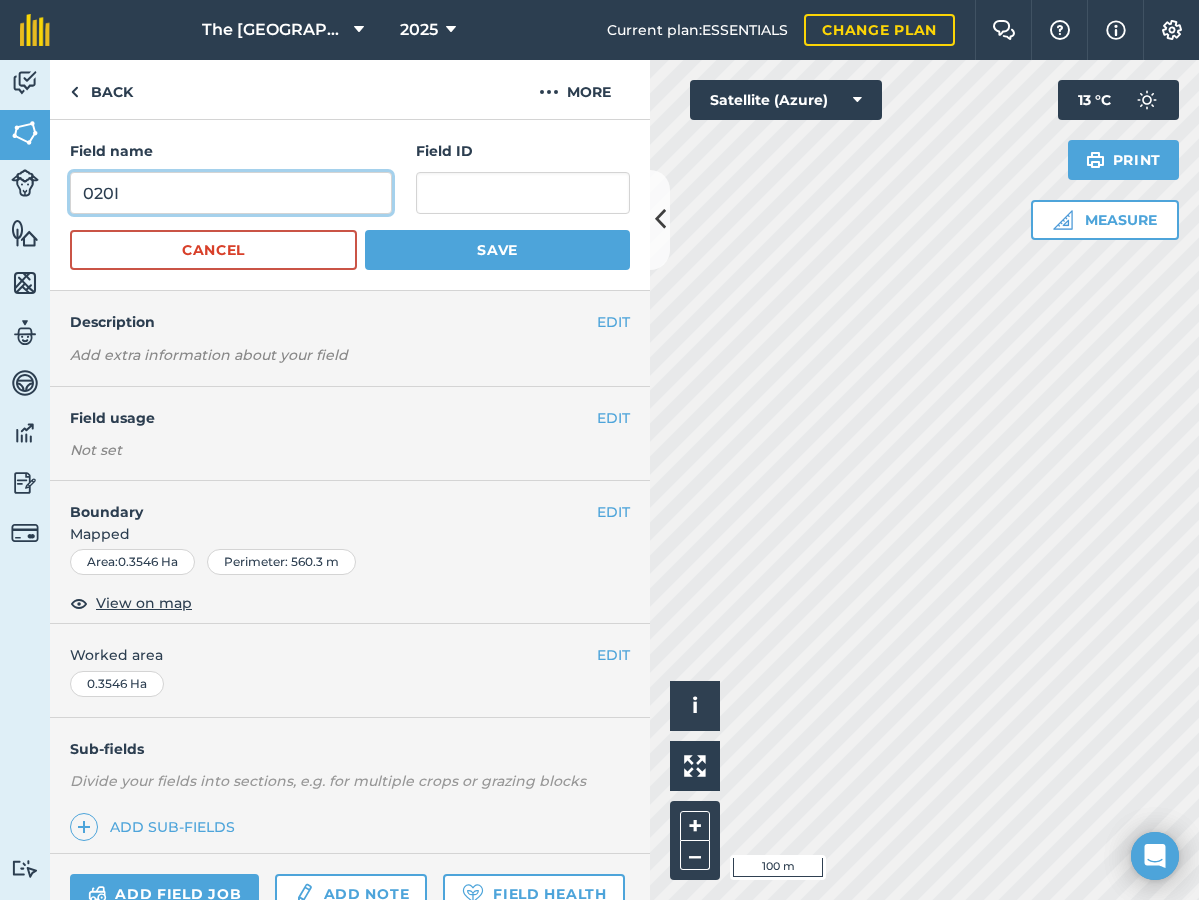 click on "020I" at bounding box center [231, 193] 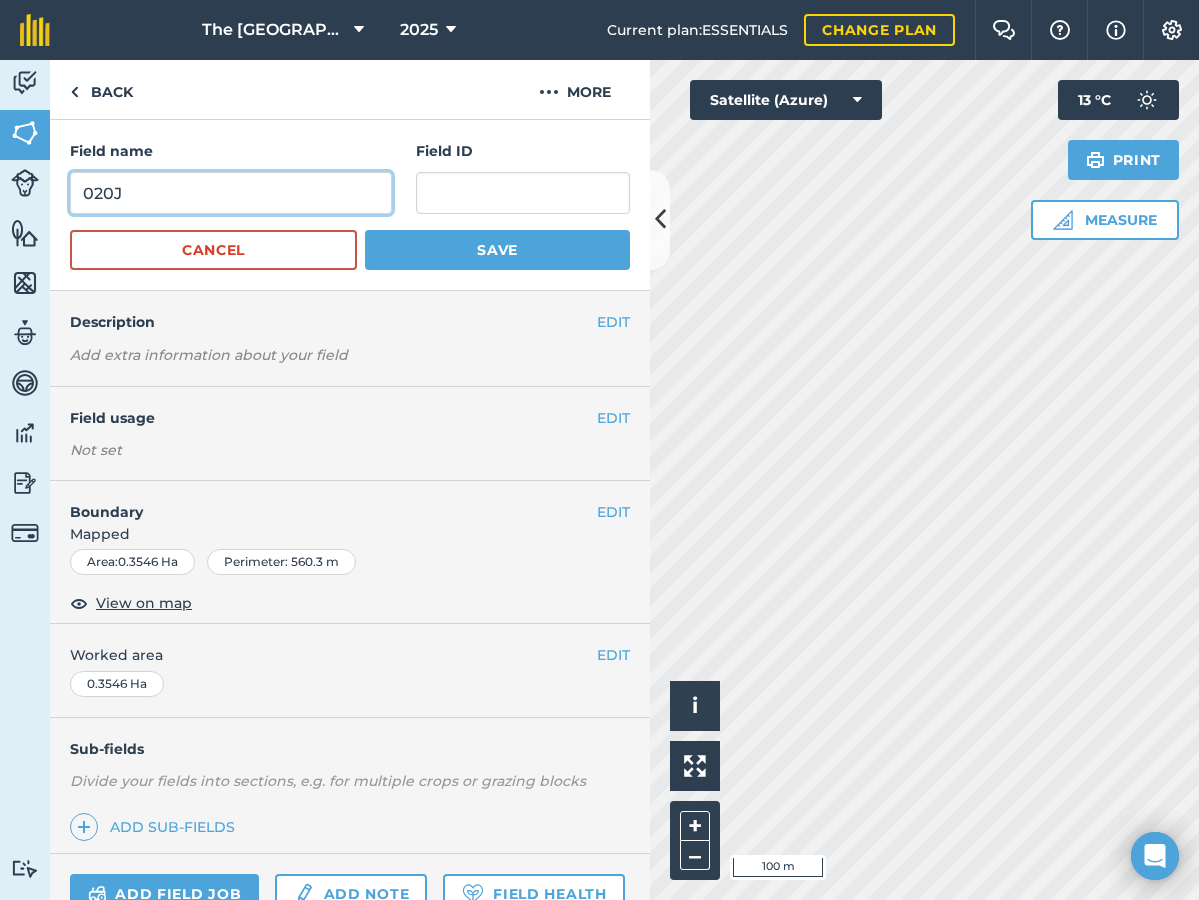 type on "020J" 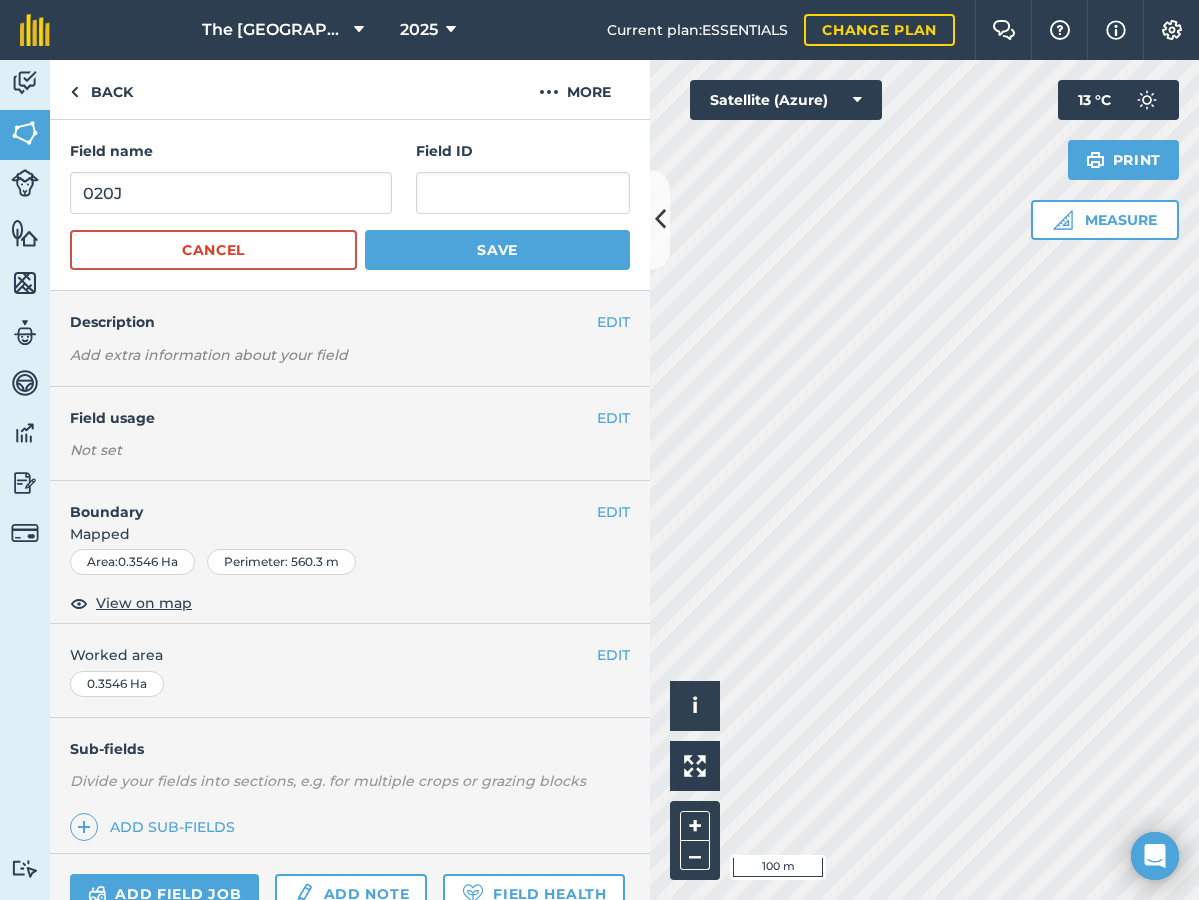 click on "Save" at bounding box center (497, 250) 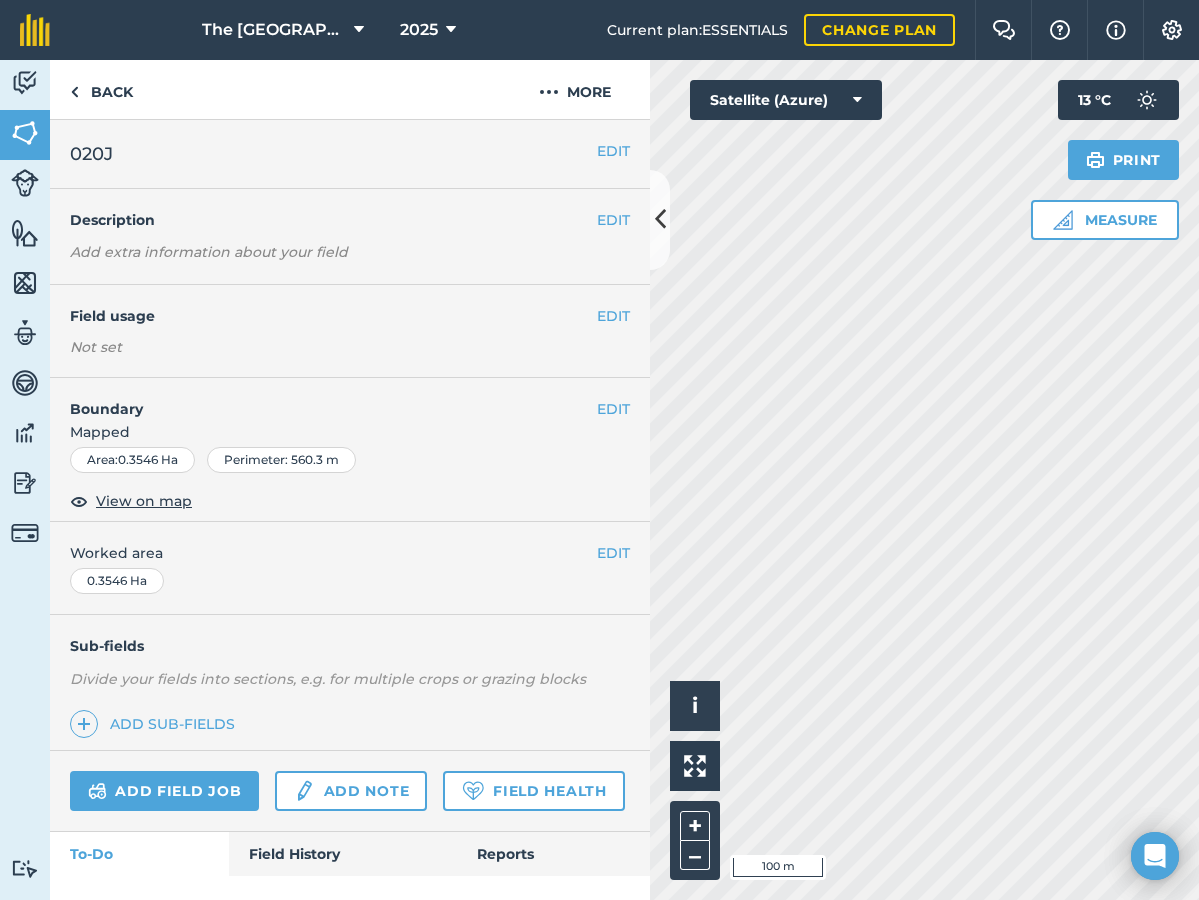 click at bounding box center (660, 219) 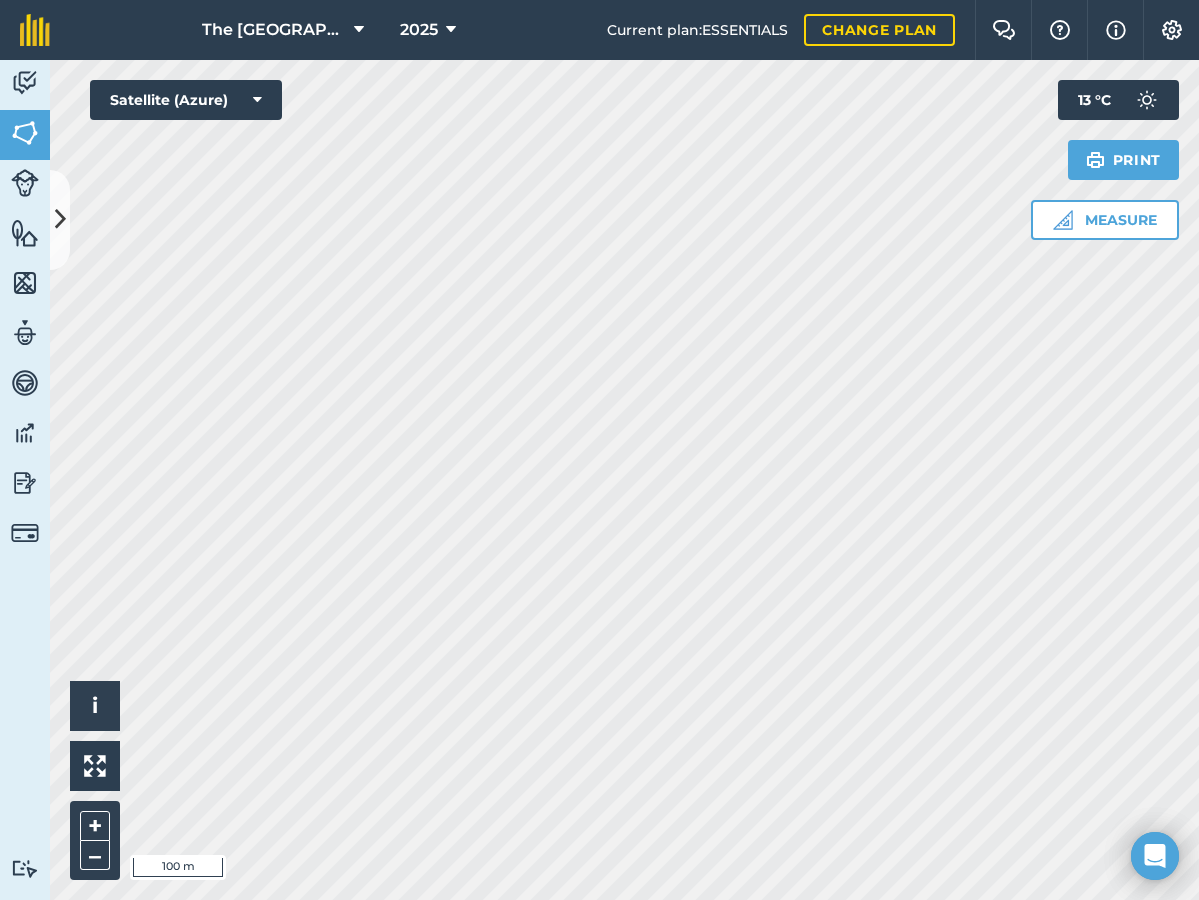 click at bounding box center (60, 219) 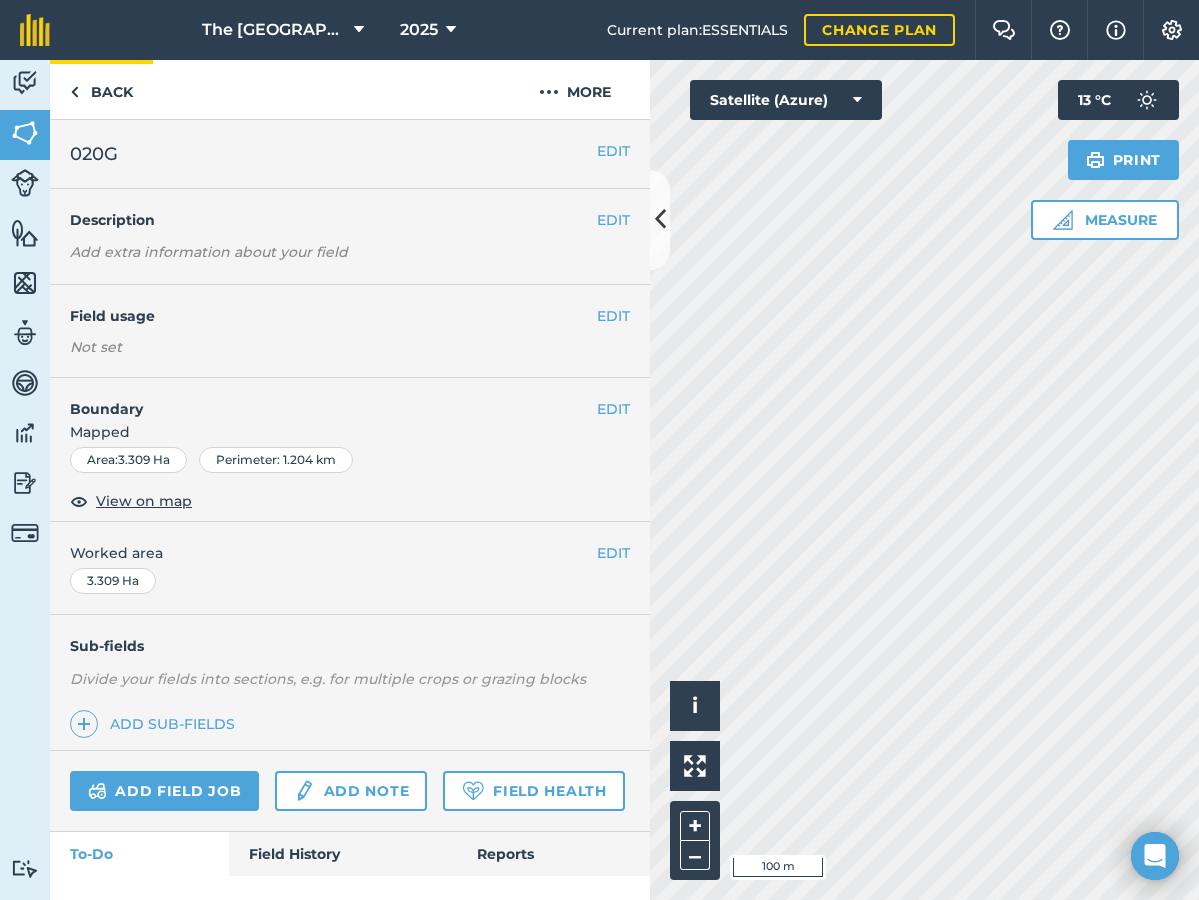 click on "Back" at bounding box center (101, 89) 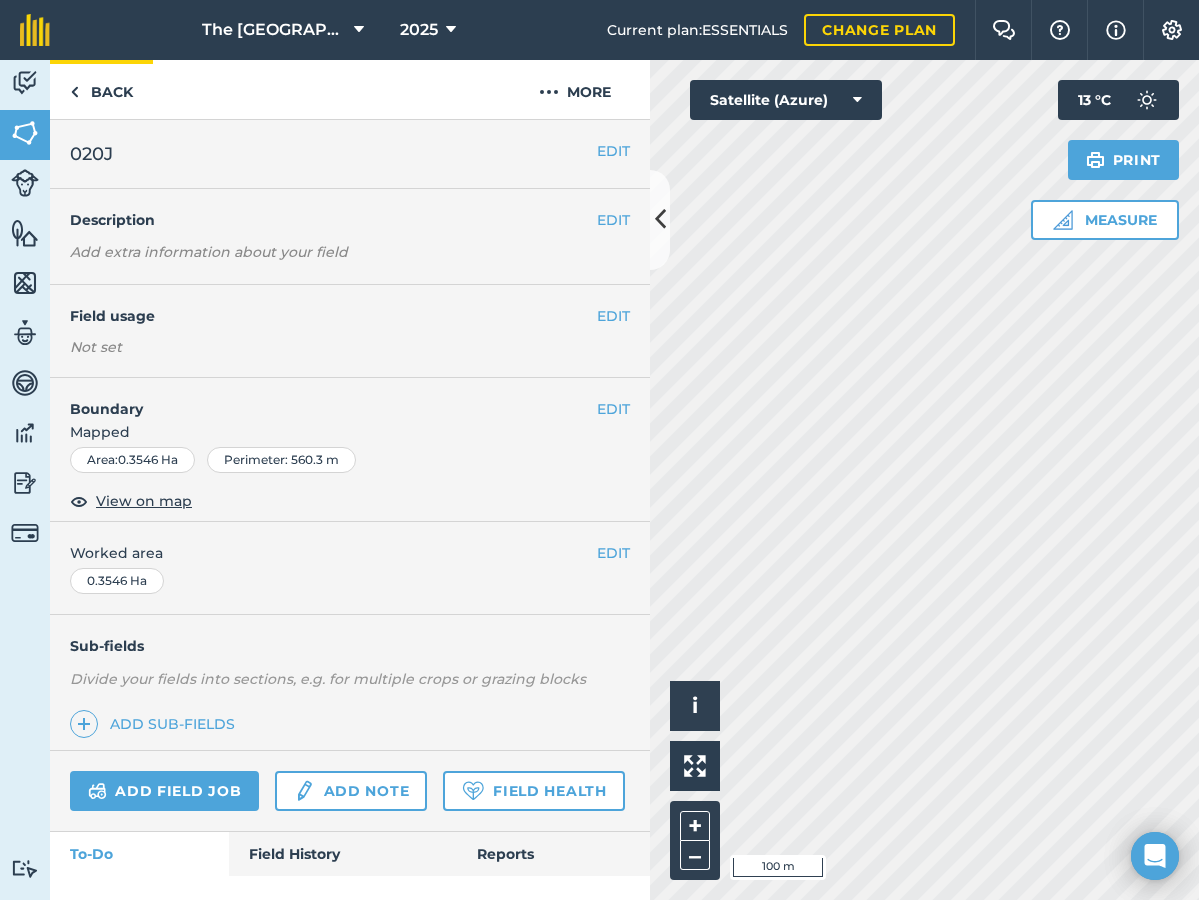 click on "Back" at bounding box center (101, 89) 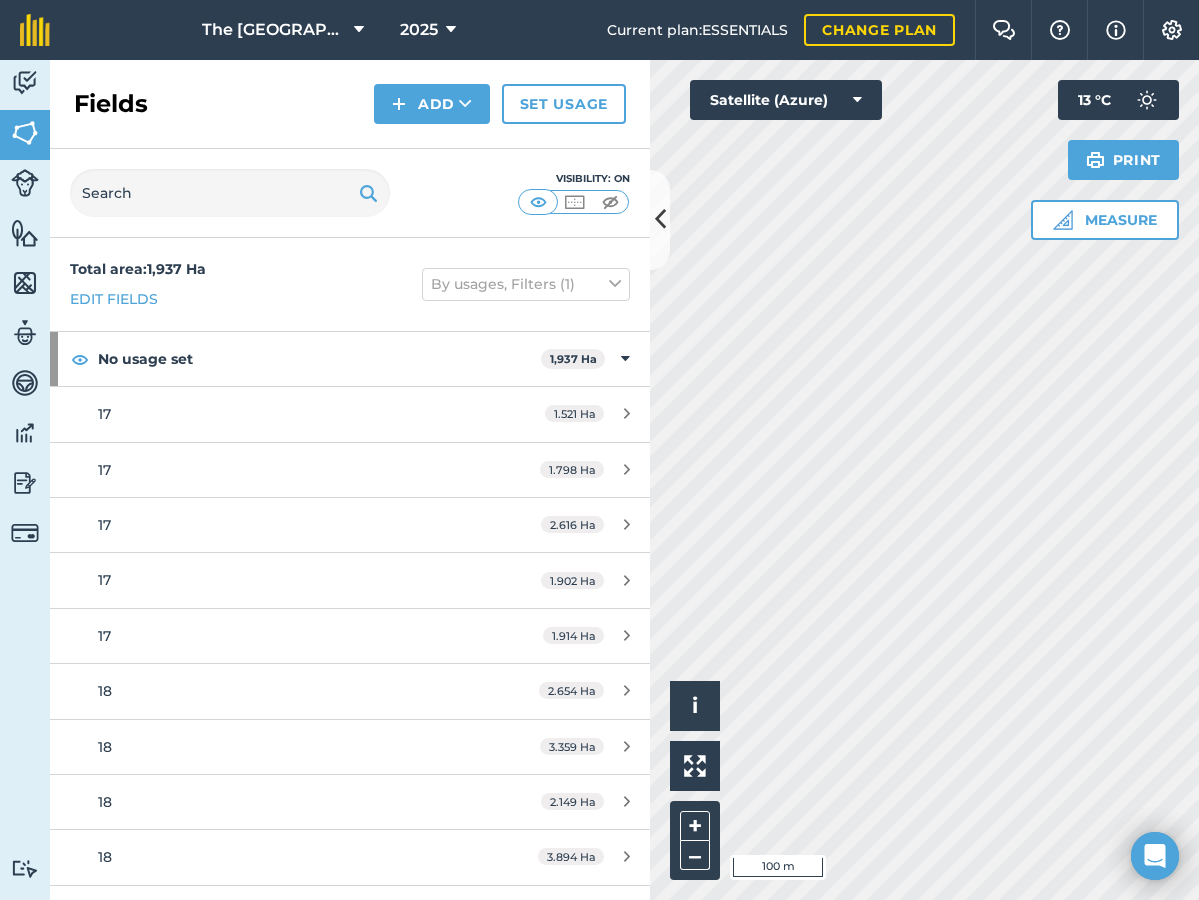 click on "Fields" at bounding box center [111, 104] 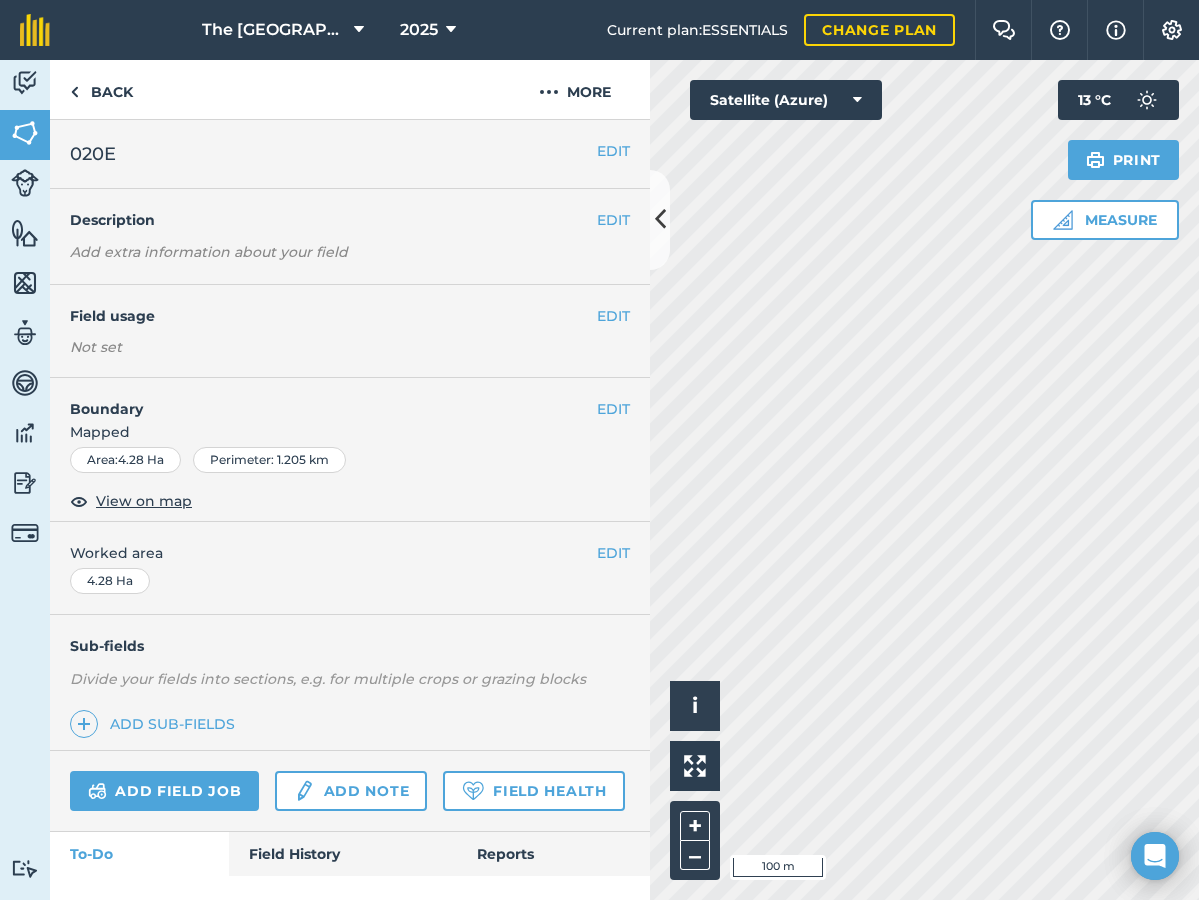 click at bounding box center [660, 219] 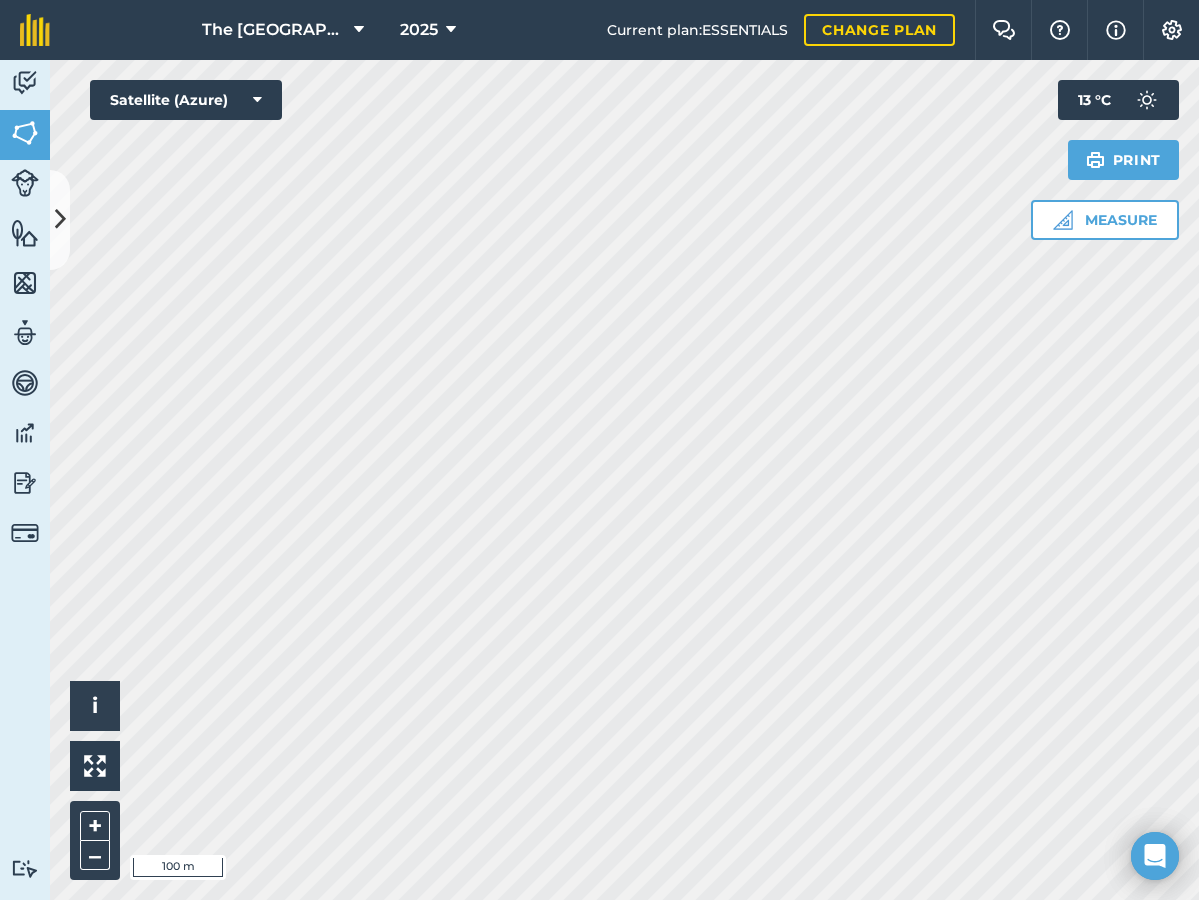 click at bounding box center (60, 219) 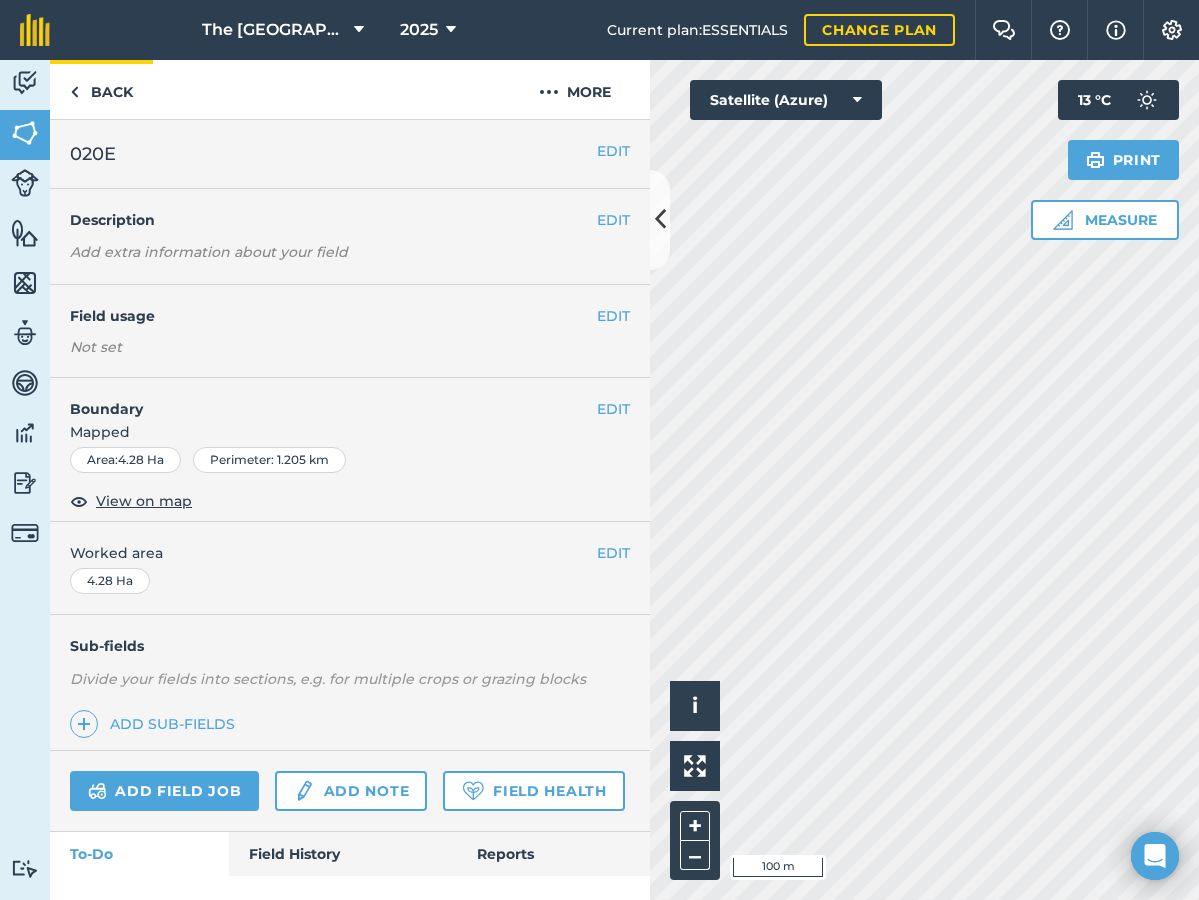 click at bounding box center [74, 92] 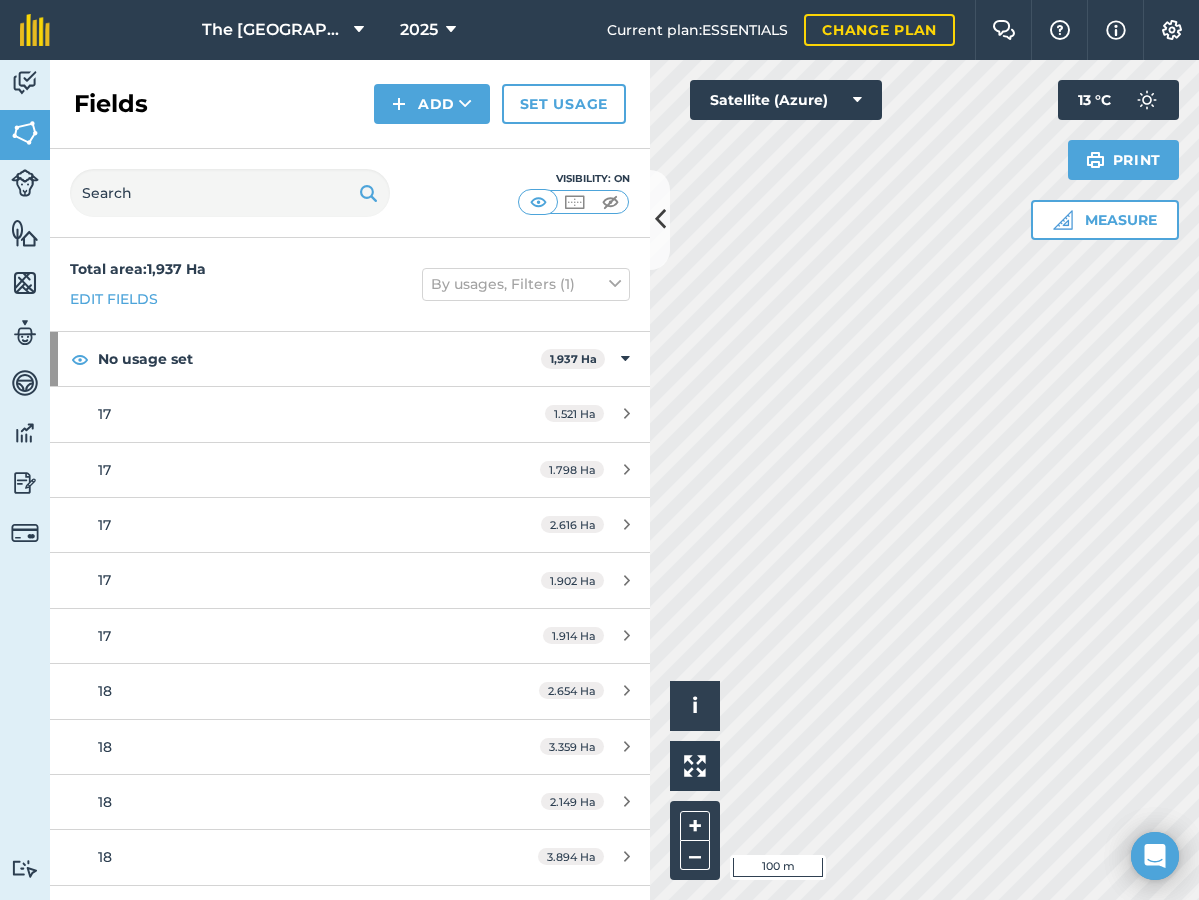 click at bounding box center (660, 219) 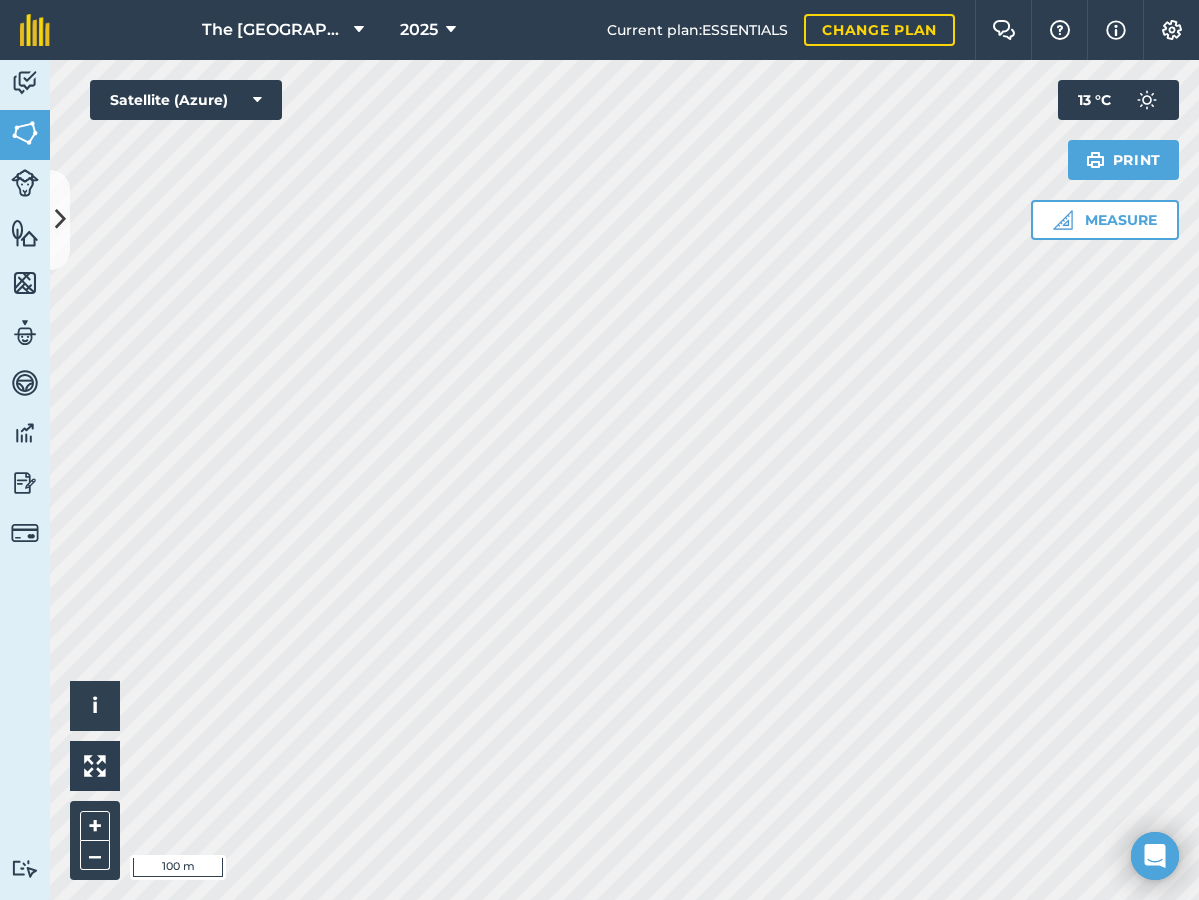 click at bounding box center (60, 220) 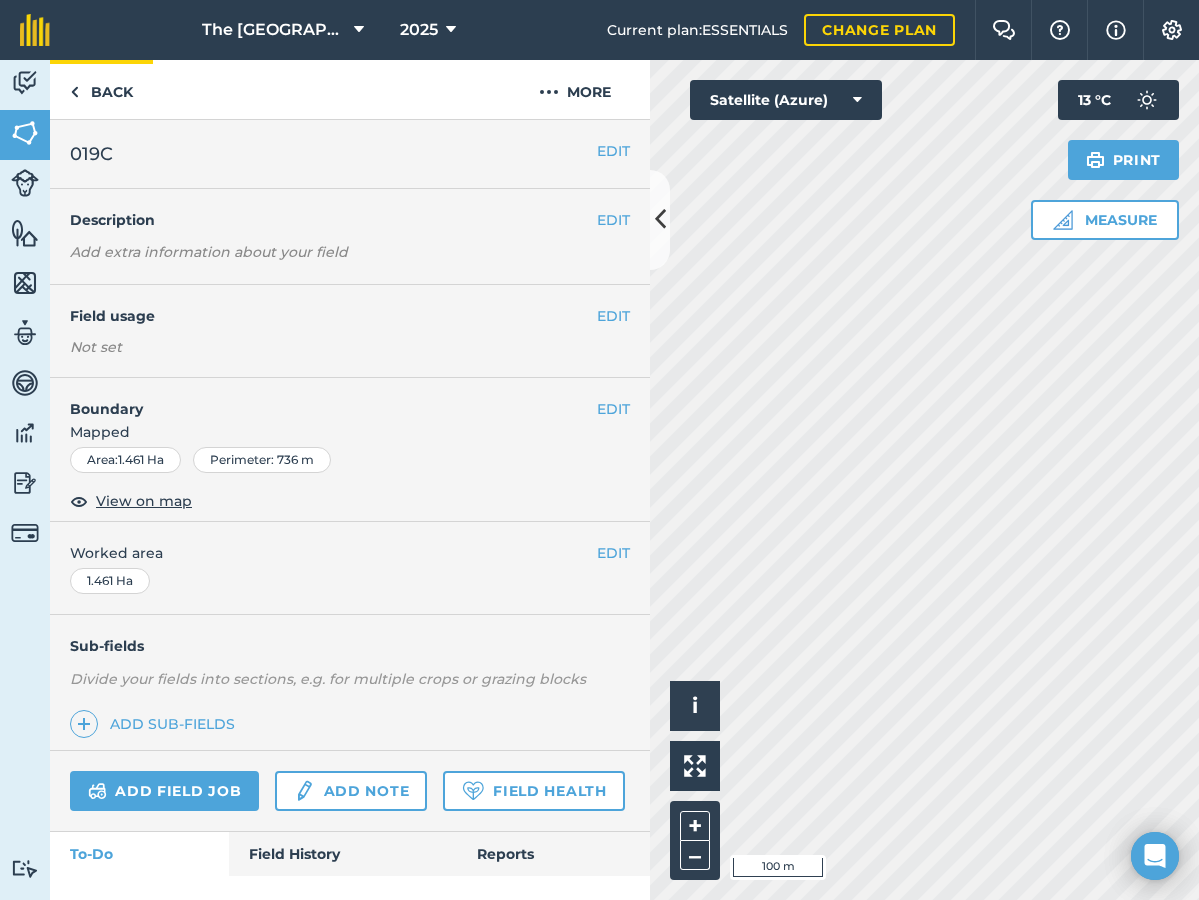 click at bounding box center (74, 92) 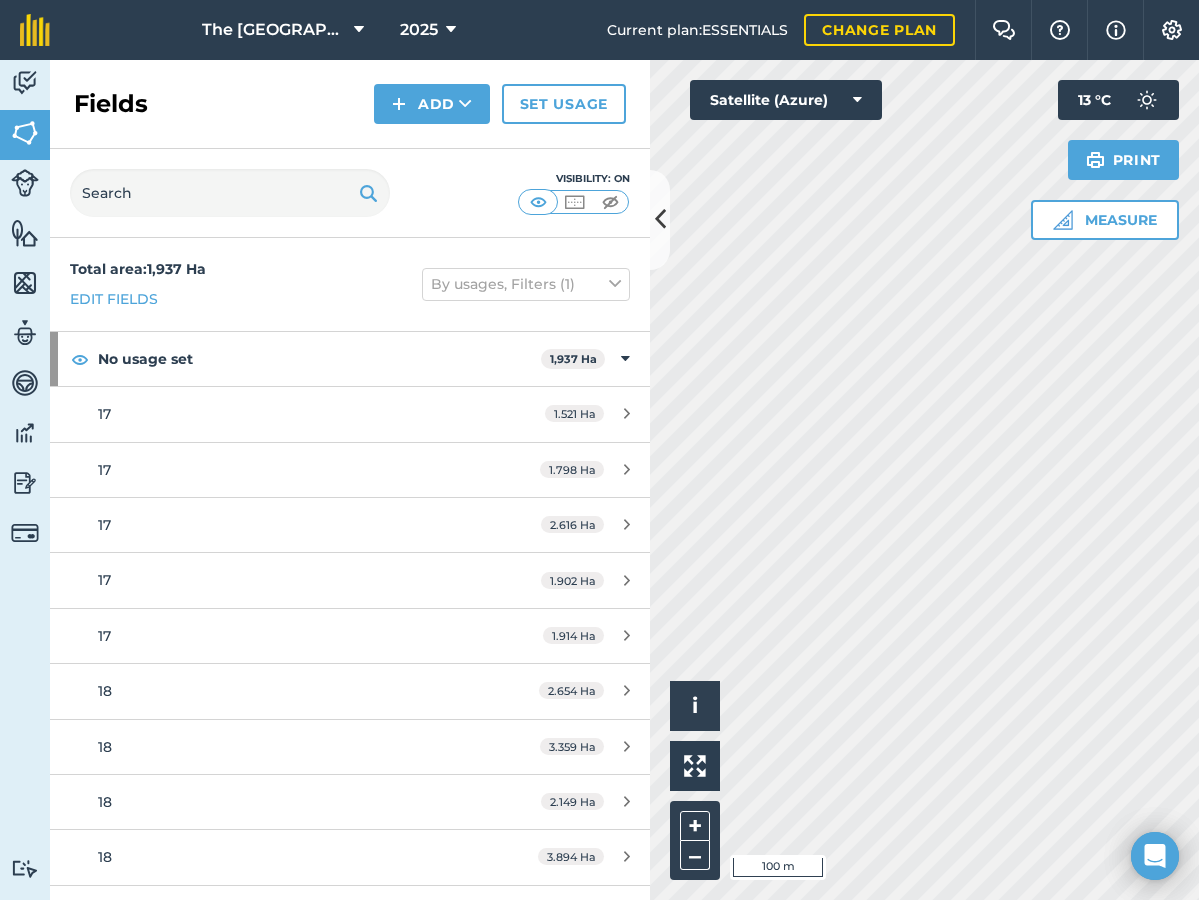 click at bounding box center (660, 219) 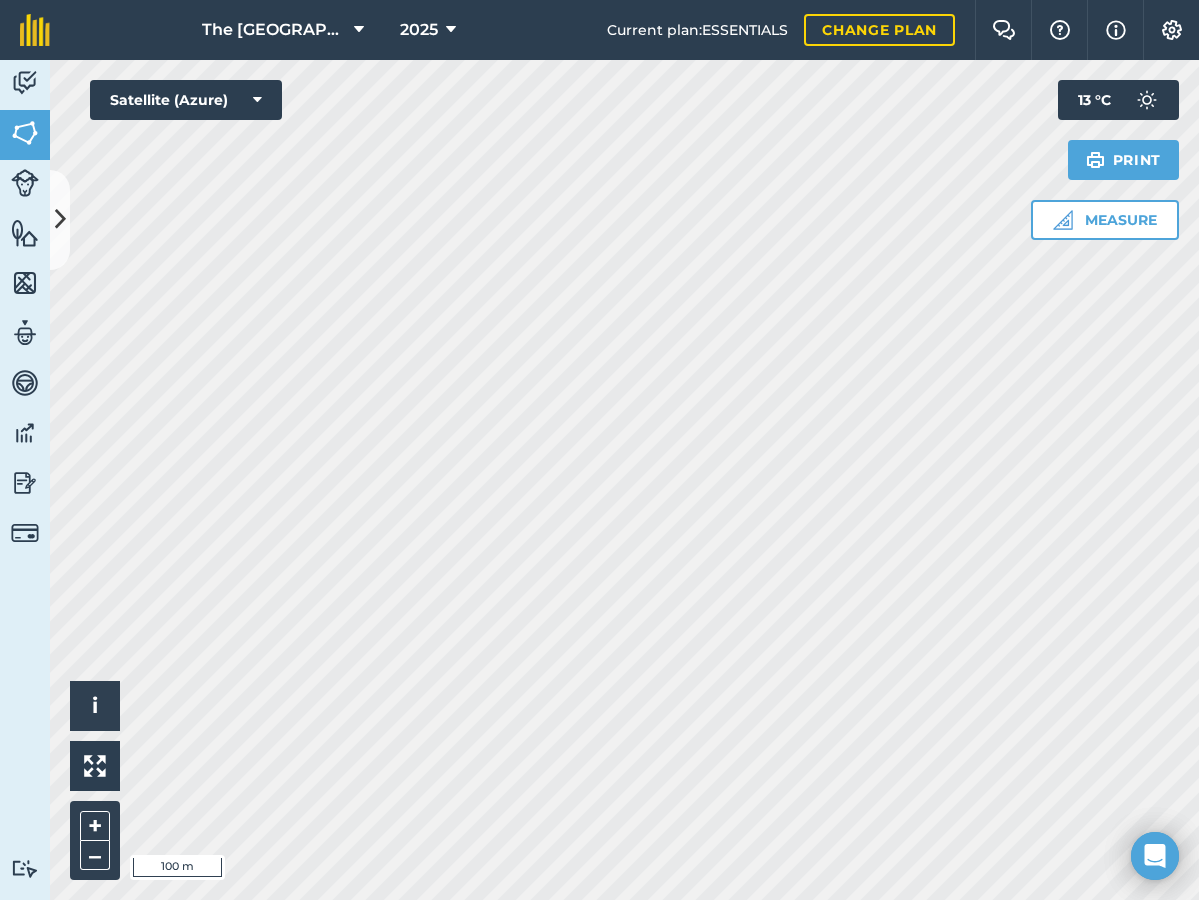click at bounding box center [60, 219] 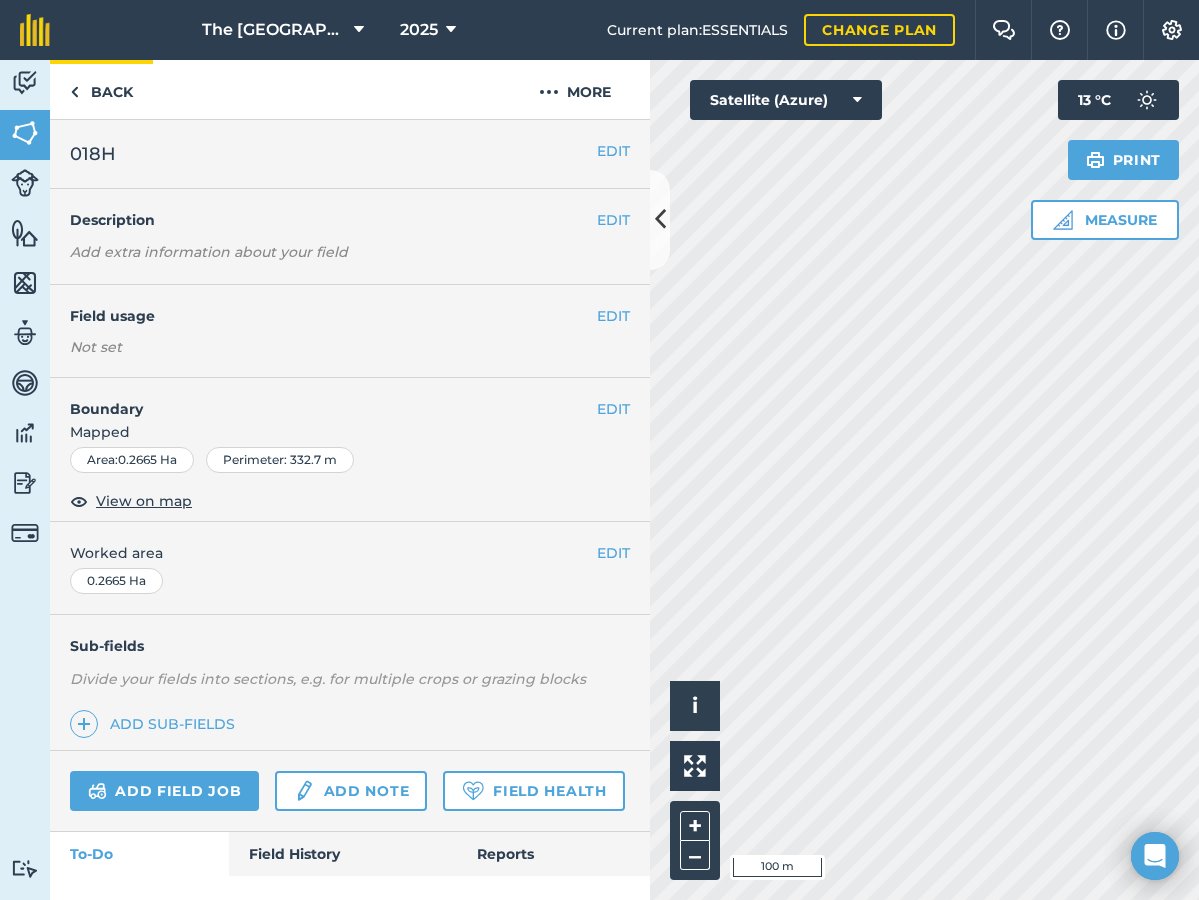 click at bounding box center [74, 92] 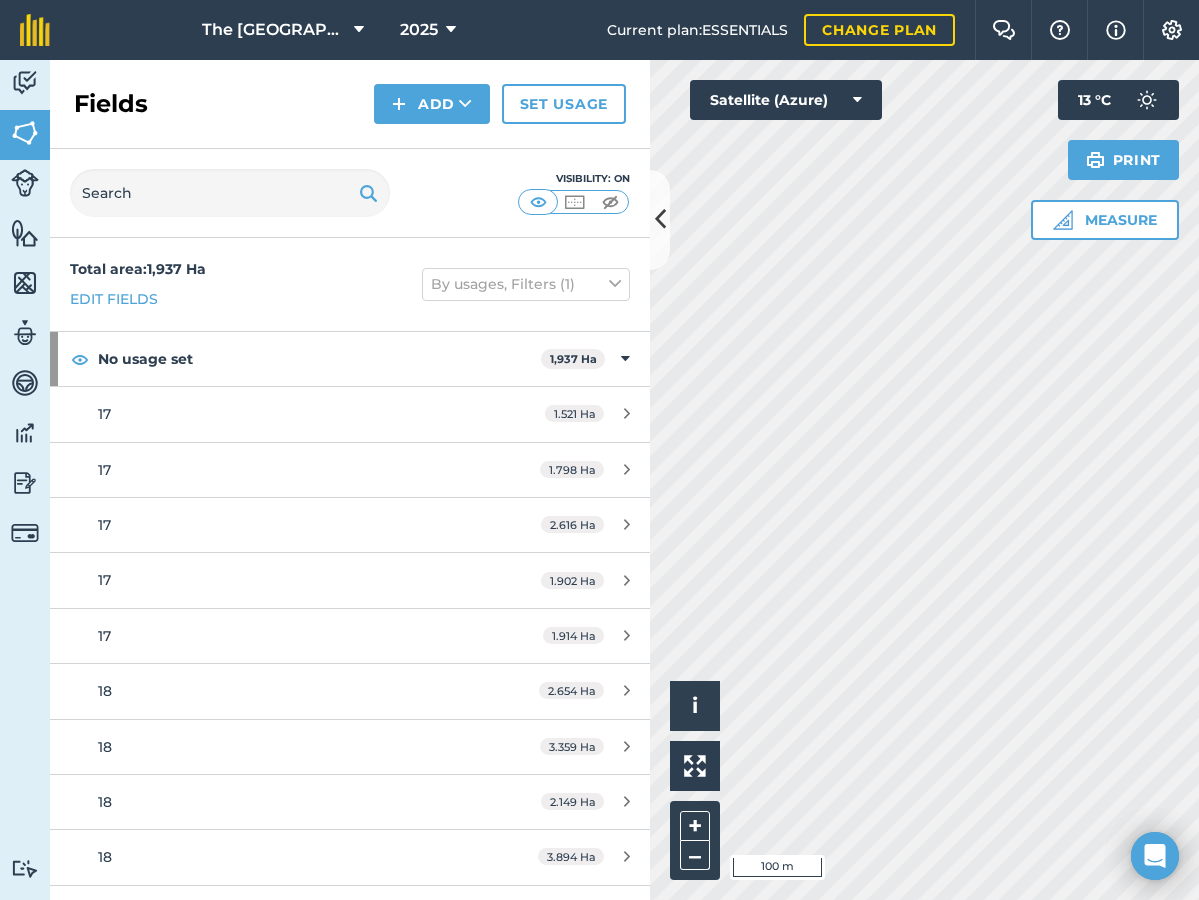 click at bounding box center [660, 220] 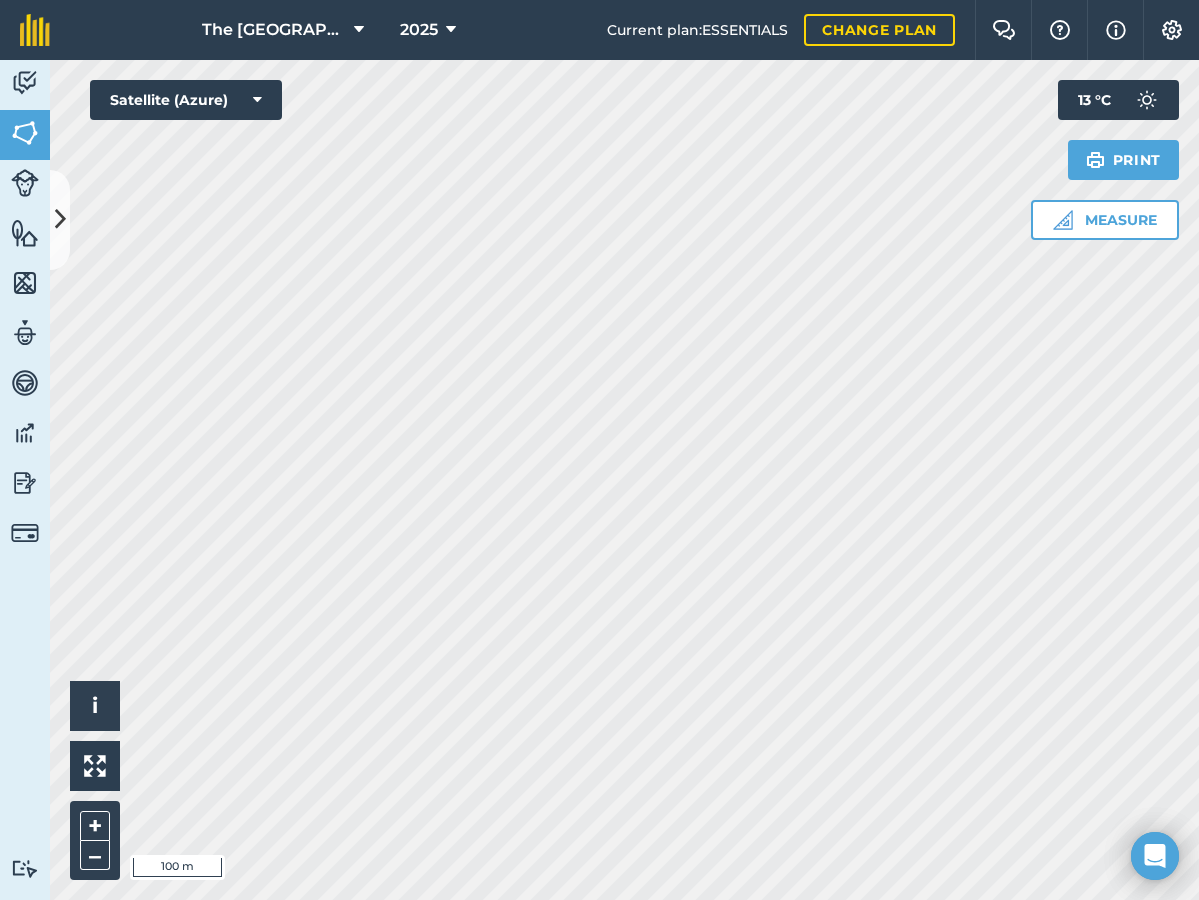 click at bounding box center [60, 220] 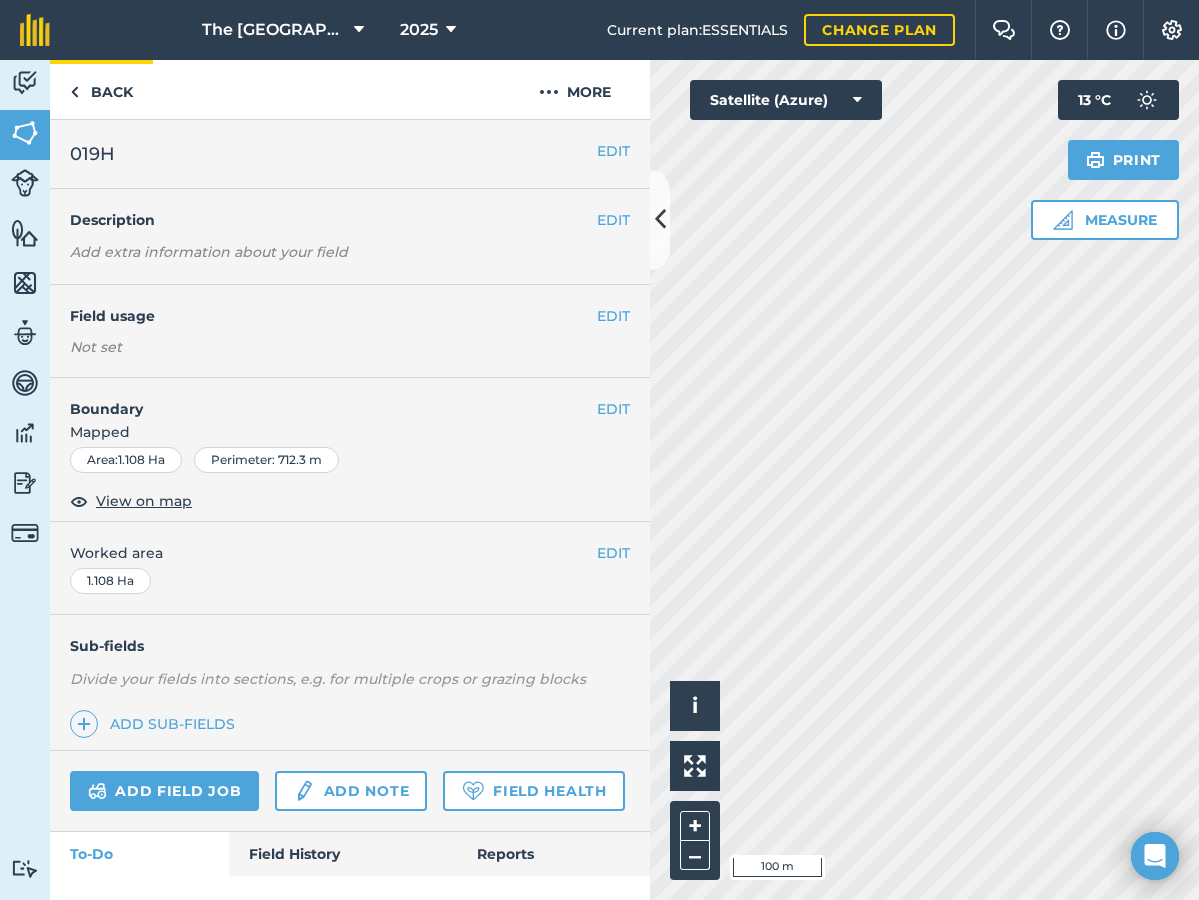 click on "Back" at bounding box center [101, 89] 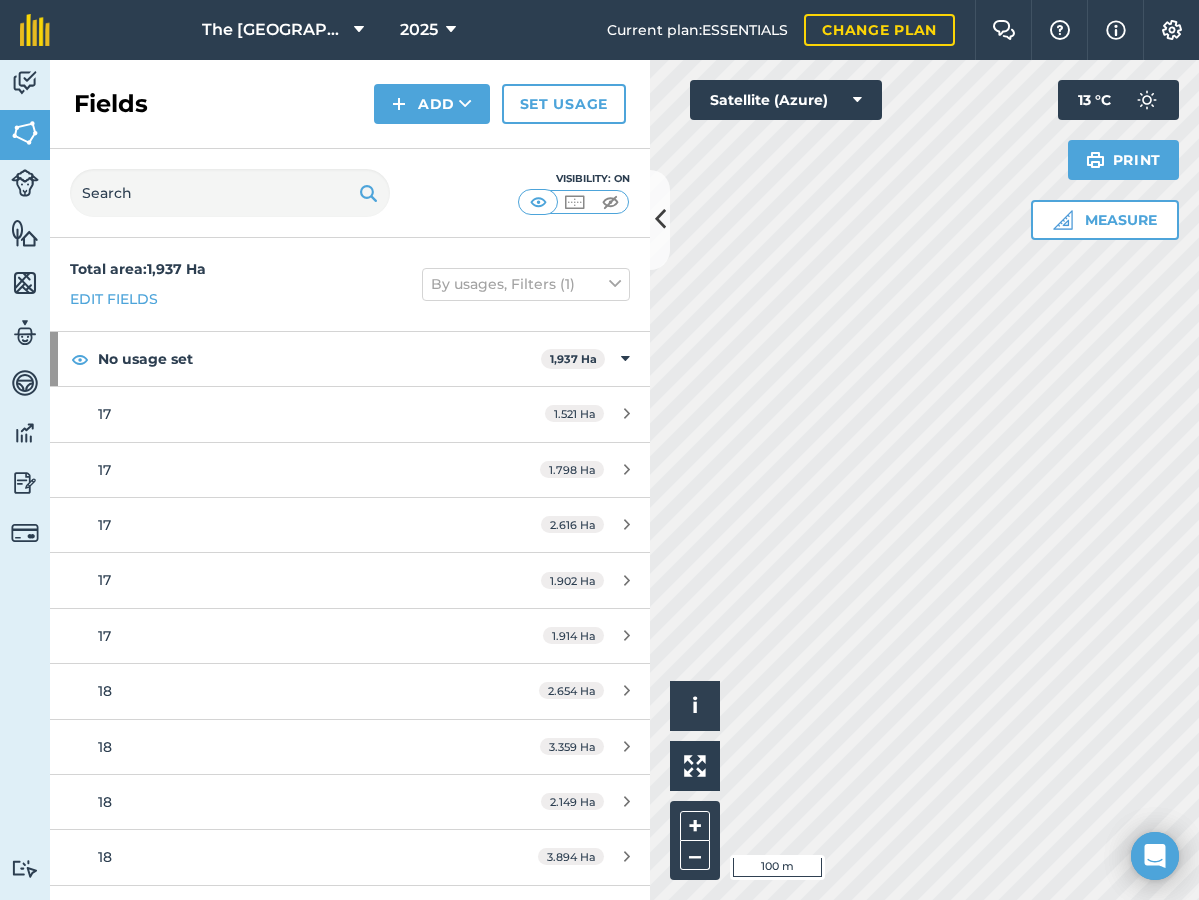 click at bounding box center (660, 219) 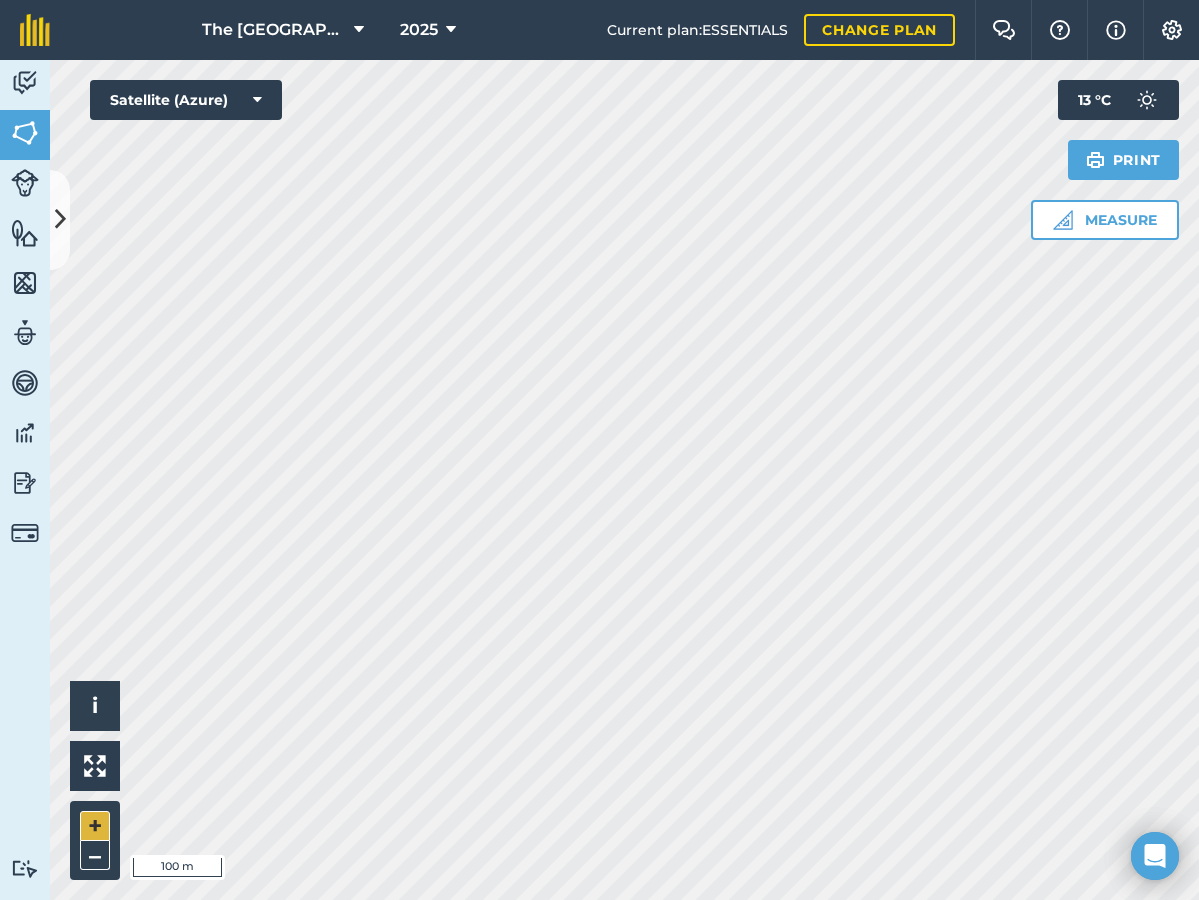 click on "+" at bounding box center (95, 826) 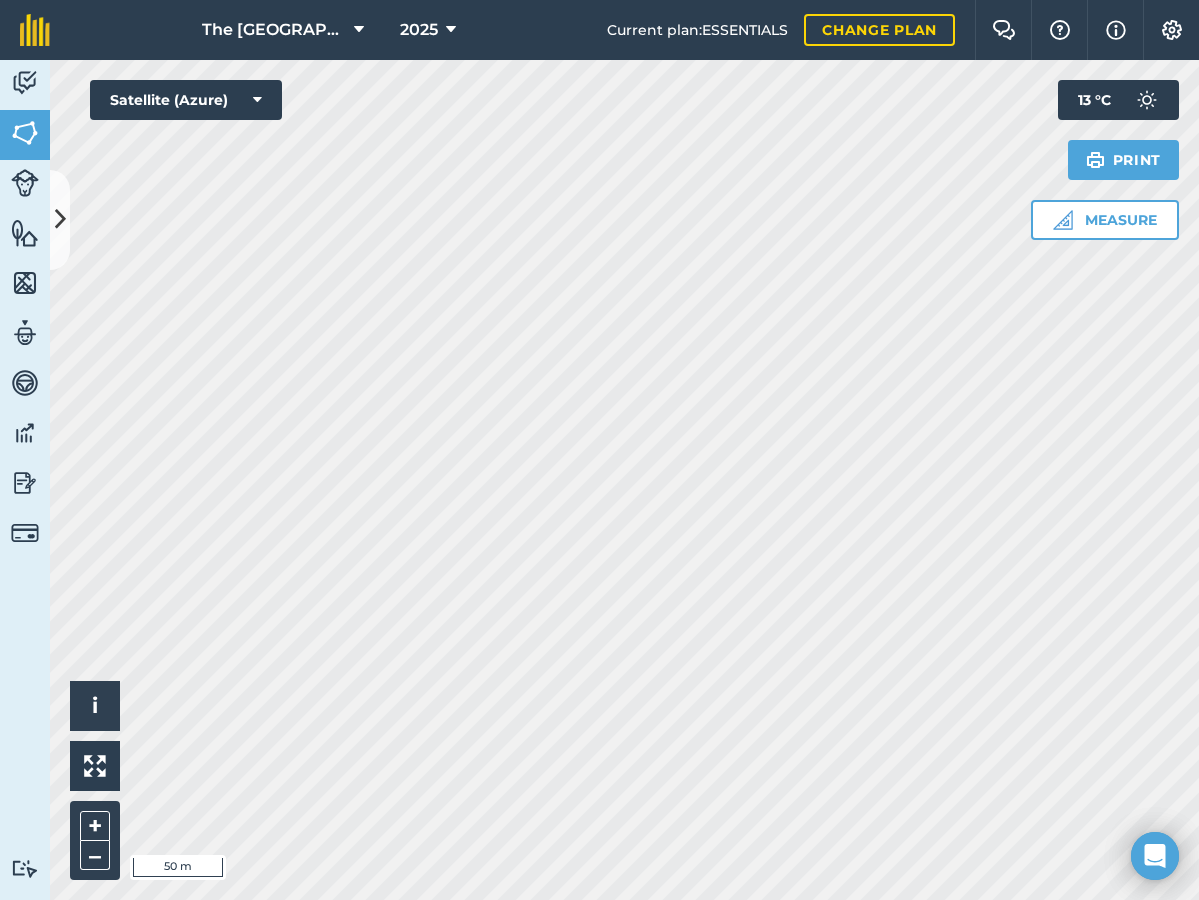 click at bounding box center (60, 220) 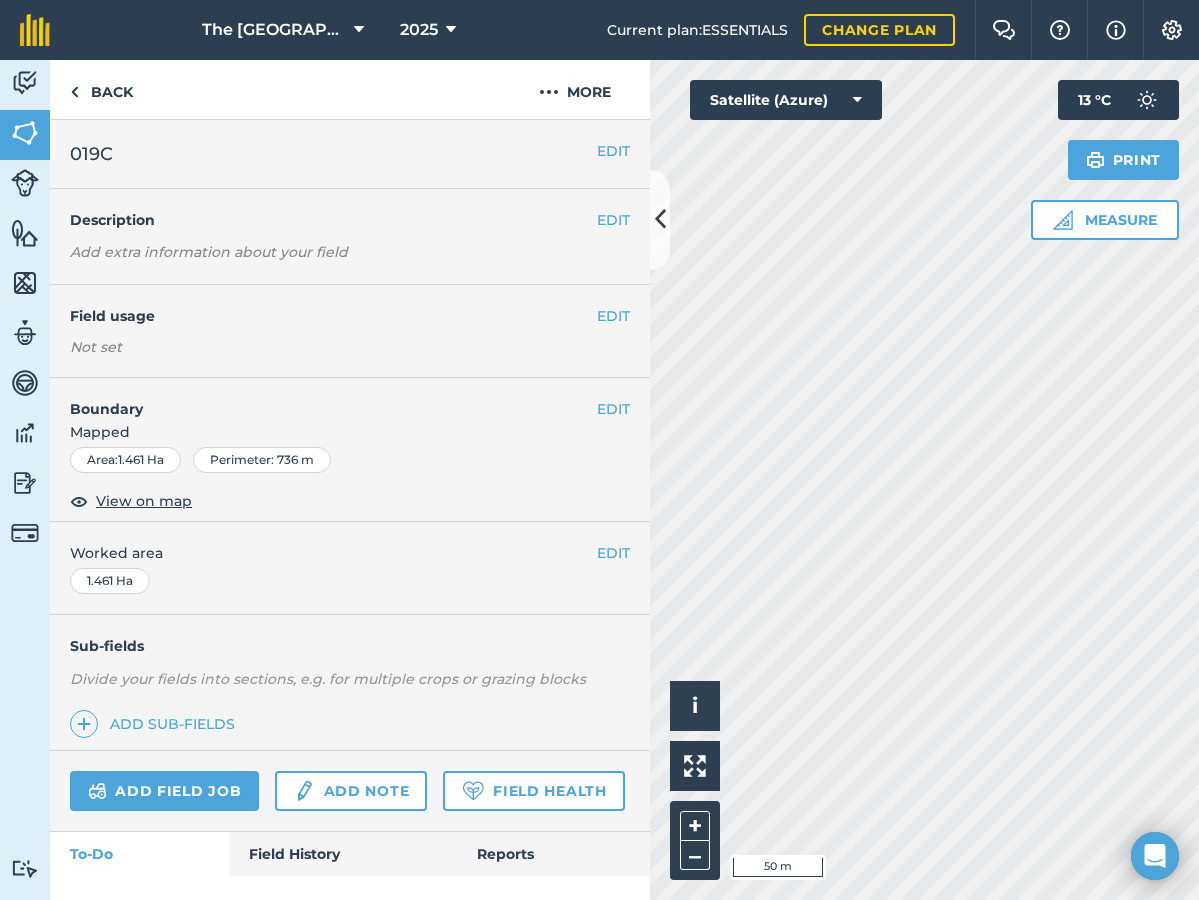 click on "EDIT" at bounding box center [613, 151] 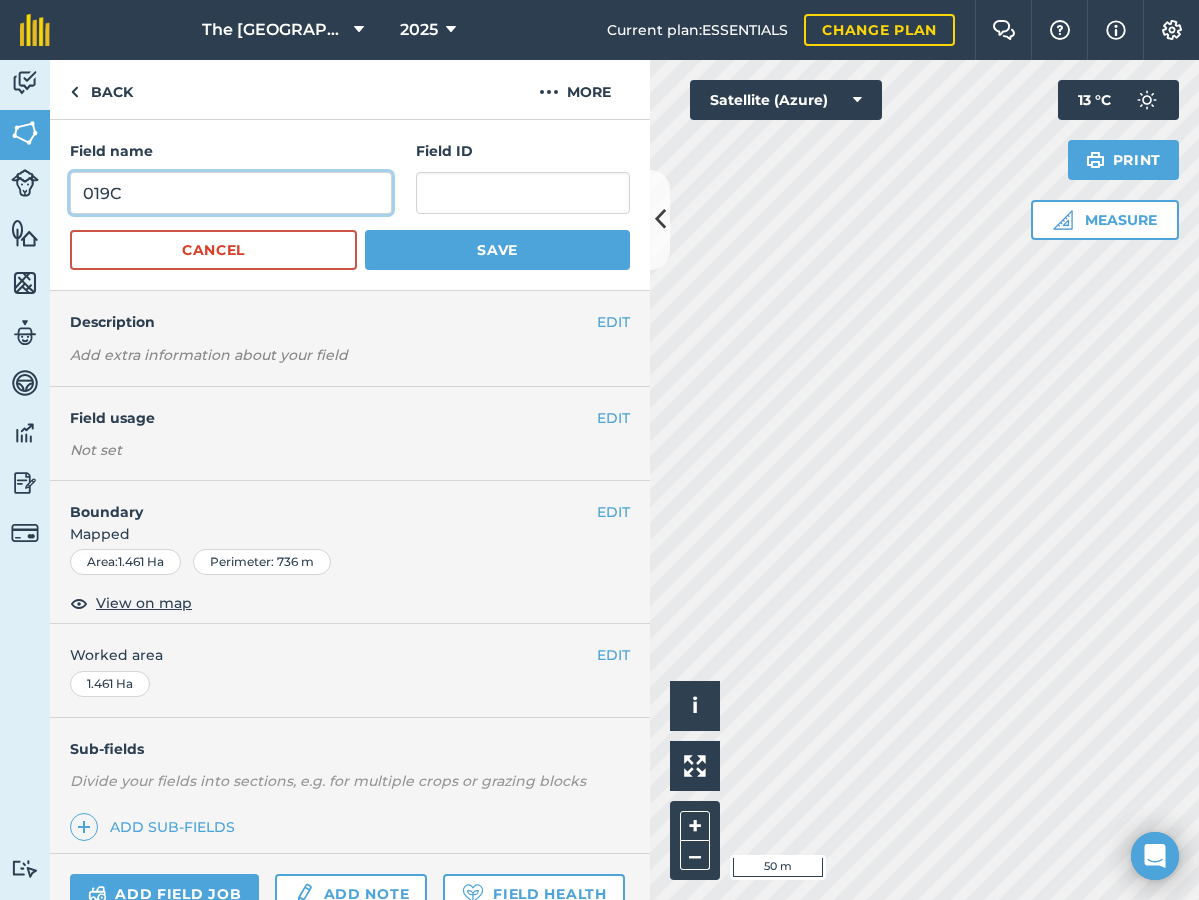 click on "019C" at bounding box center (231, 193) 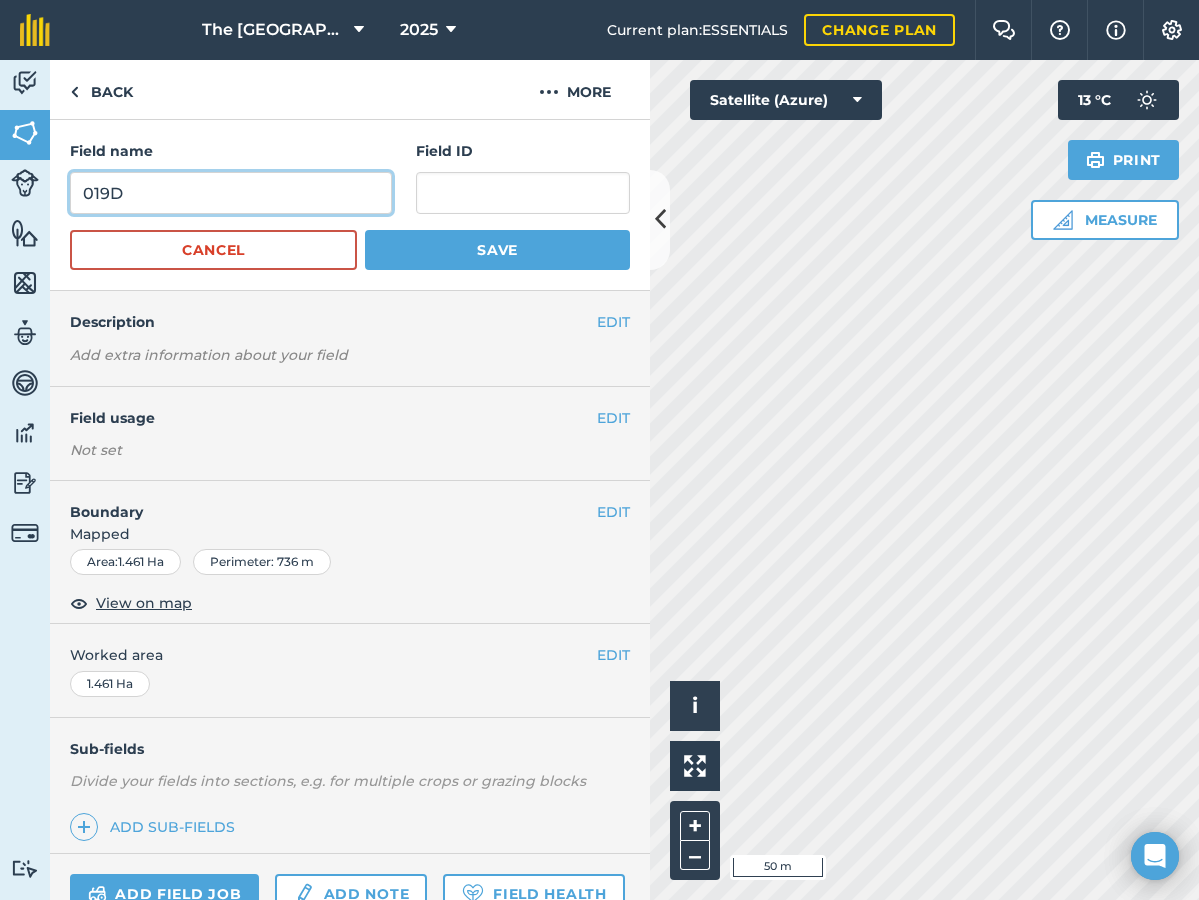 type on "019D" 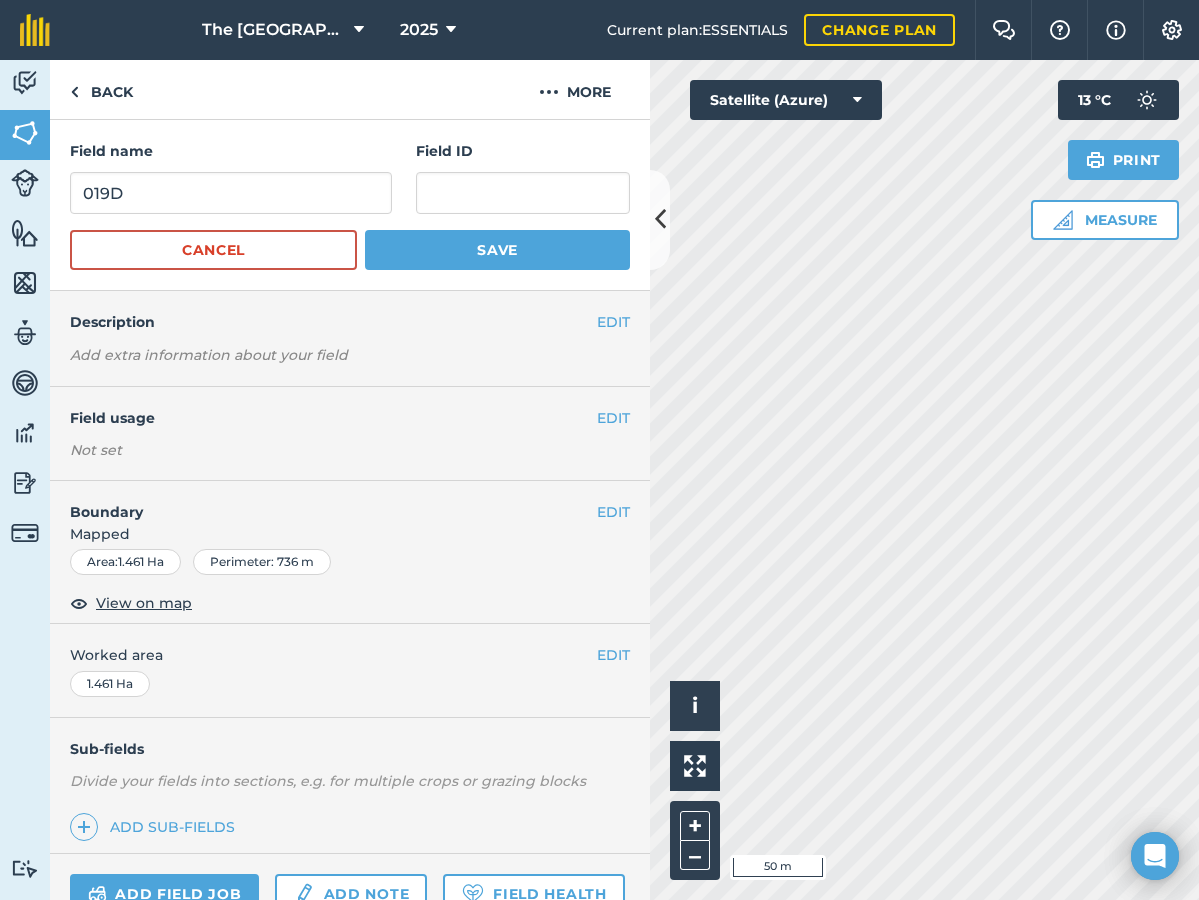click on "Save" at bounding box center [497, 250] 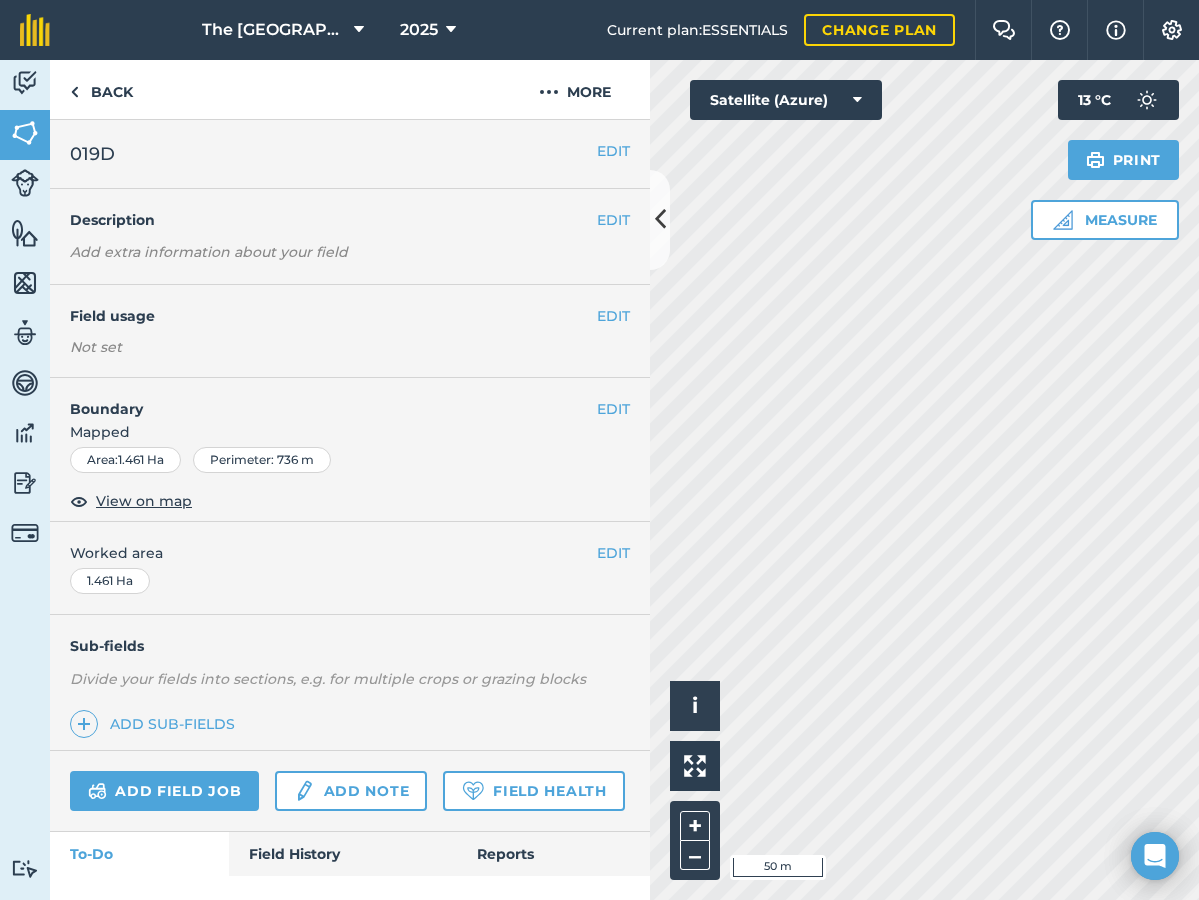 click at bounding box center (660, 219) 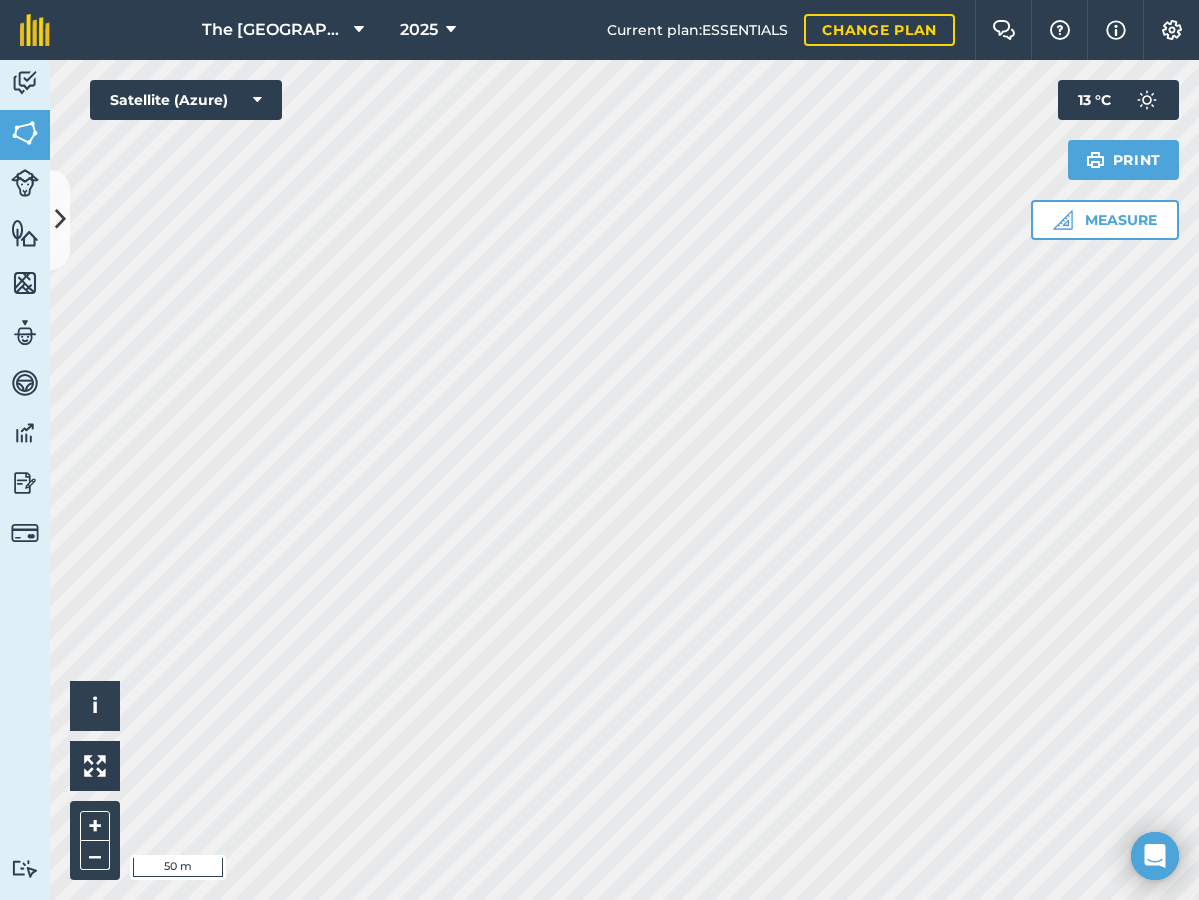 click at bounding box center (60, 220) 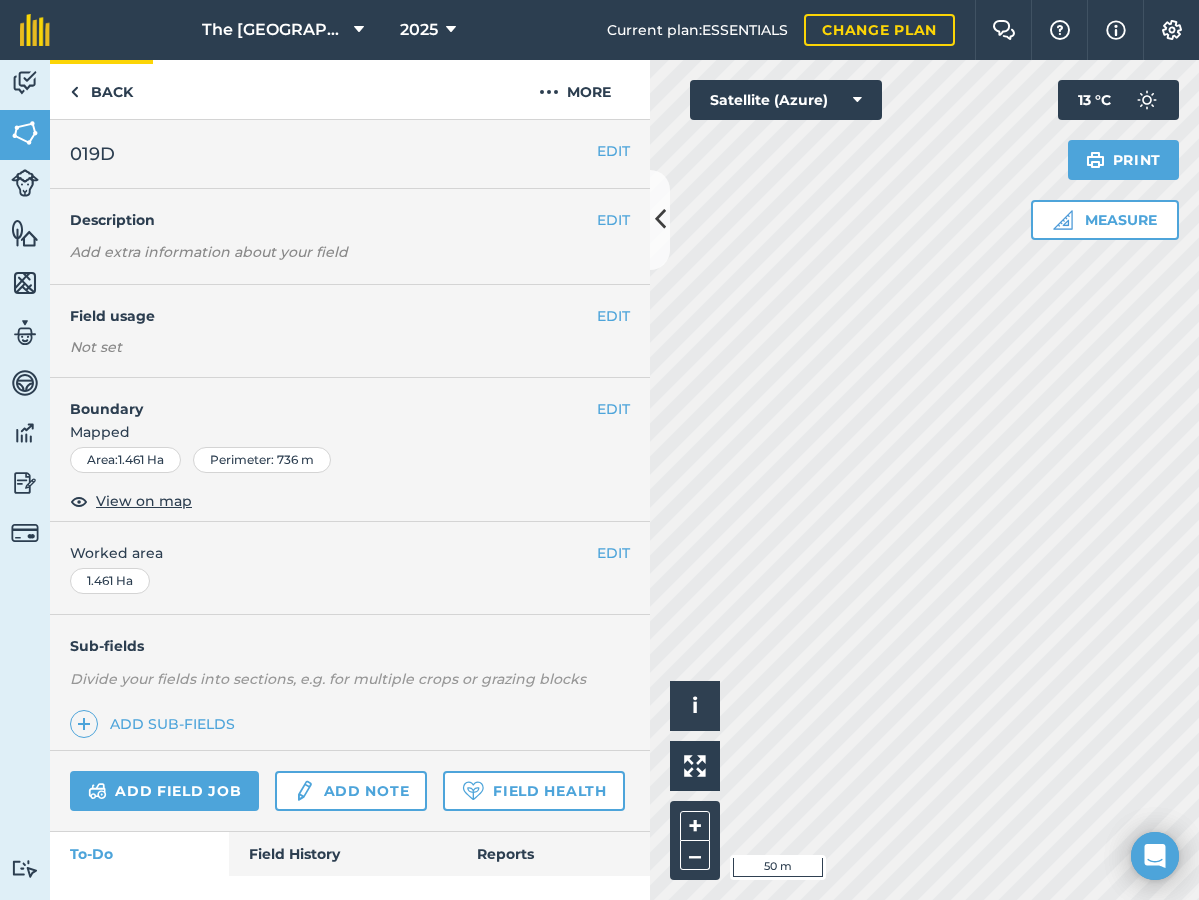 click at bounding box center [74, 92] 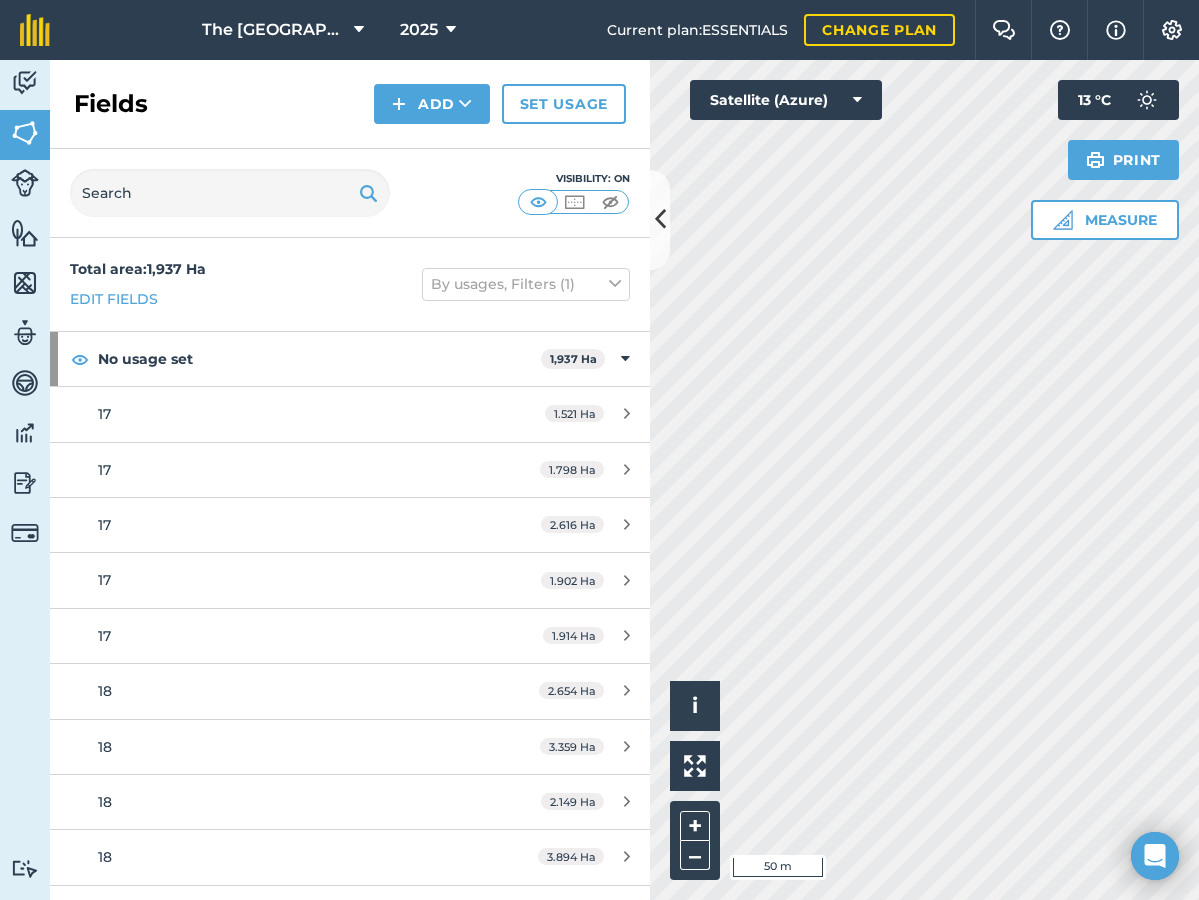 click at bounding box center (660, 219) 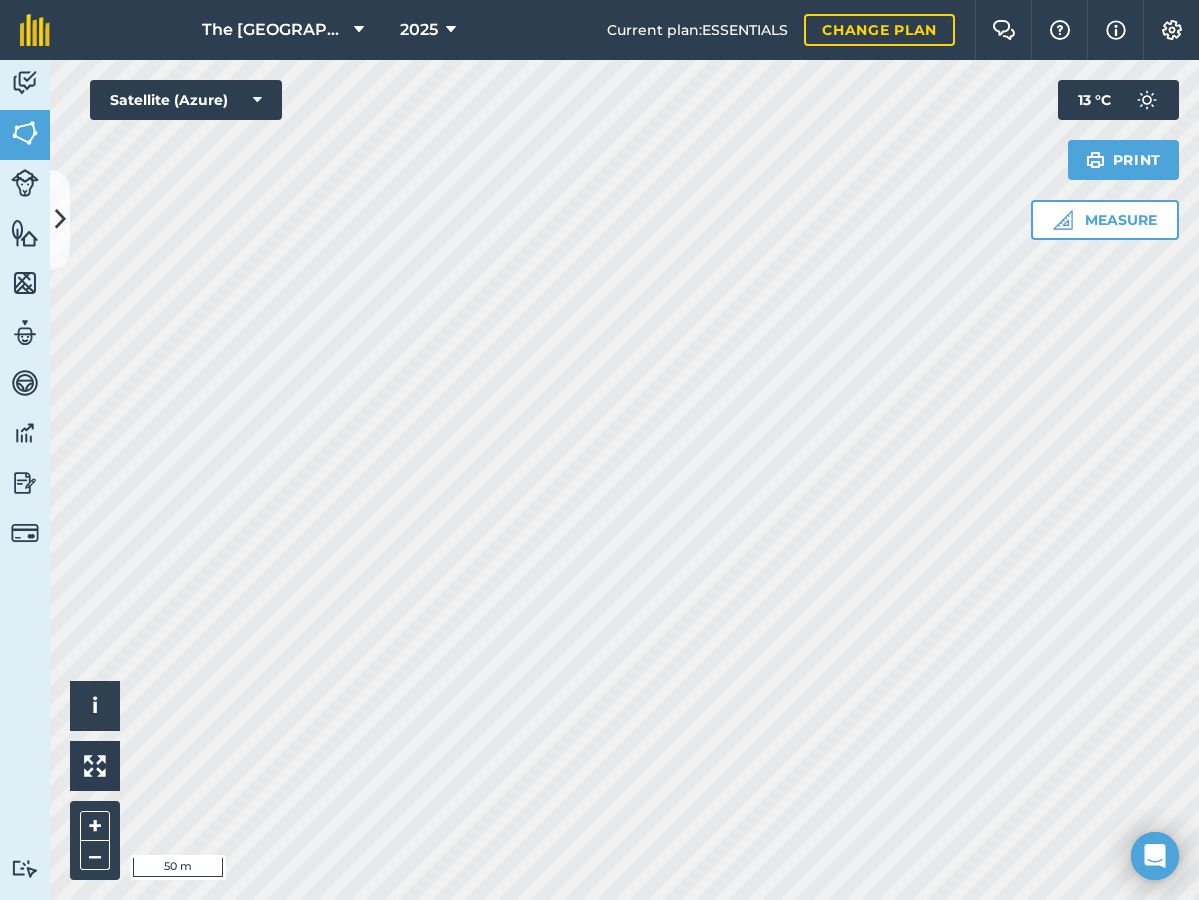 click at bounding box center [60, 219] 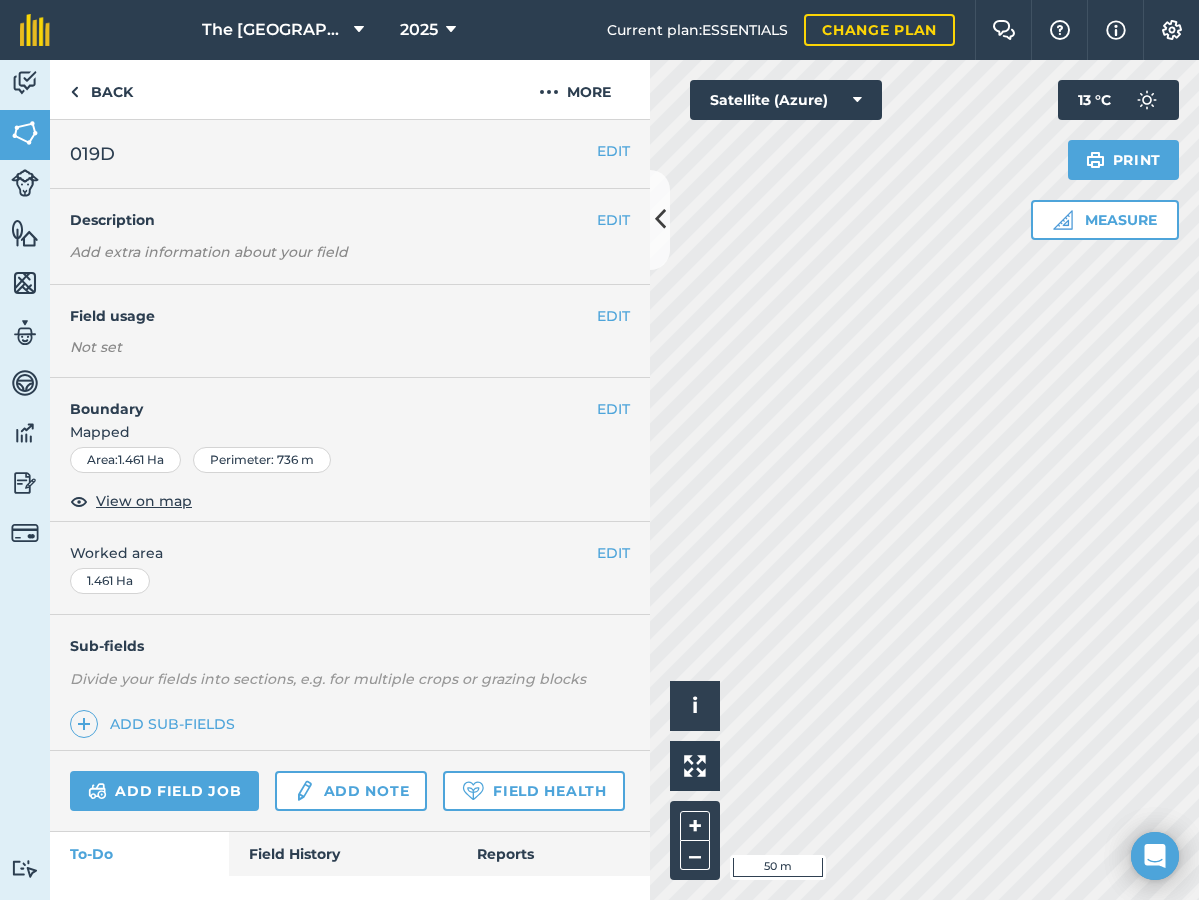 click on "019D" at bounding box center (333, 154) 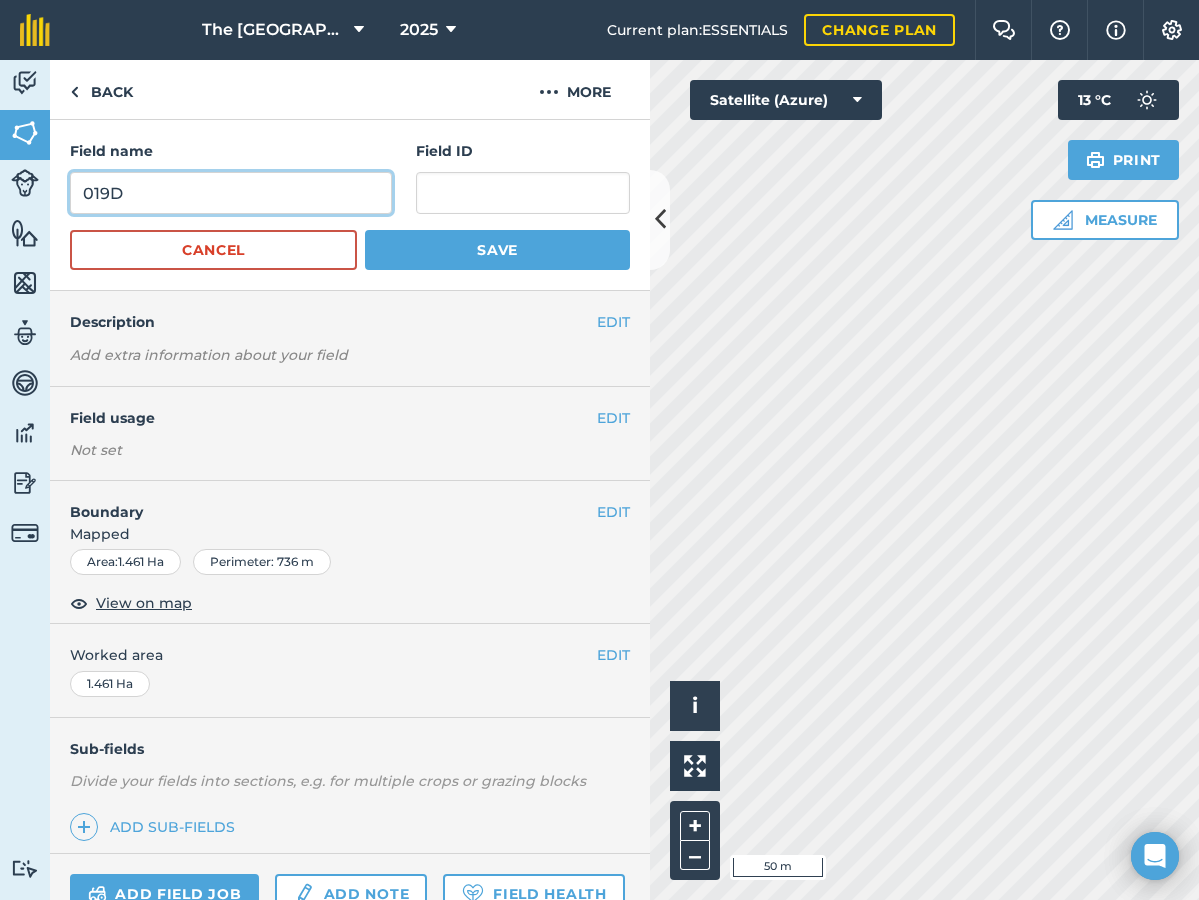 click on "019D" at bounding box center [231, 193] 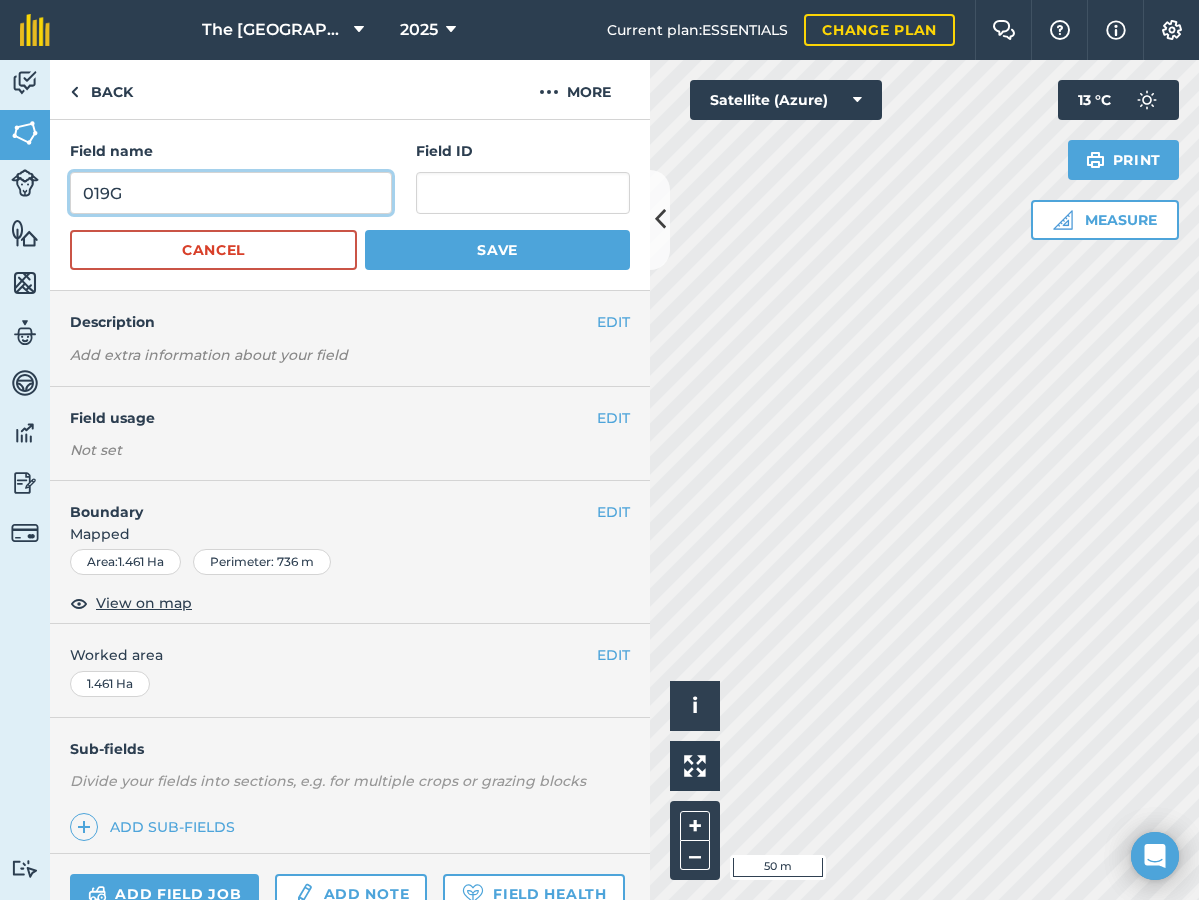 type on "019G" 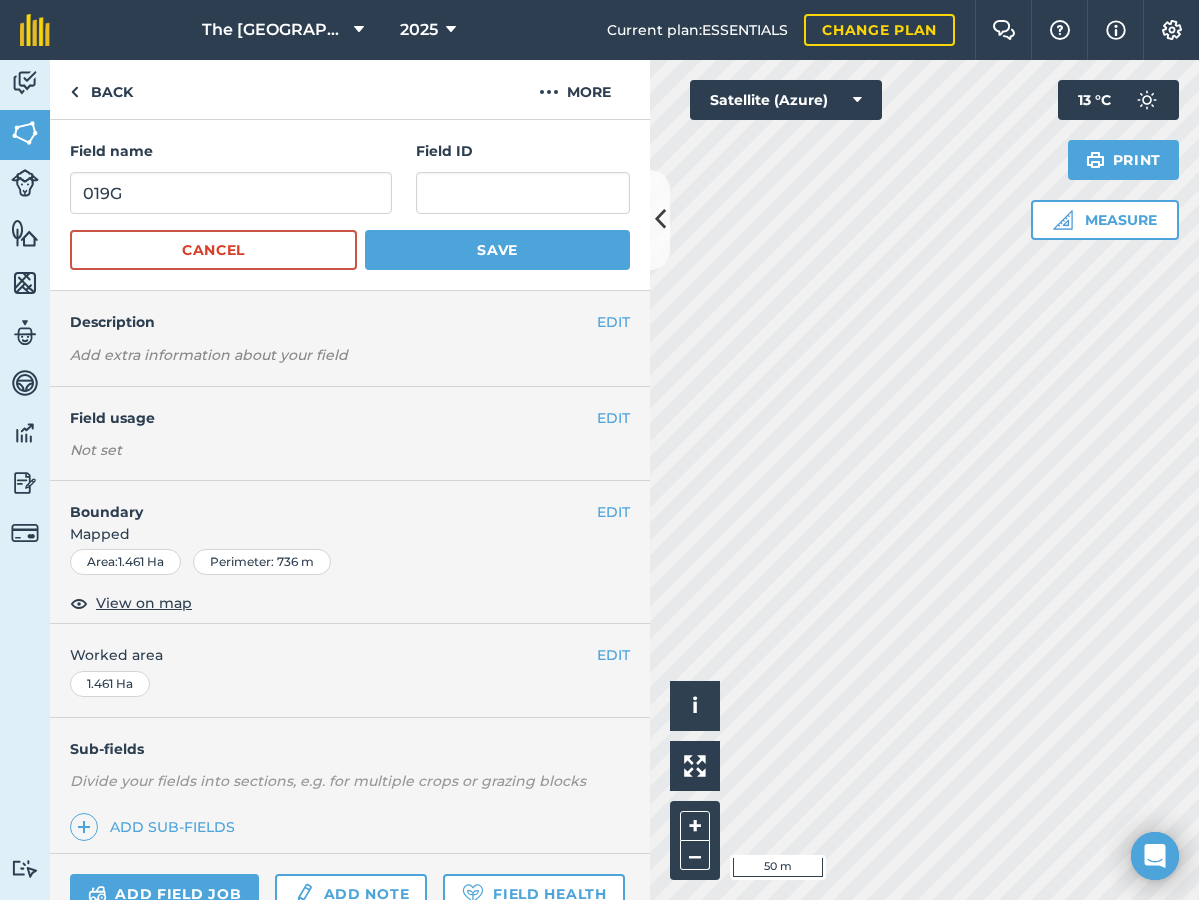 click on "Save" at bounding box center (497, 250) 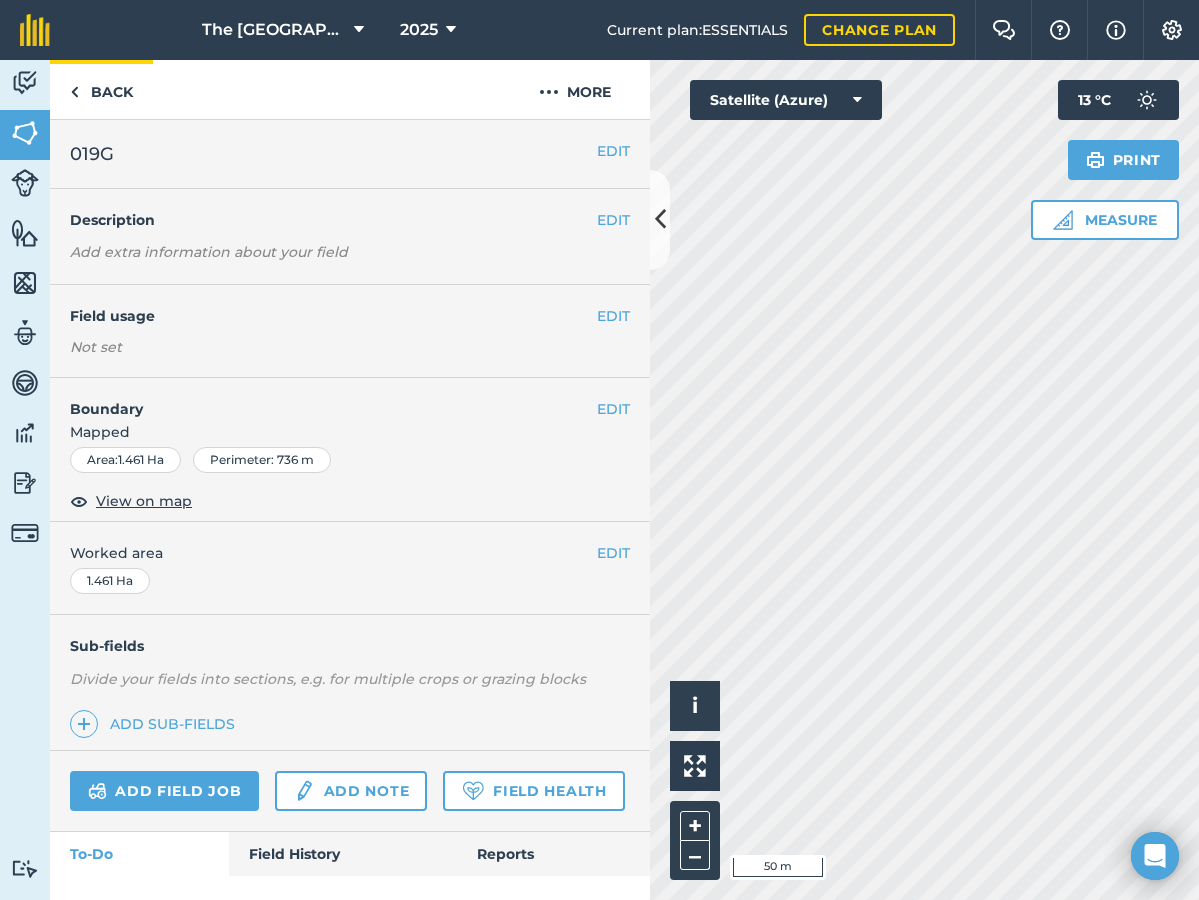 click at bounding box center [74, 92] 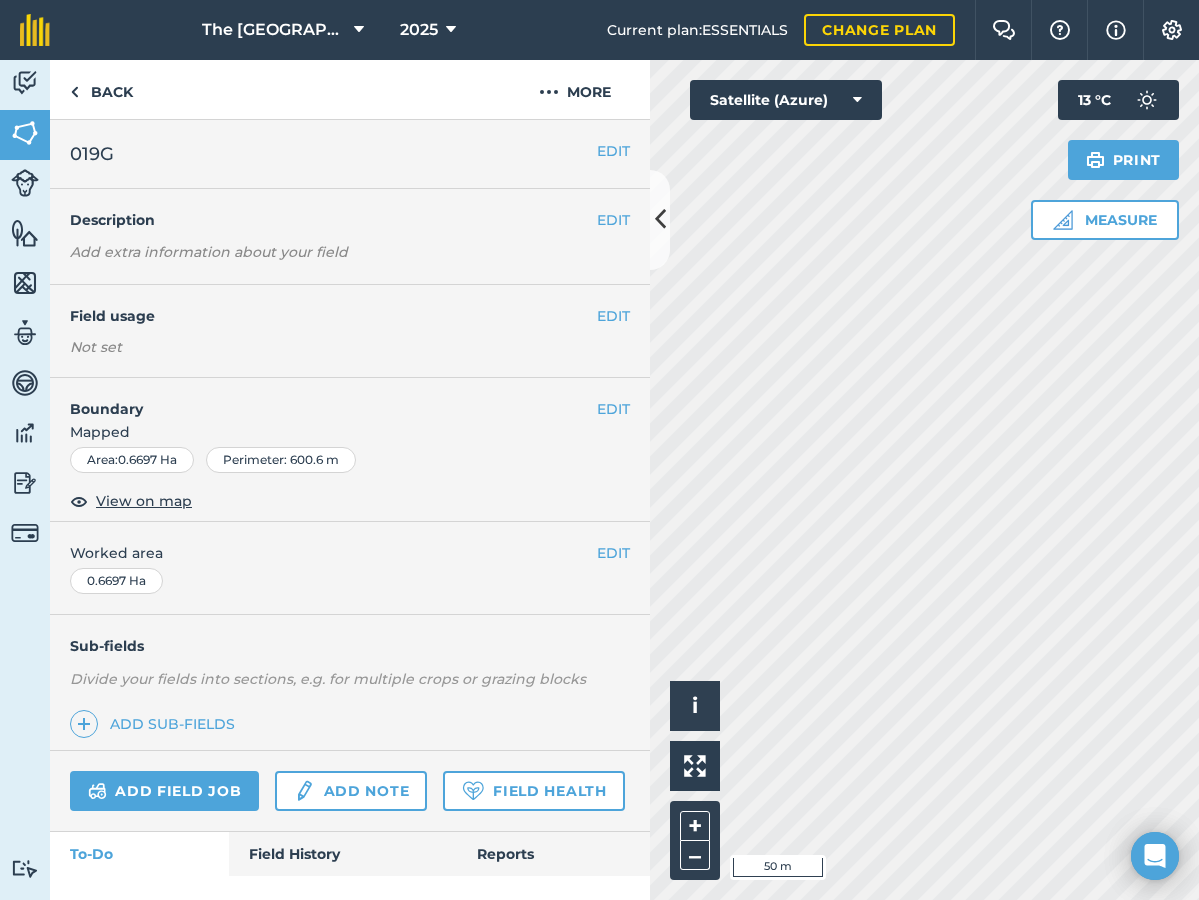 click on "019G" at bounding box center (333, 154) 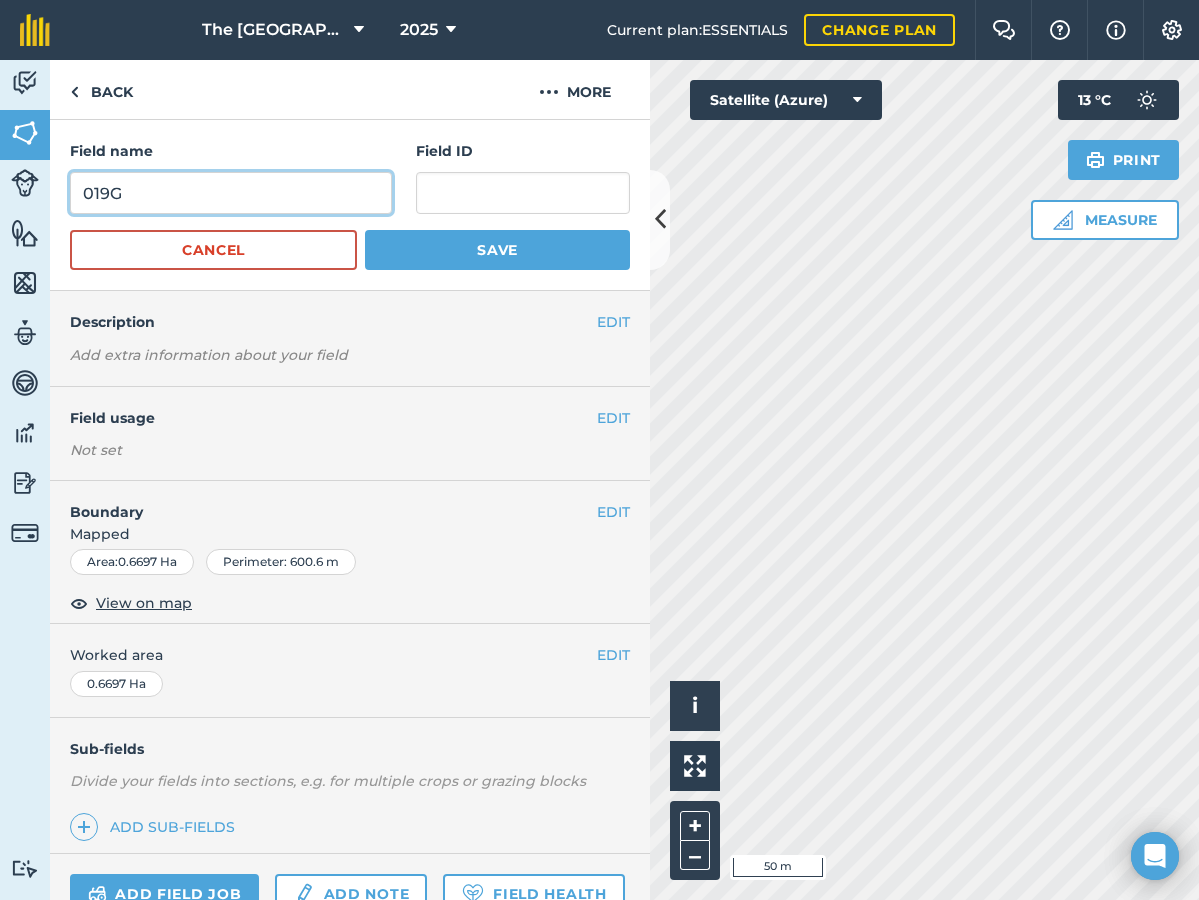 click on "019G" at bounding box center (231, 193) 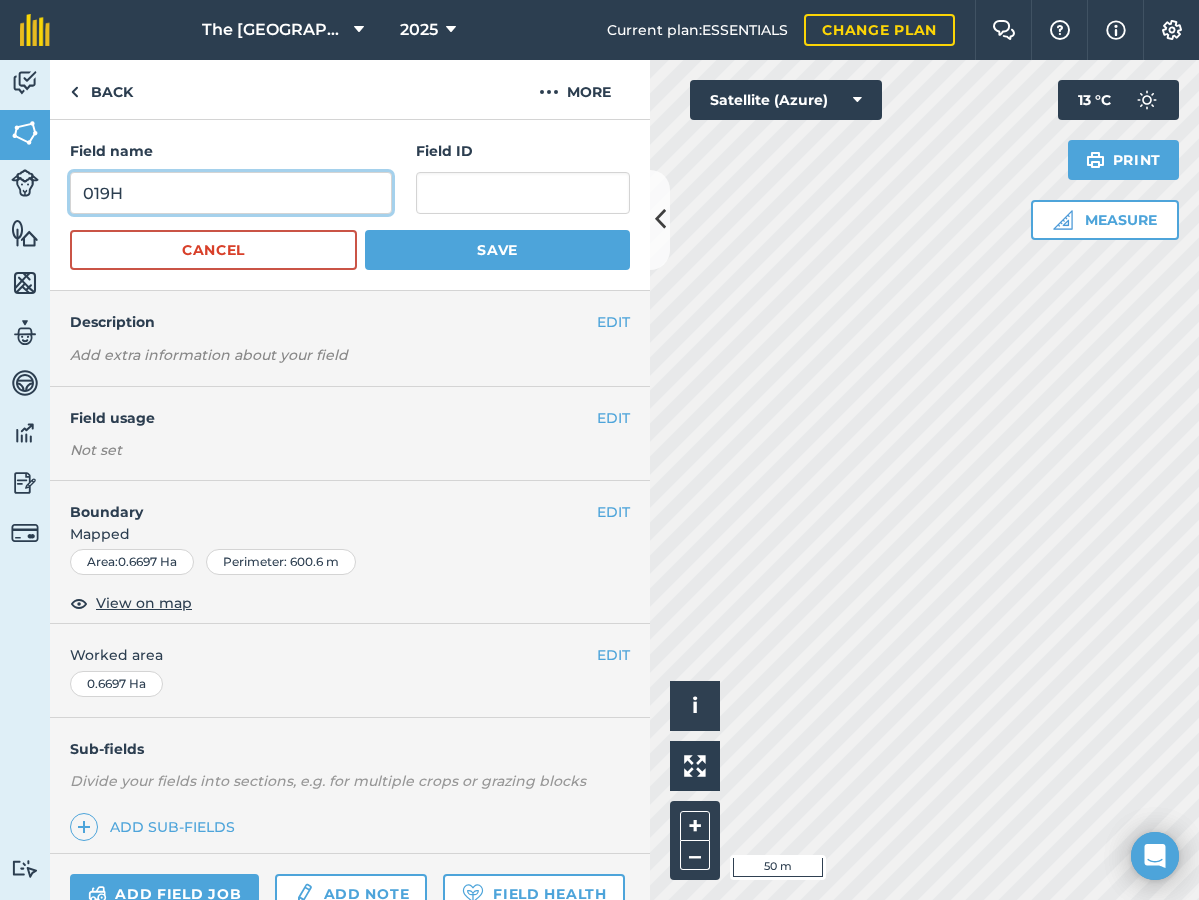 type on "019H" 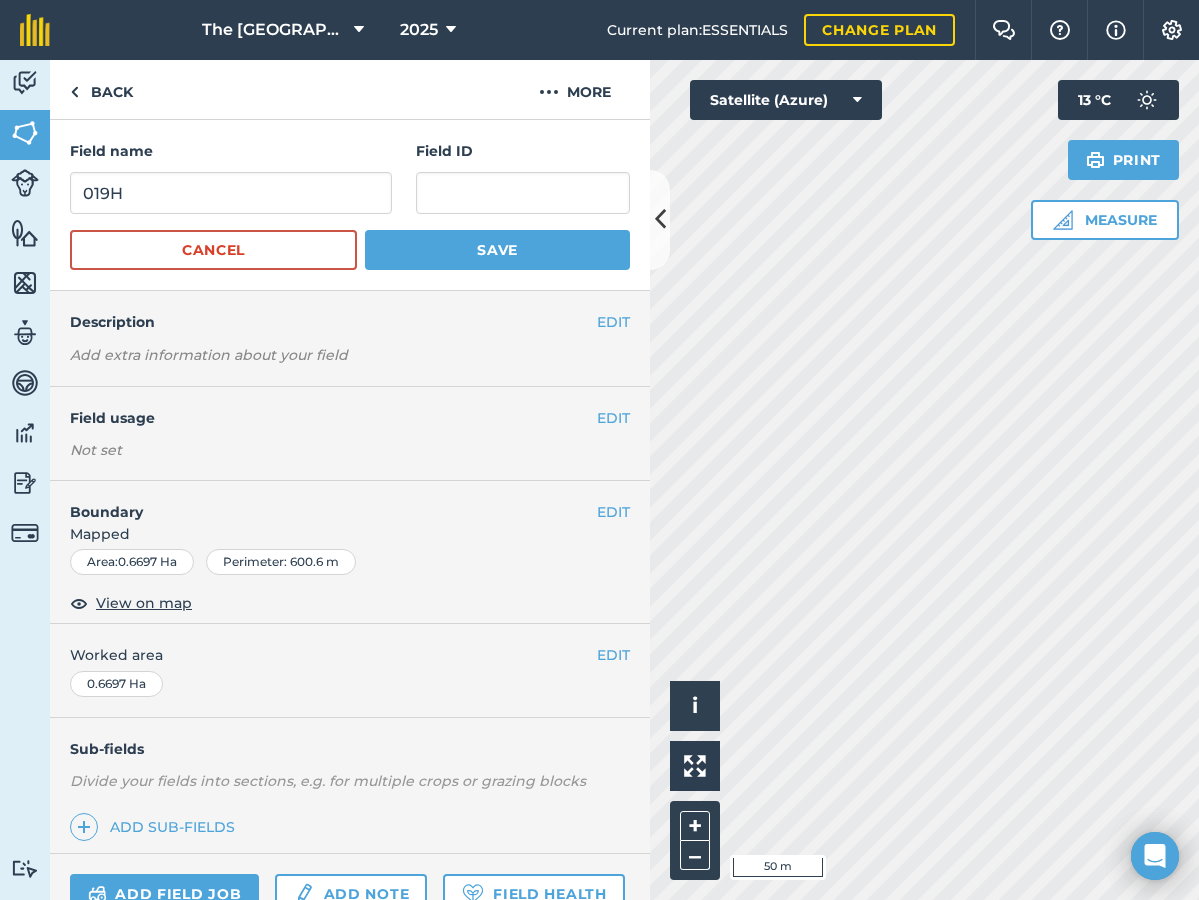 click on "Save" at bounding box center [497, 250] 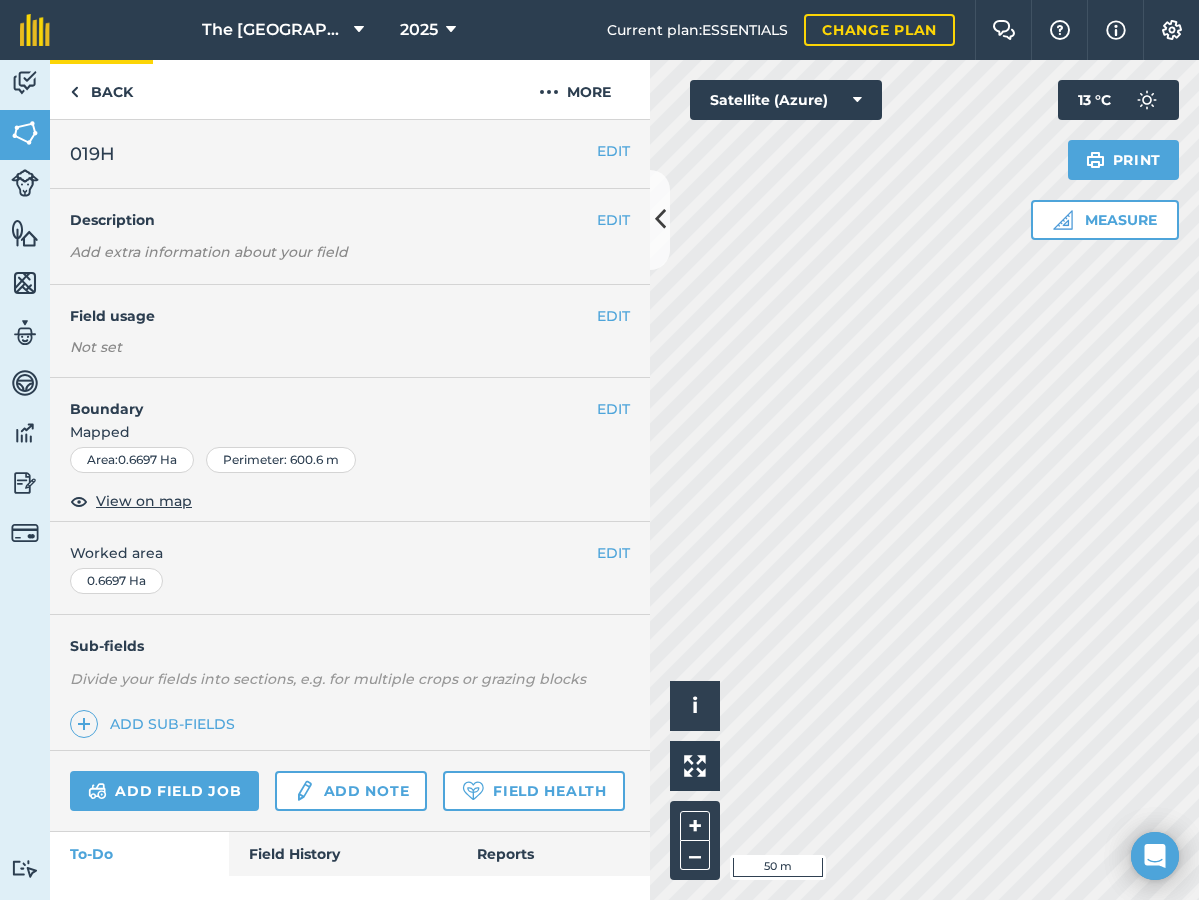 click at bounding box center [74, 92] 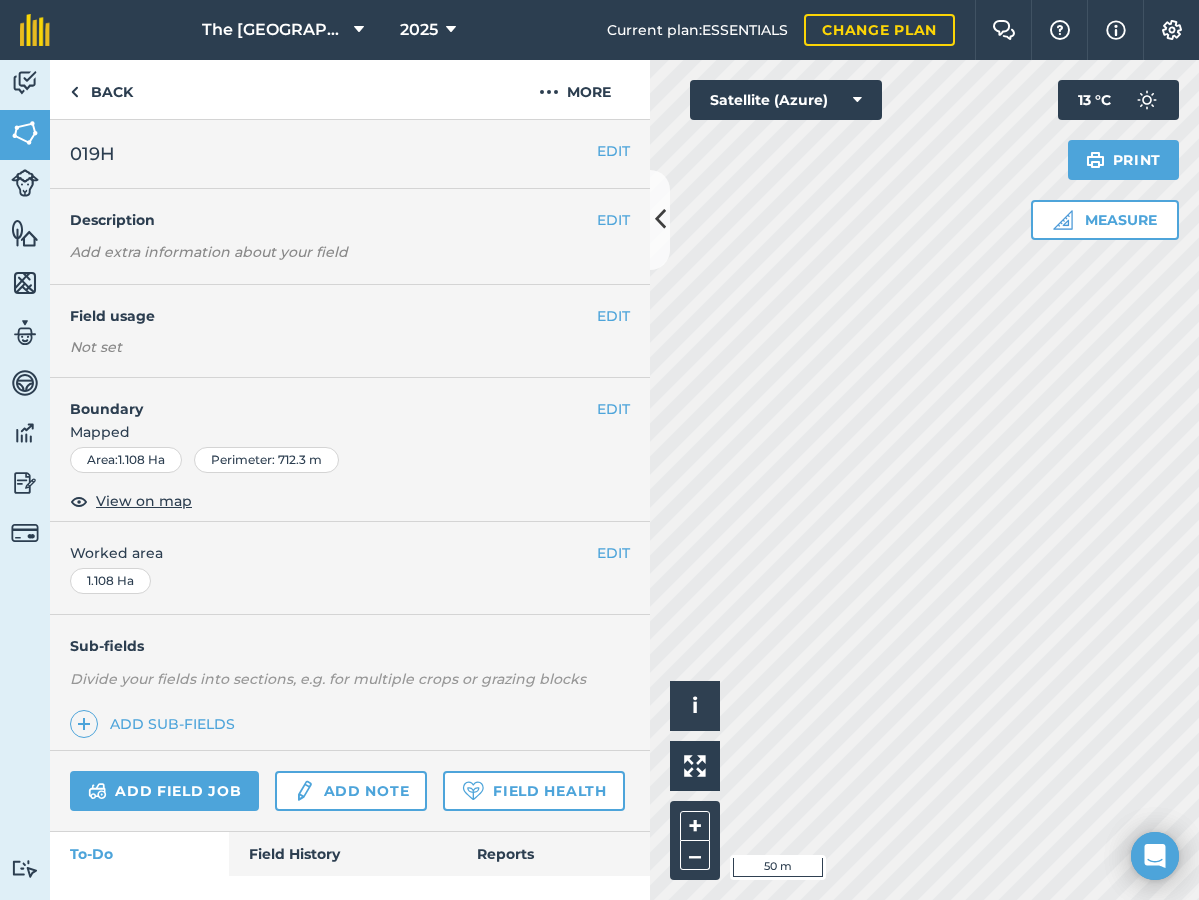 click on "EDIT" at bounding box center [613, 151] 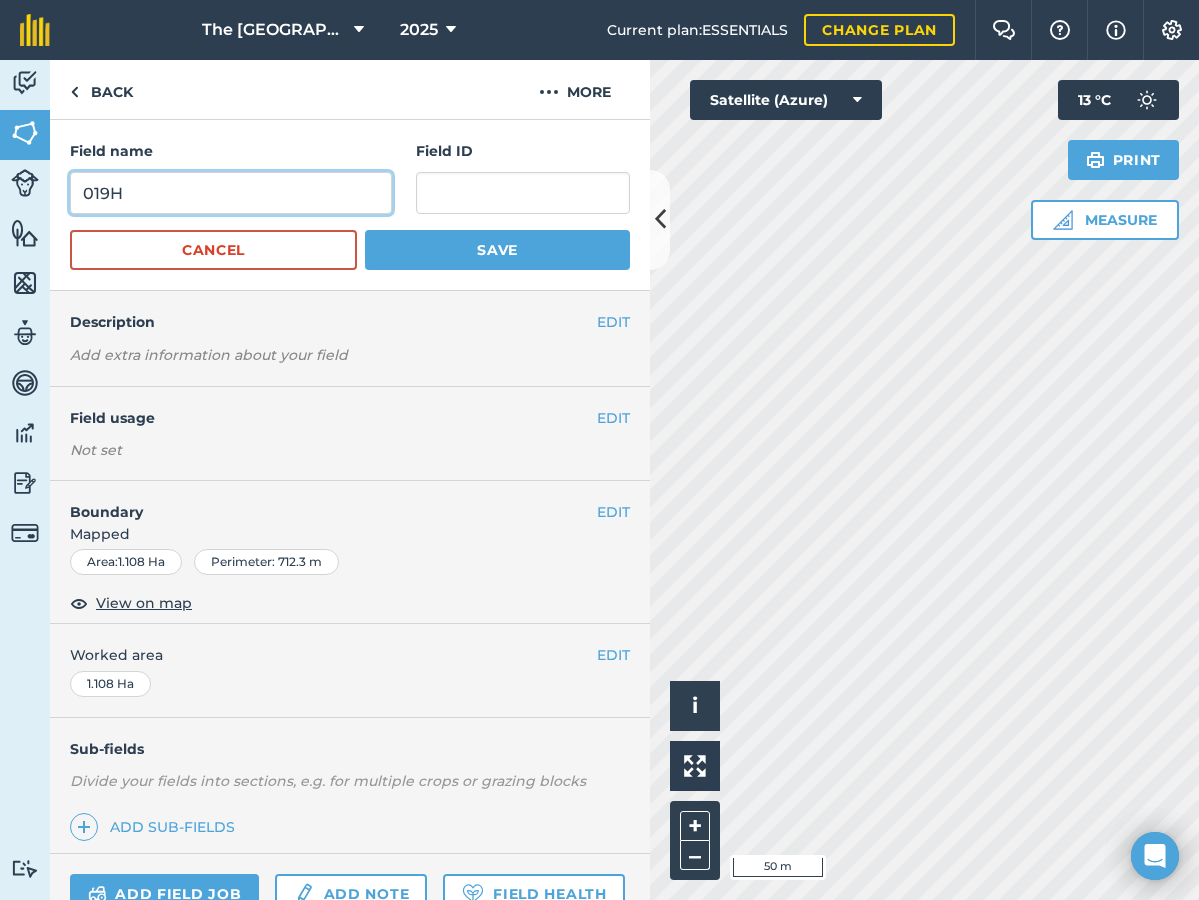 click on "019H" at bounding box center [231, 193] 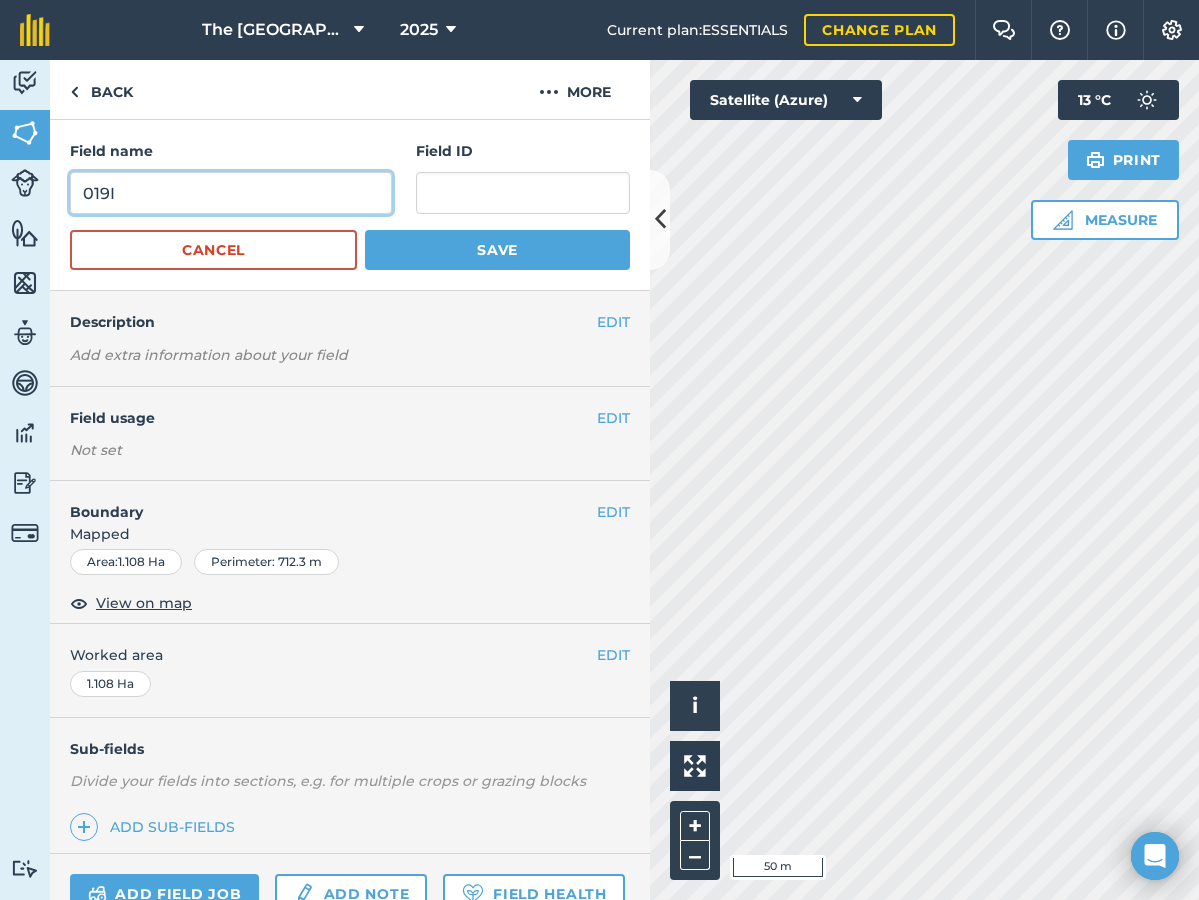 type on "019I" 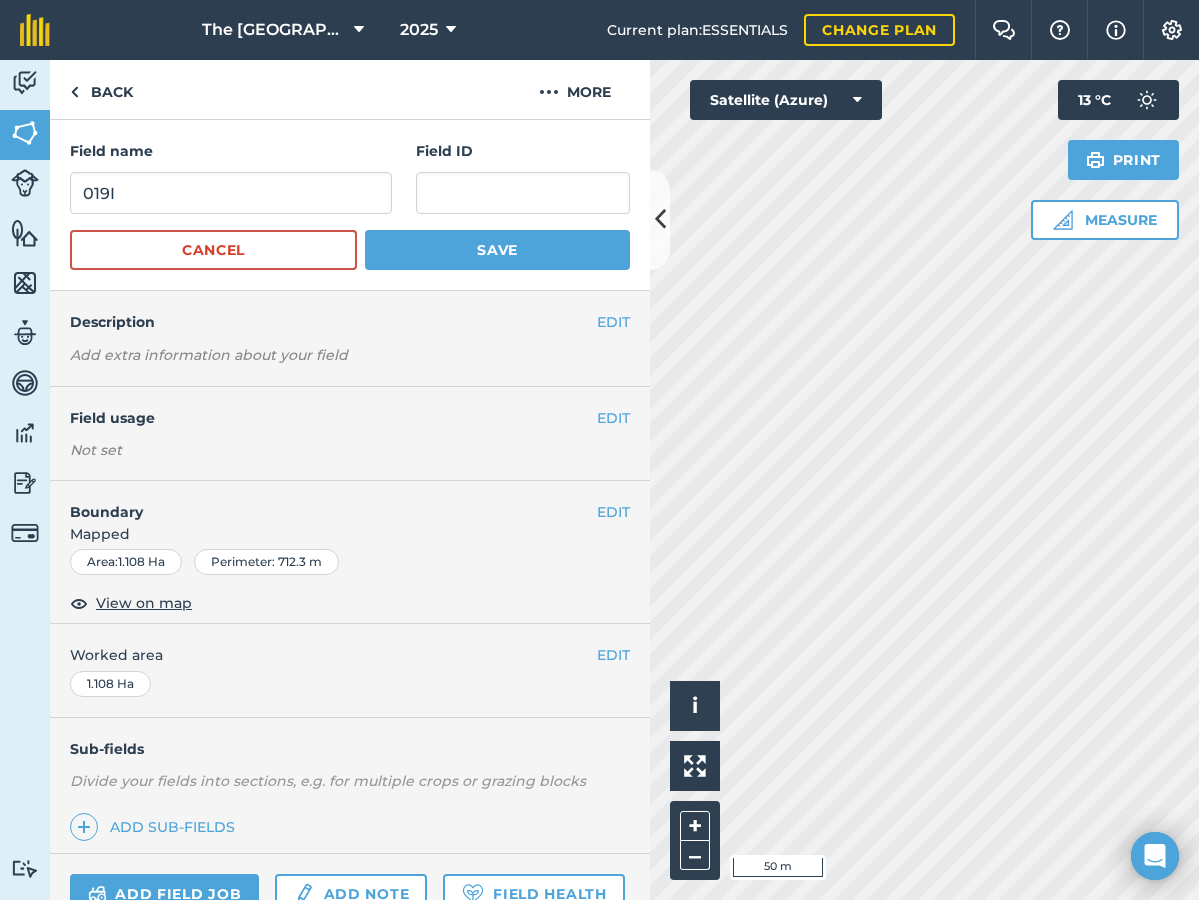 click on "Save" at bounding box center [497, 250] 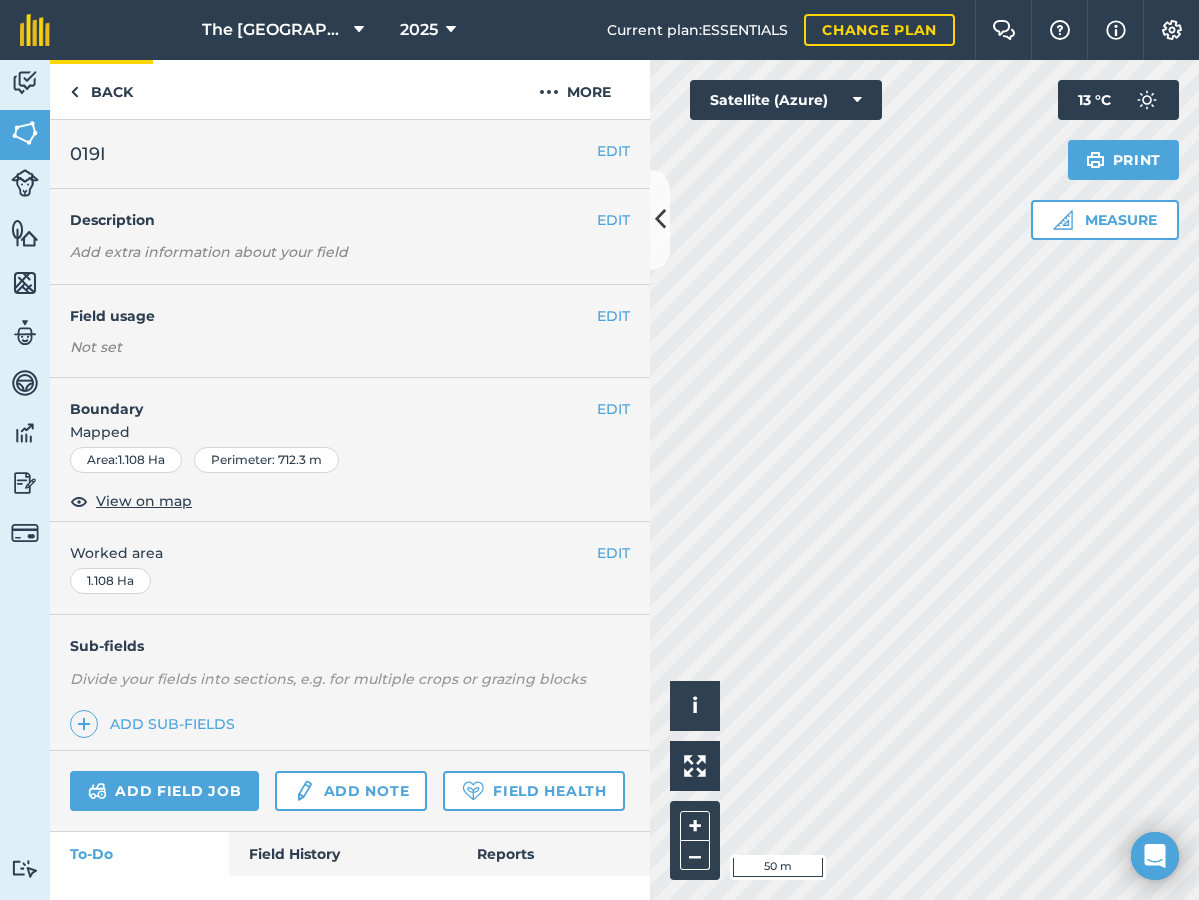 click at bounding box center (74, 92) 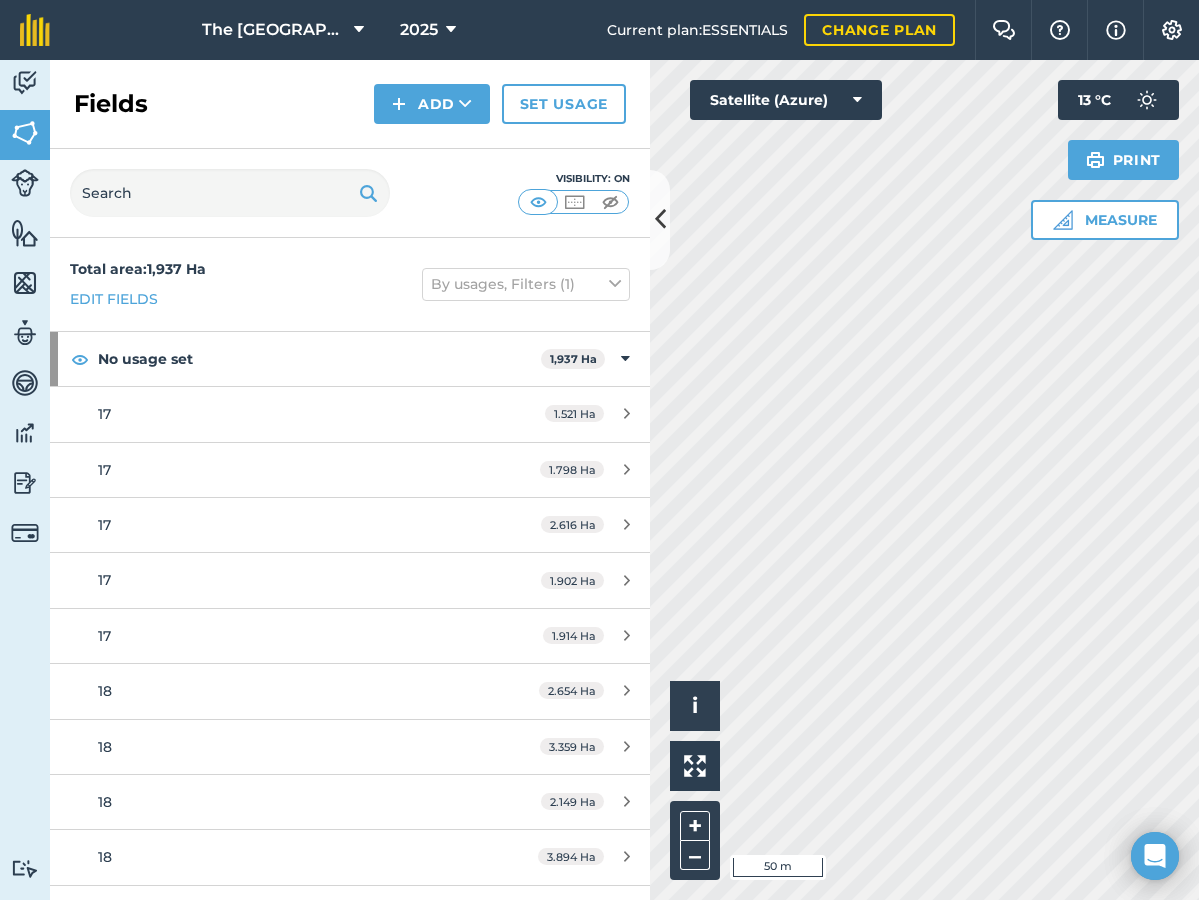 click at bounding box center [660, 219] 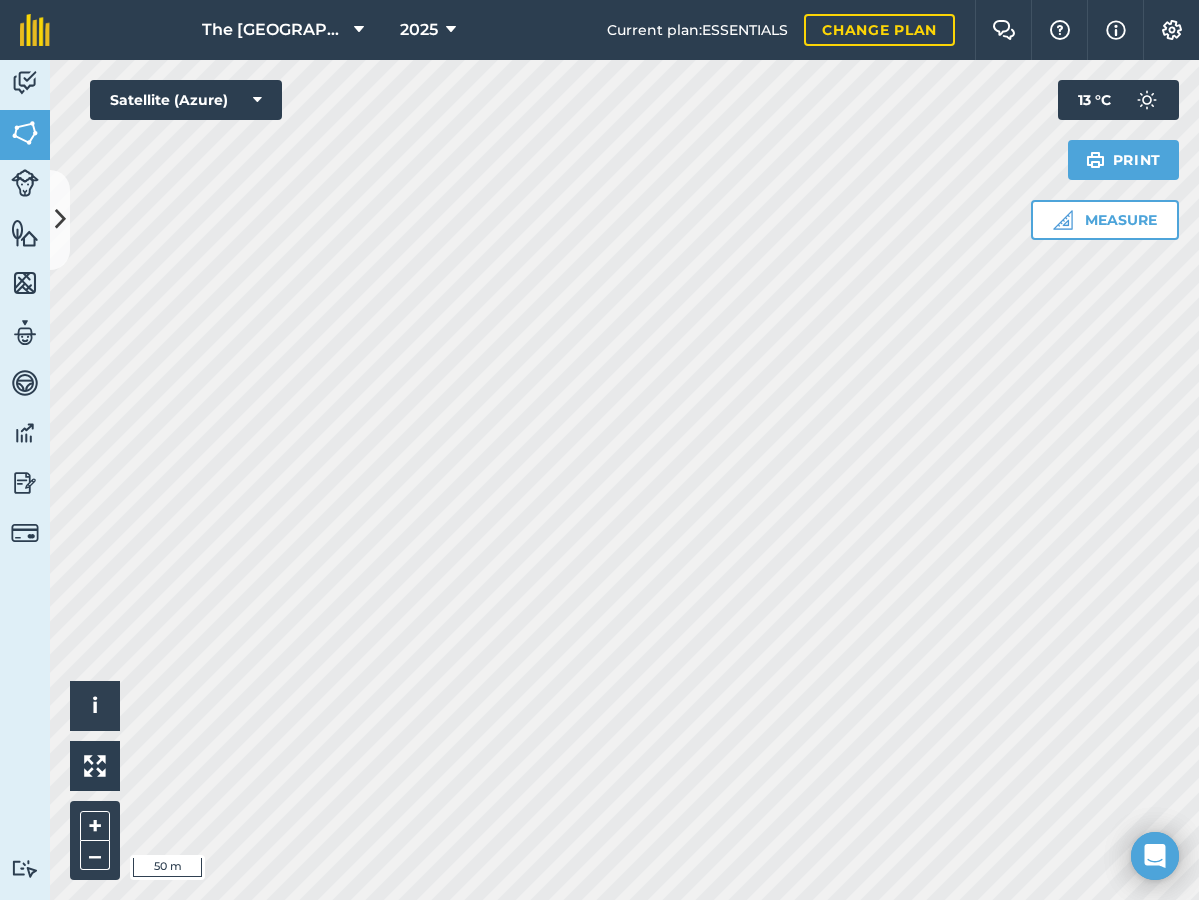 click at bounding box center [60, 219] 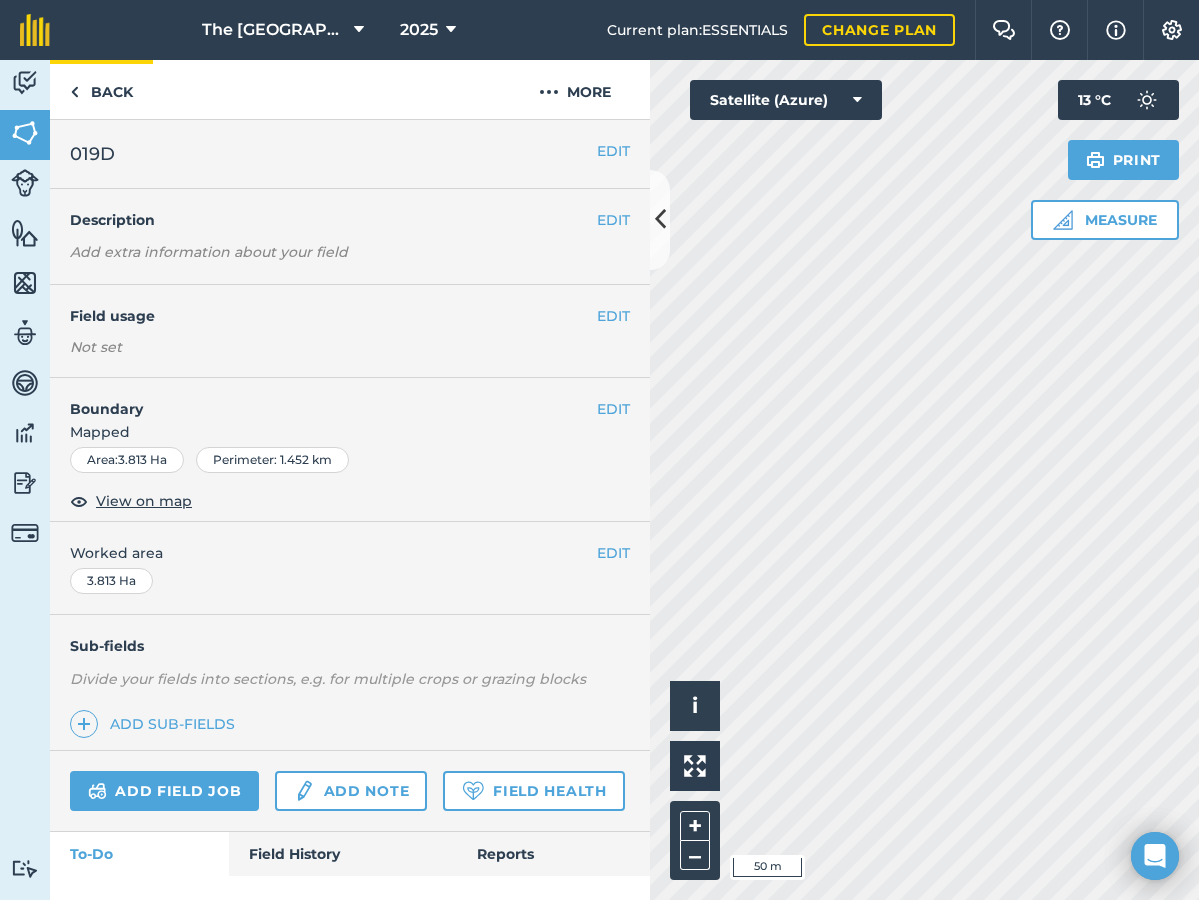 click on "Back" at bounding box center [101, 89] 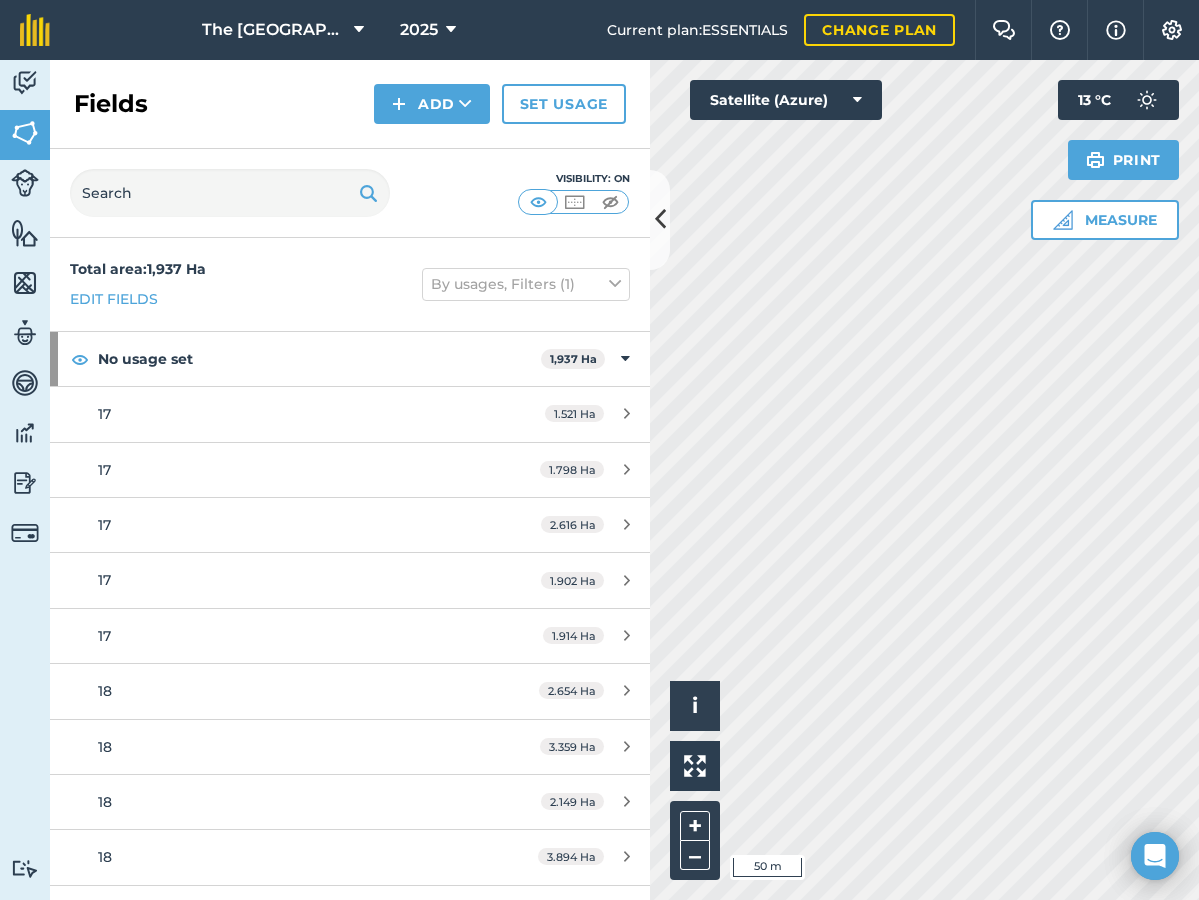 click at bounding box center [660, 219] 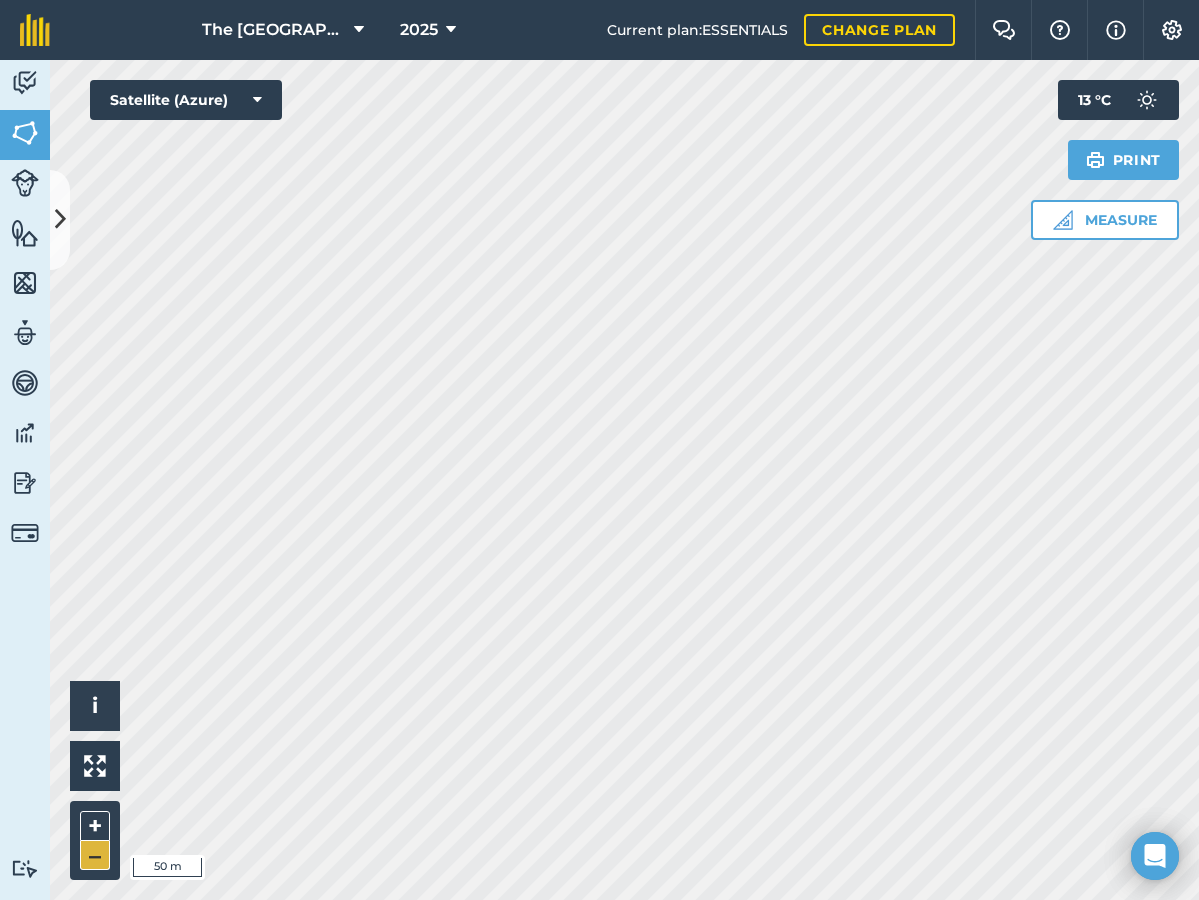 click on "–" at bounding box center (95, 855) 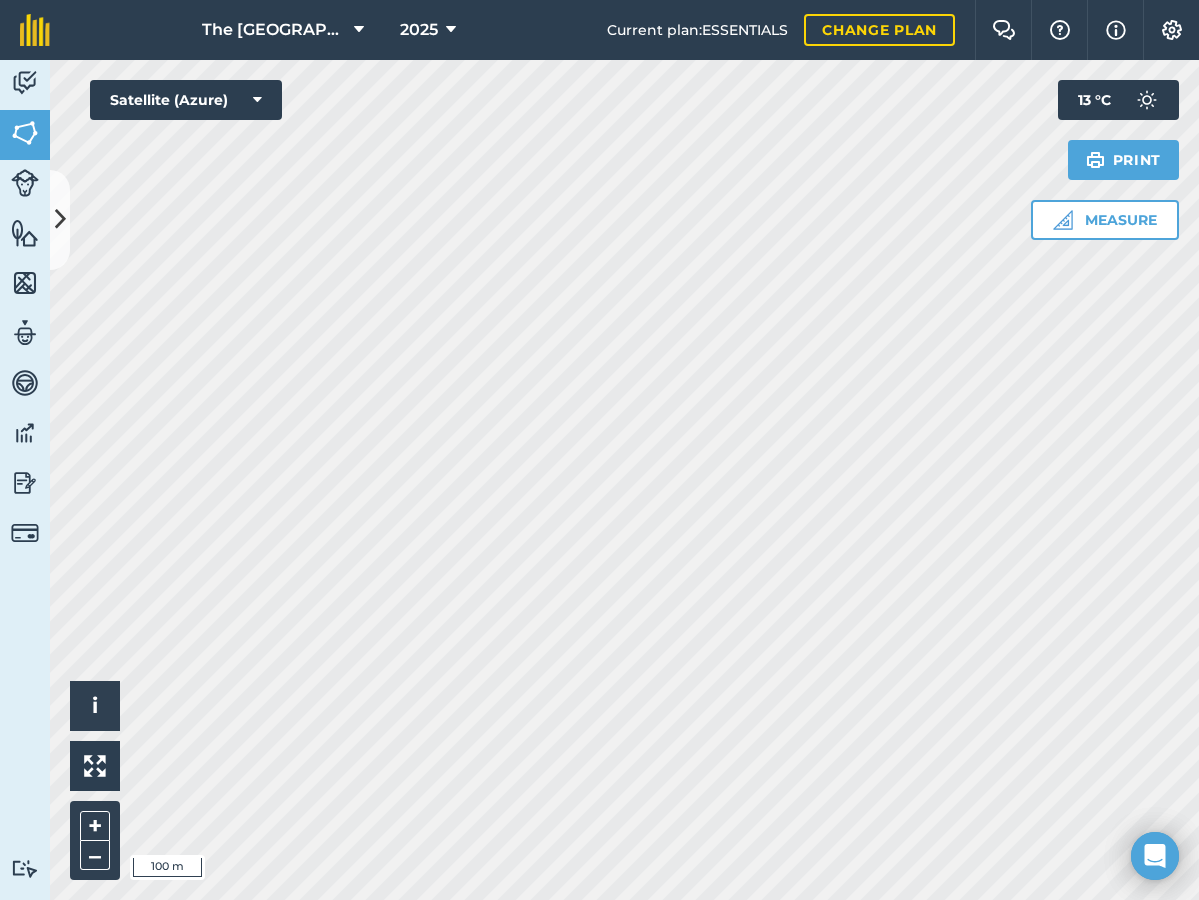 click at bounding box center [60, 219] 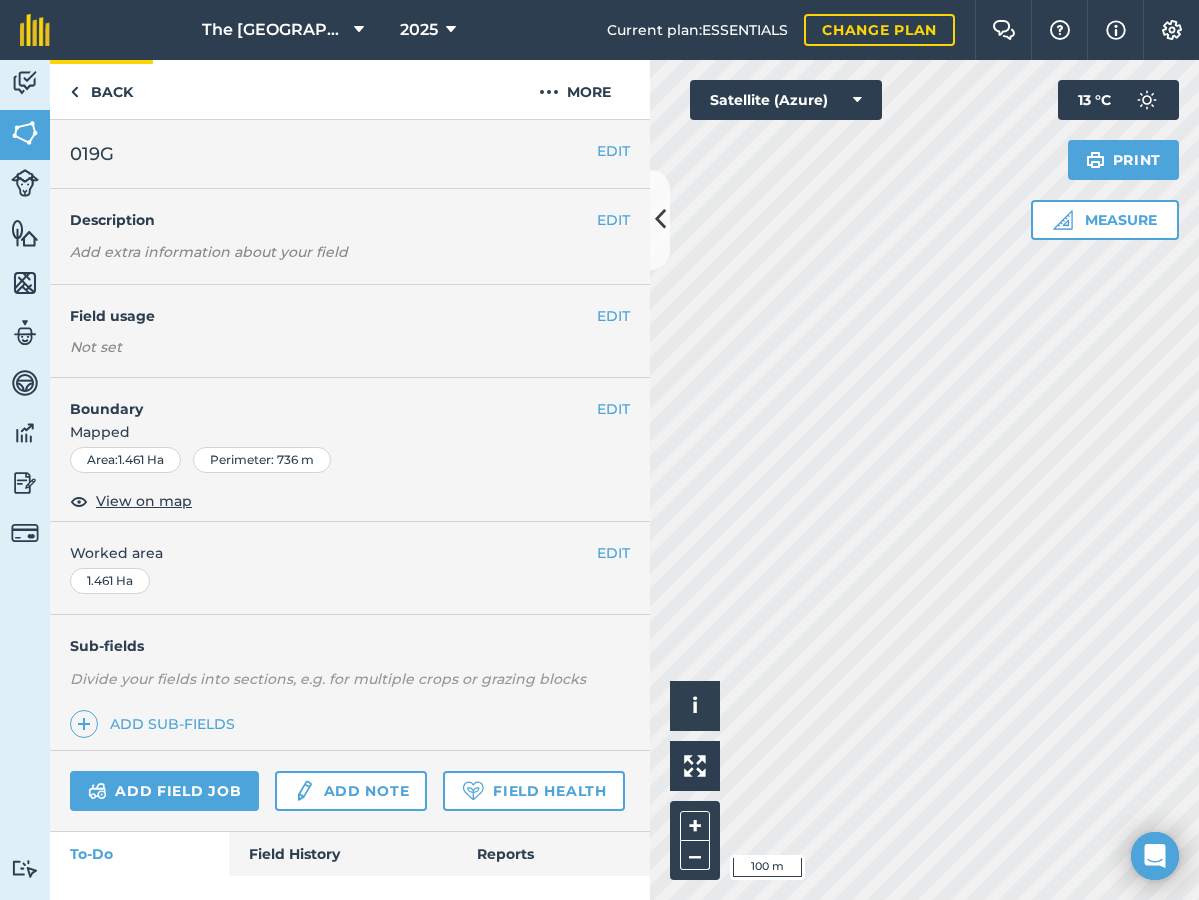 click at bounding box center [74, 92] 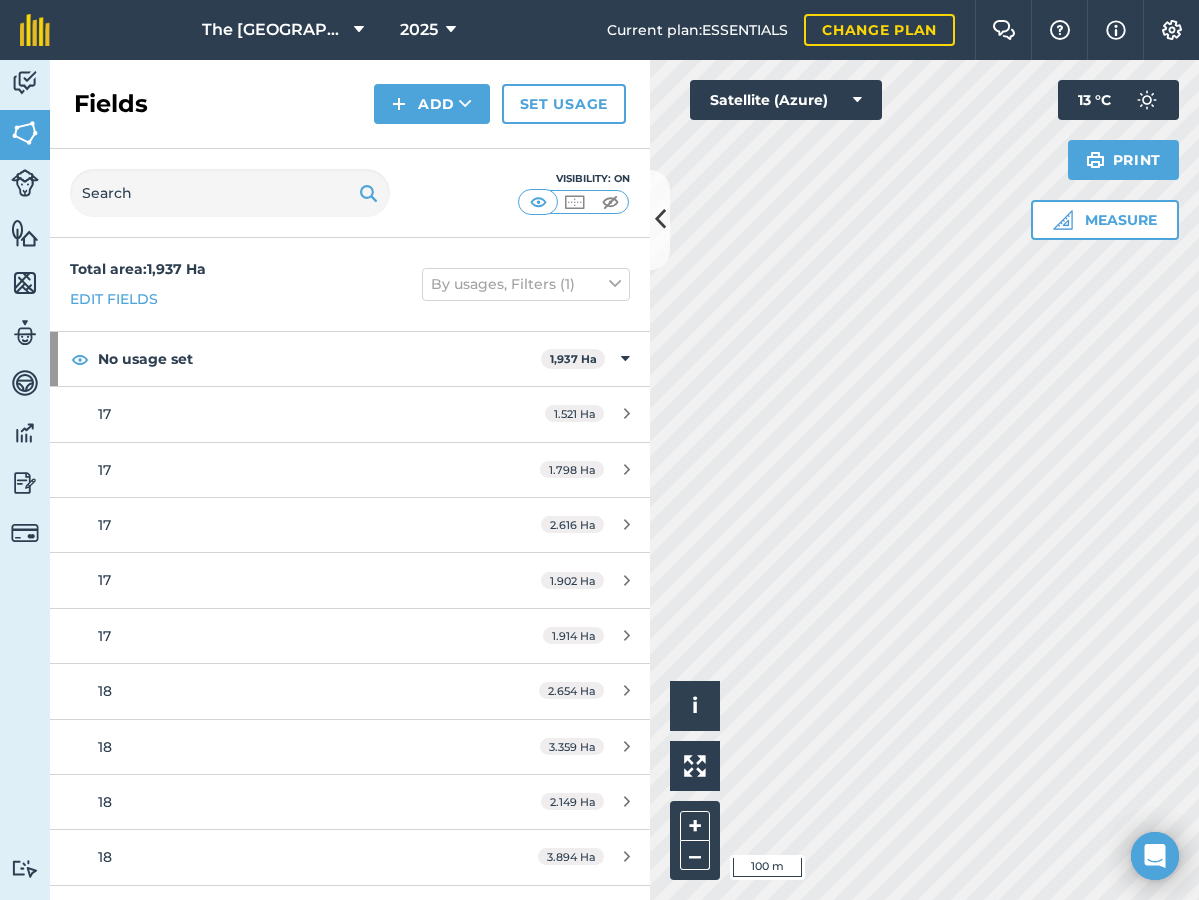 click at bounding box center (660, 220) 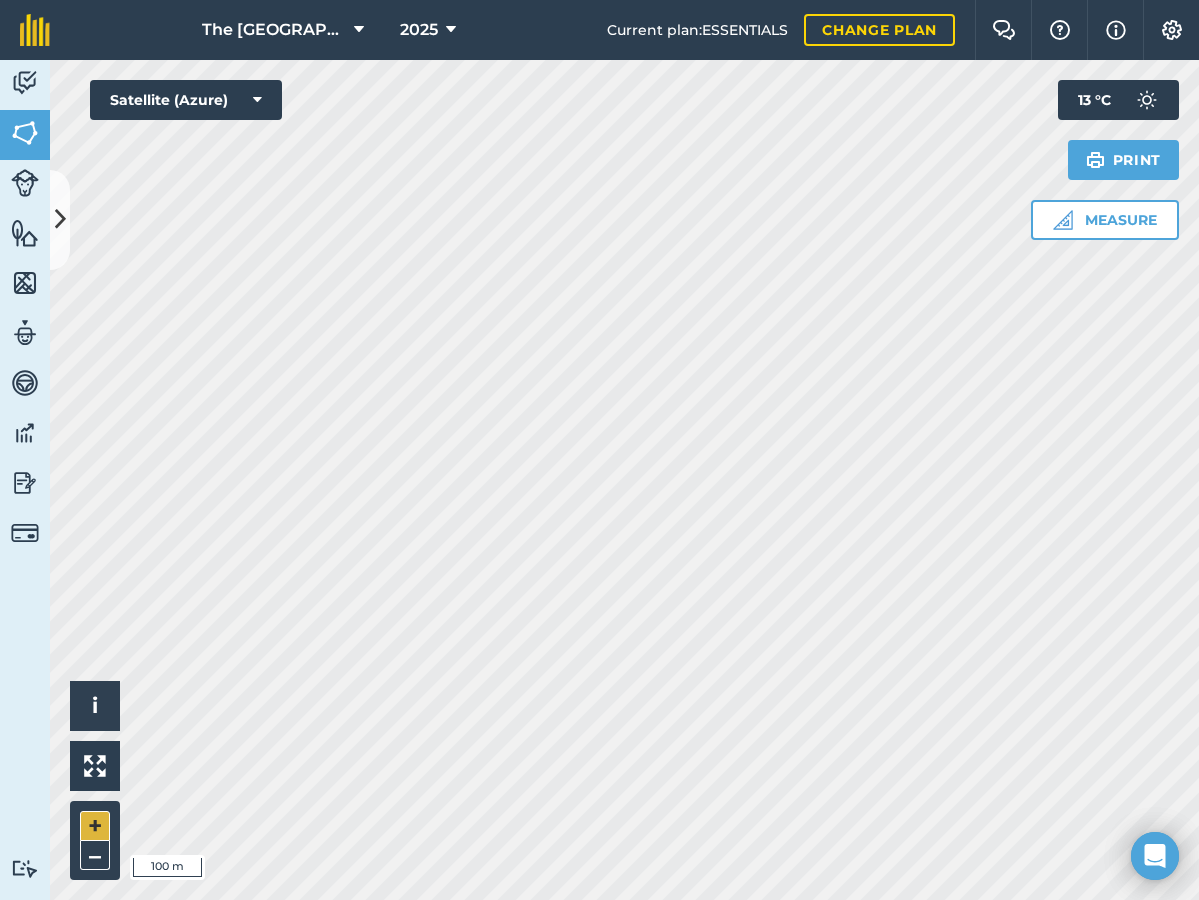 click on "+" at bounding box center [95, 826] 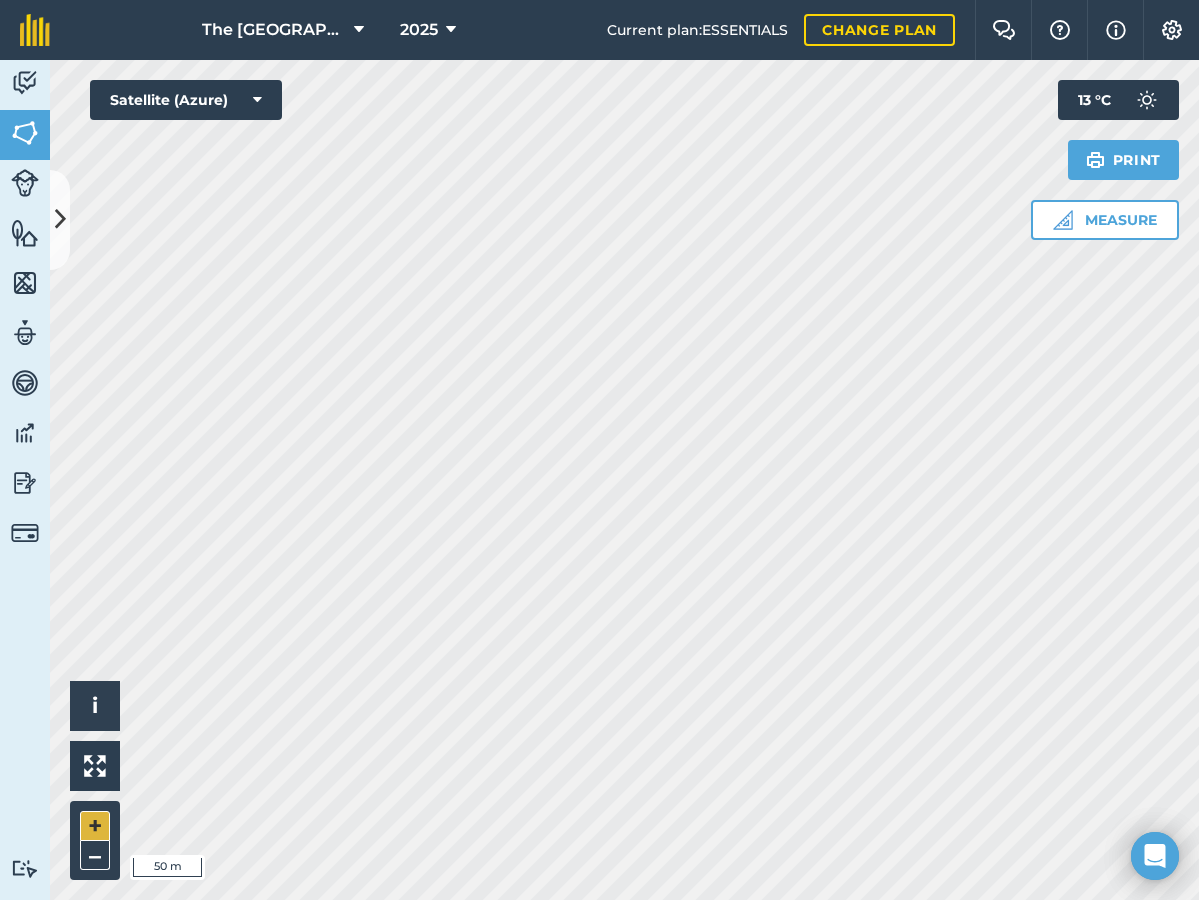click on "+" at bounding box center [95, 826] 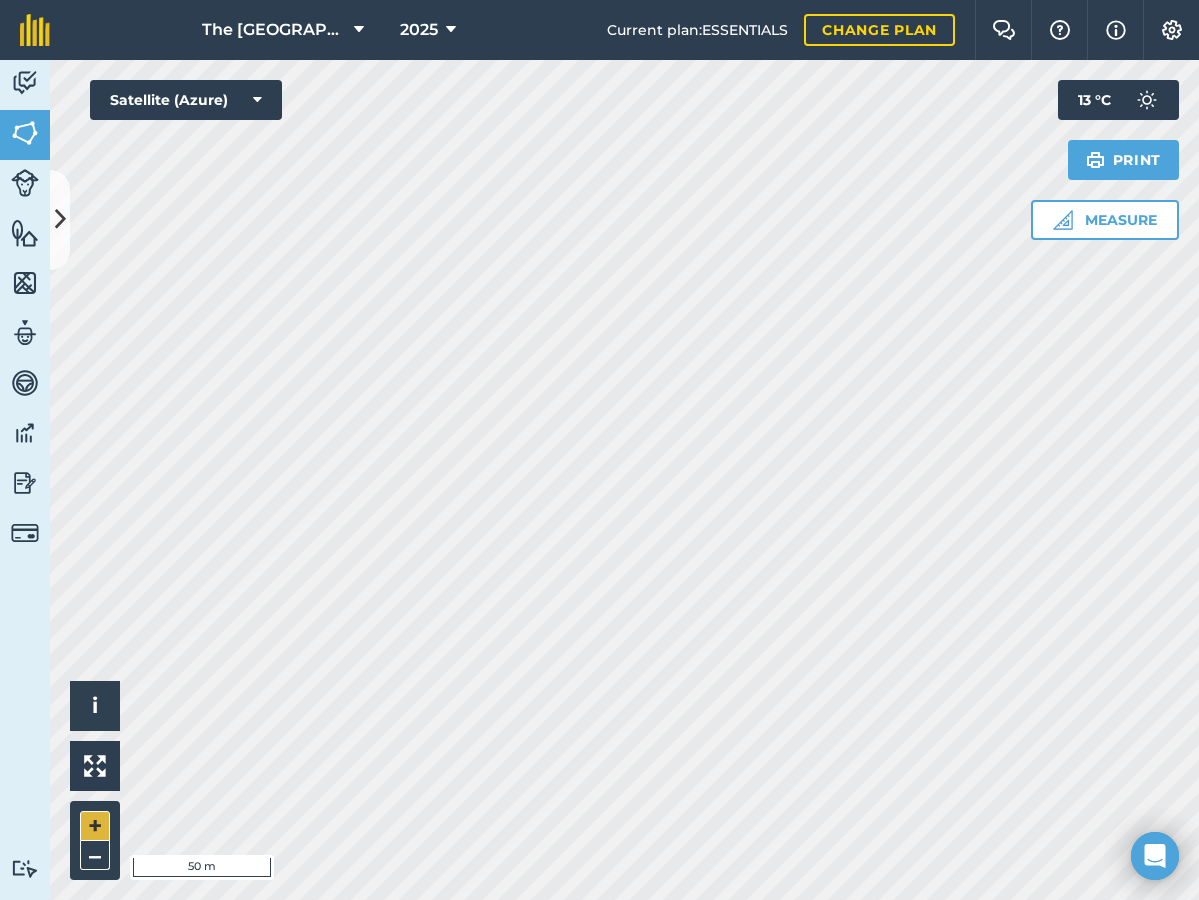 click on "+" at bounding box center (95, 826) 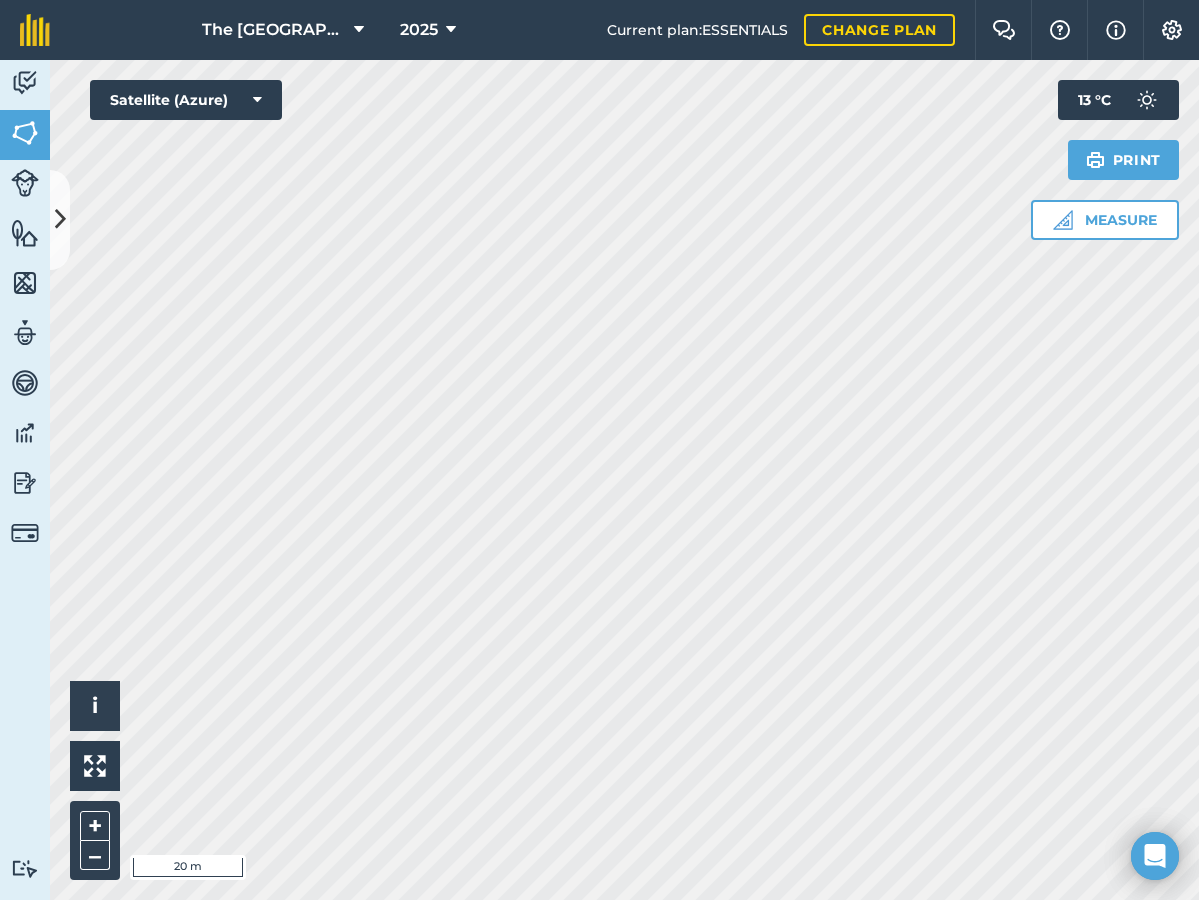 click at bounding box center (60, 219) 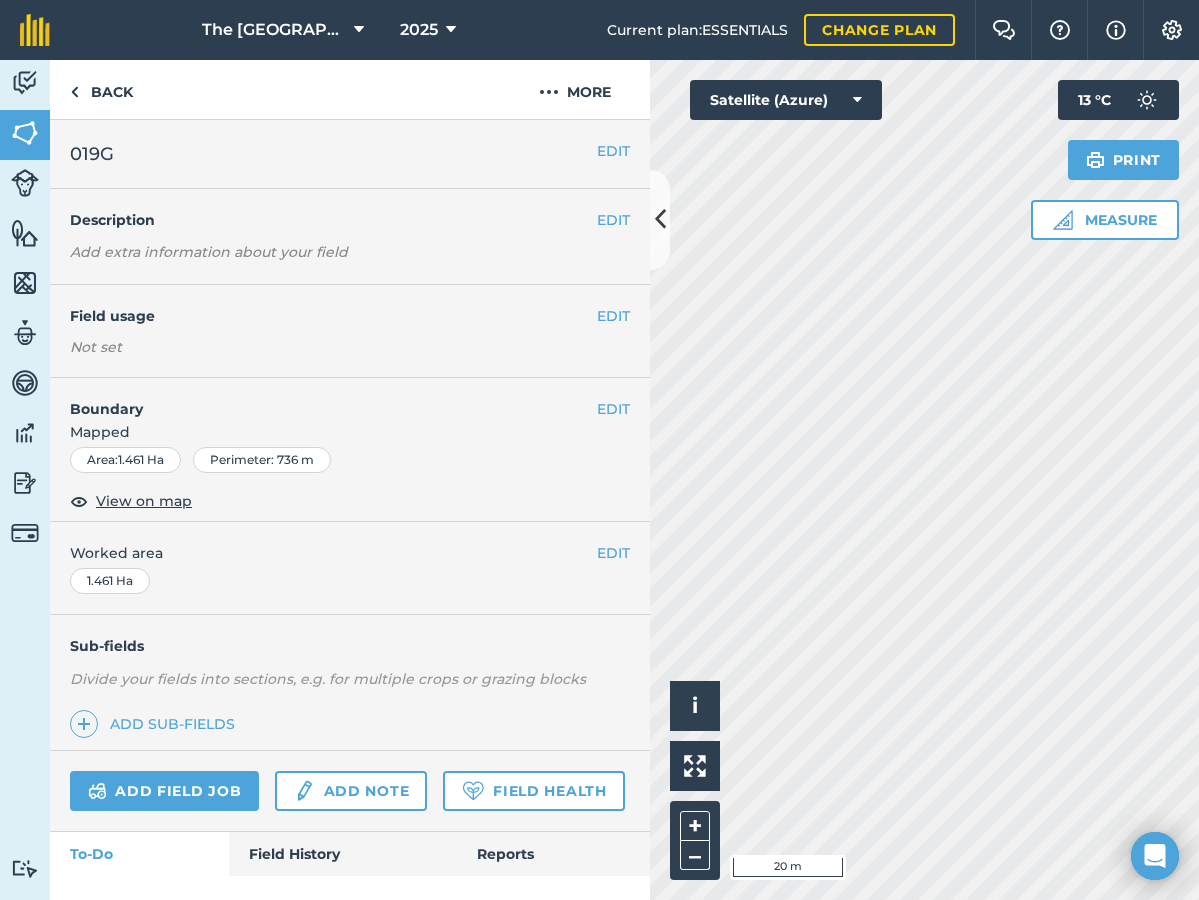 scroll, scrollTop: 0, scrollLeft: 0, axis: both 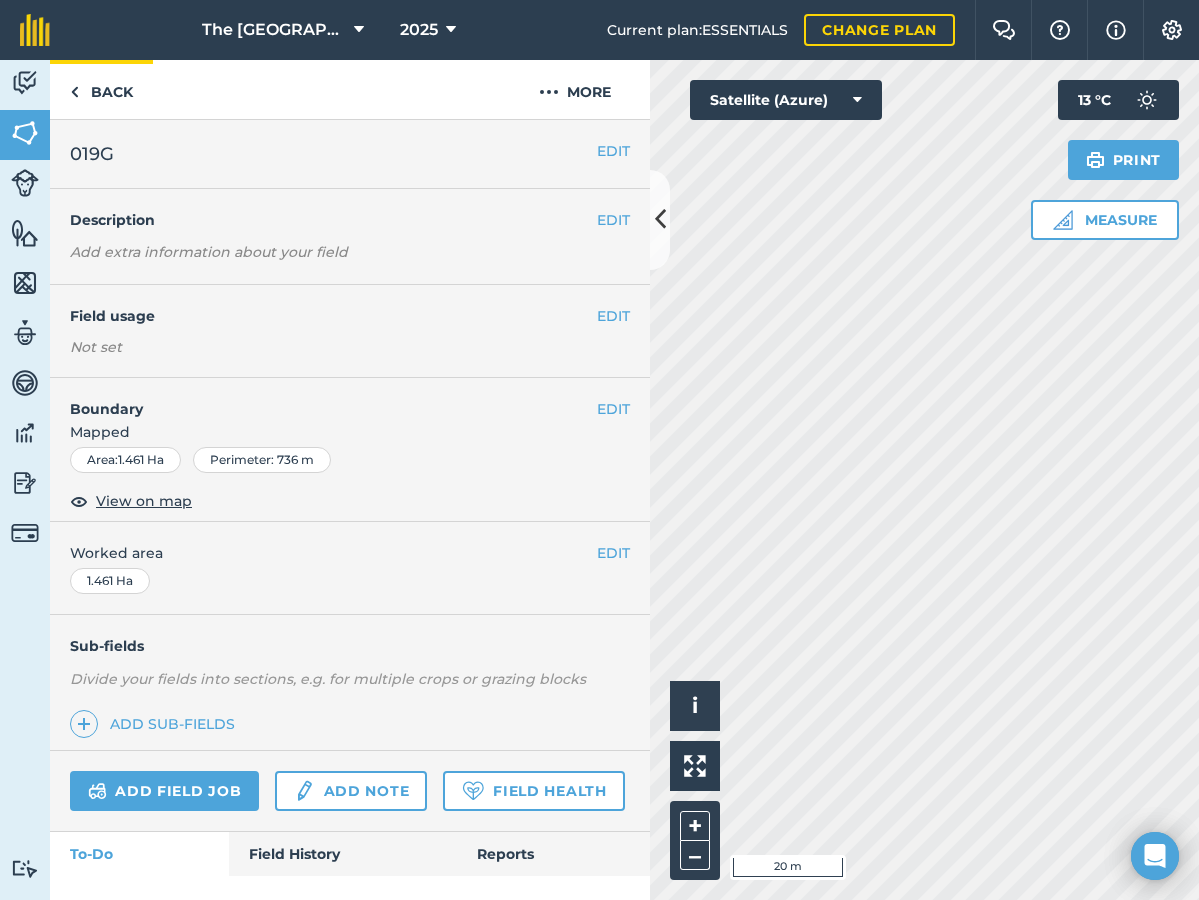 click at bounding box center (74, 92) 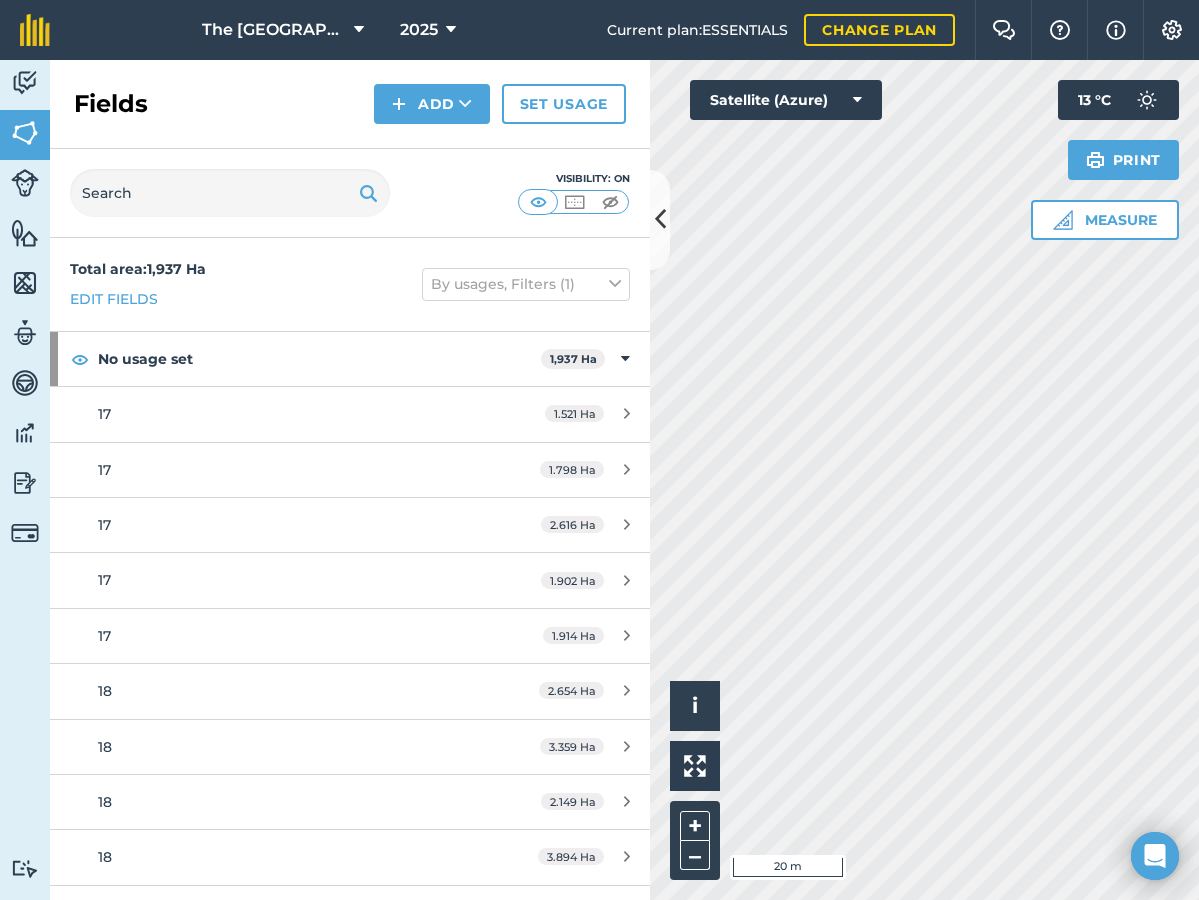 click at bounding box center [660, 220] 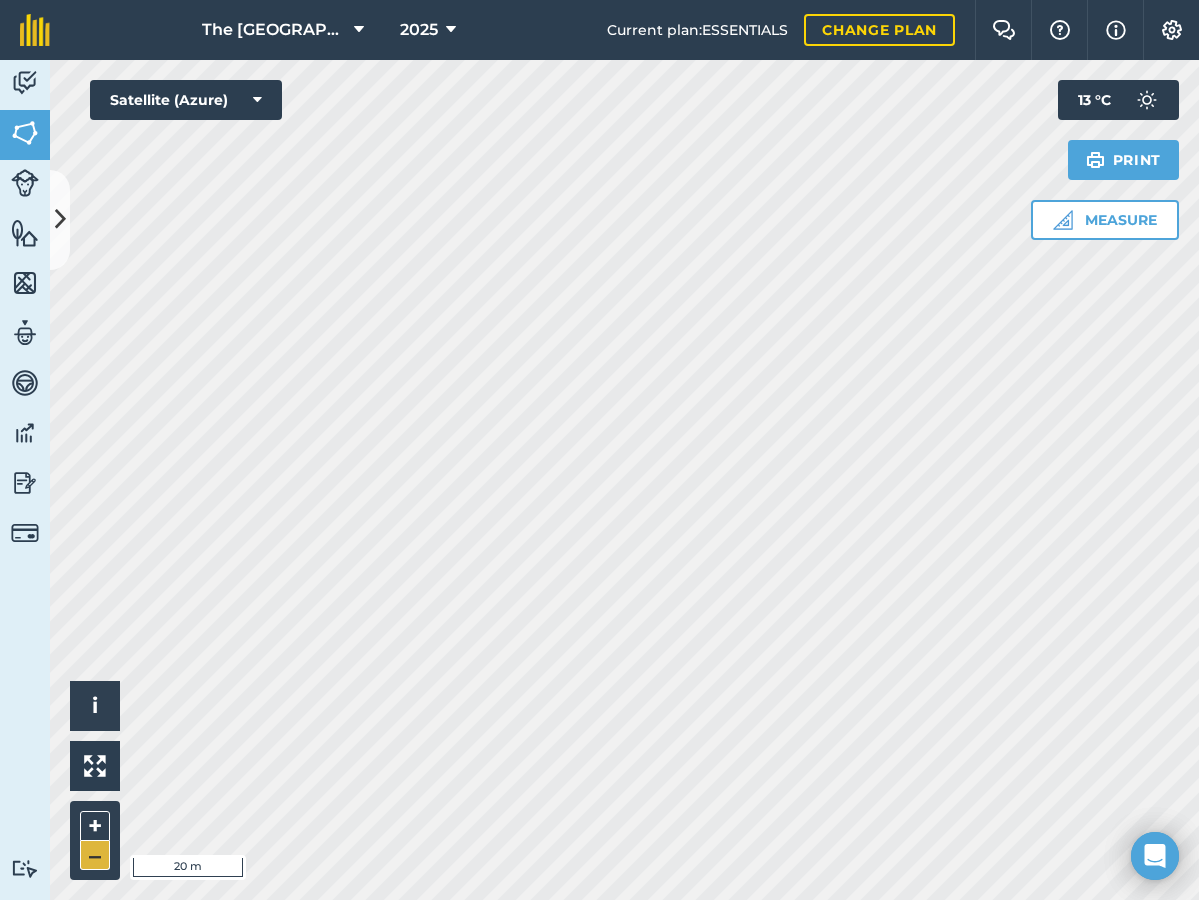click on "–" at bounding box center (95, 855) 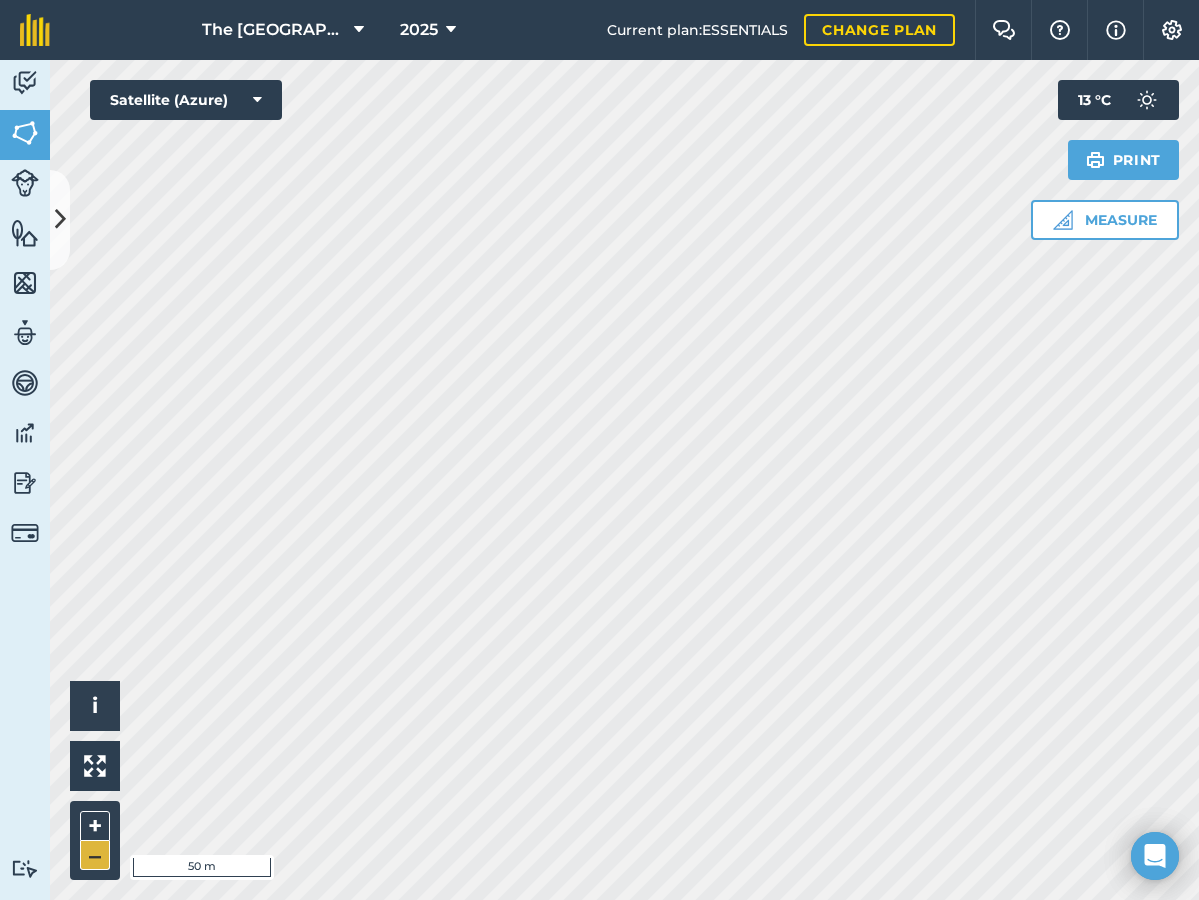 click on "–" at bounding box center [95, 855] 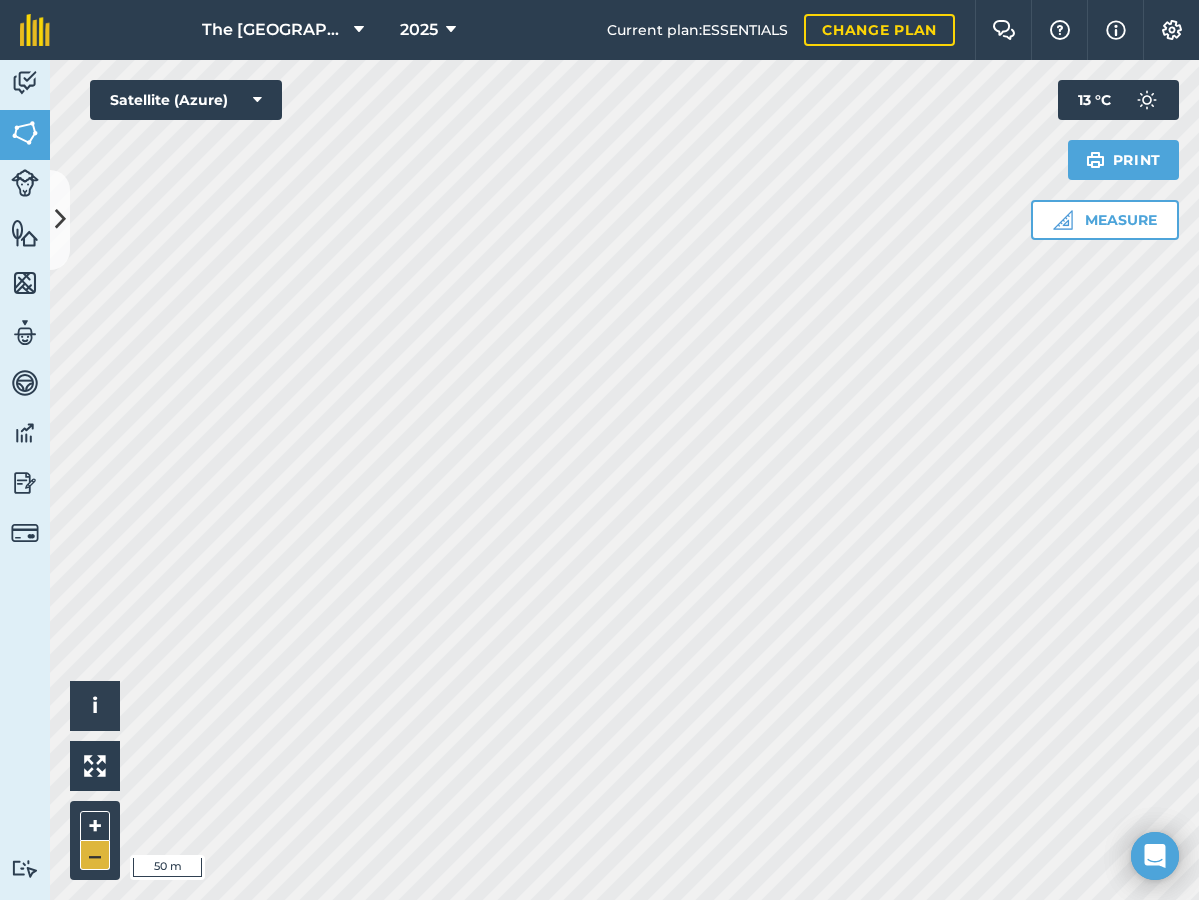 click on "–" at bounding box center [95, 855] 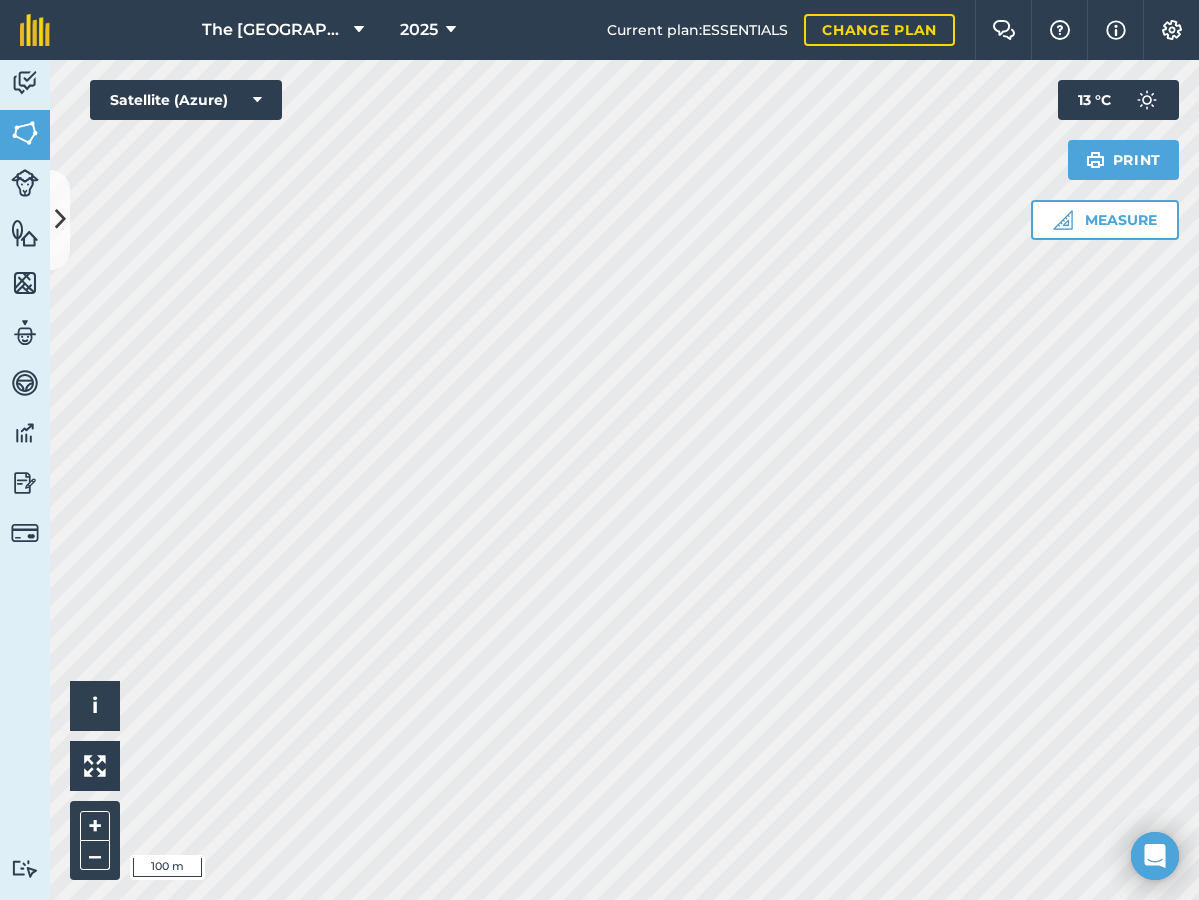 click at bounding box center (60, 219) 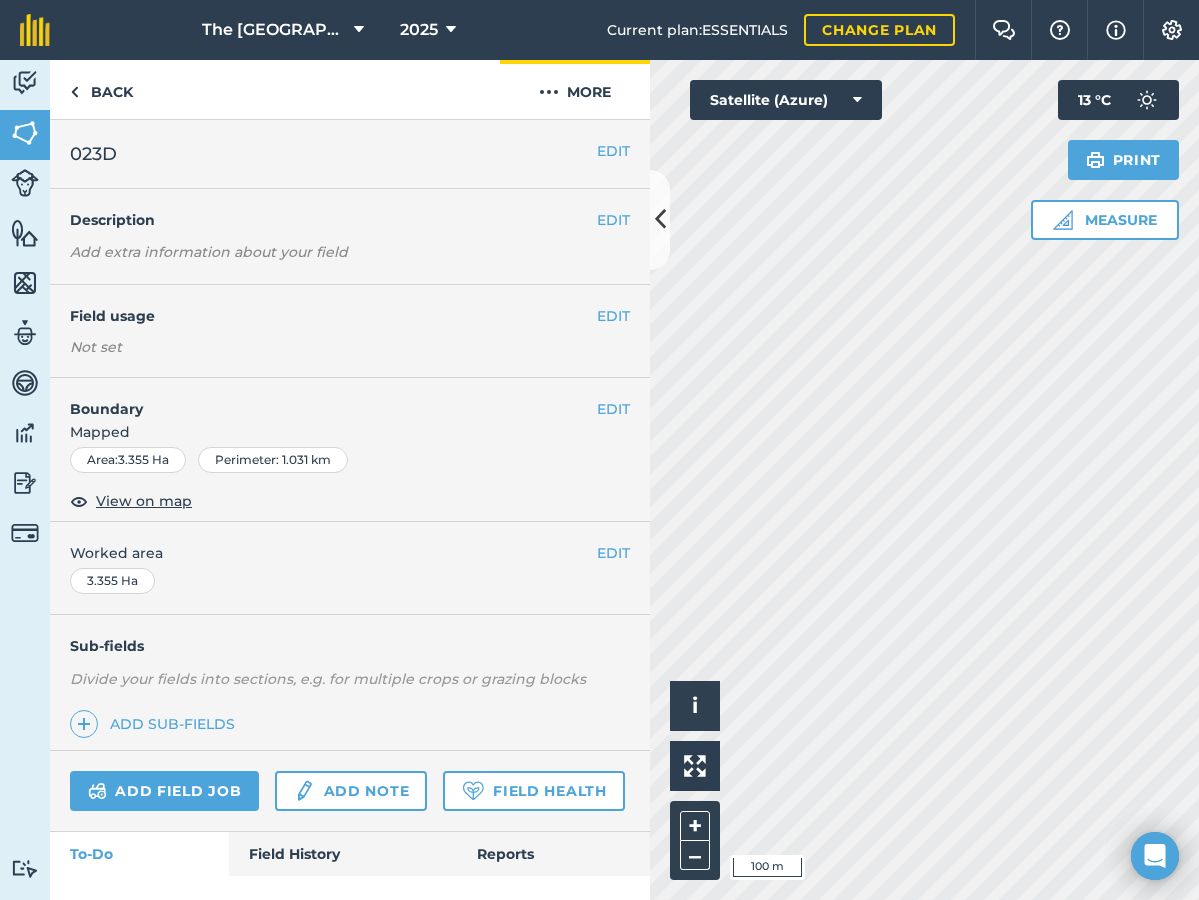 click on "More" at bounding box center [575, 89] 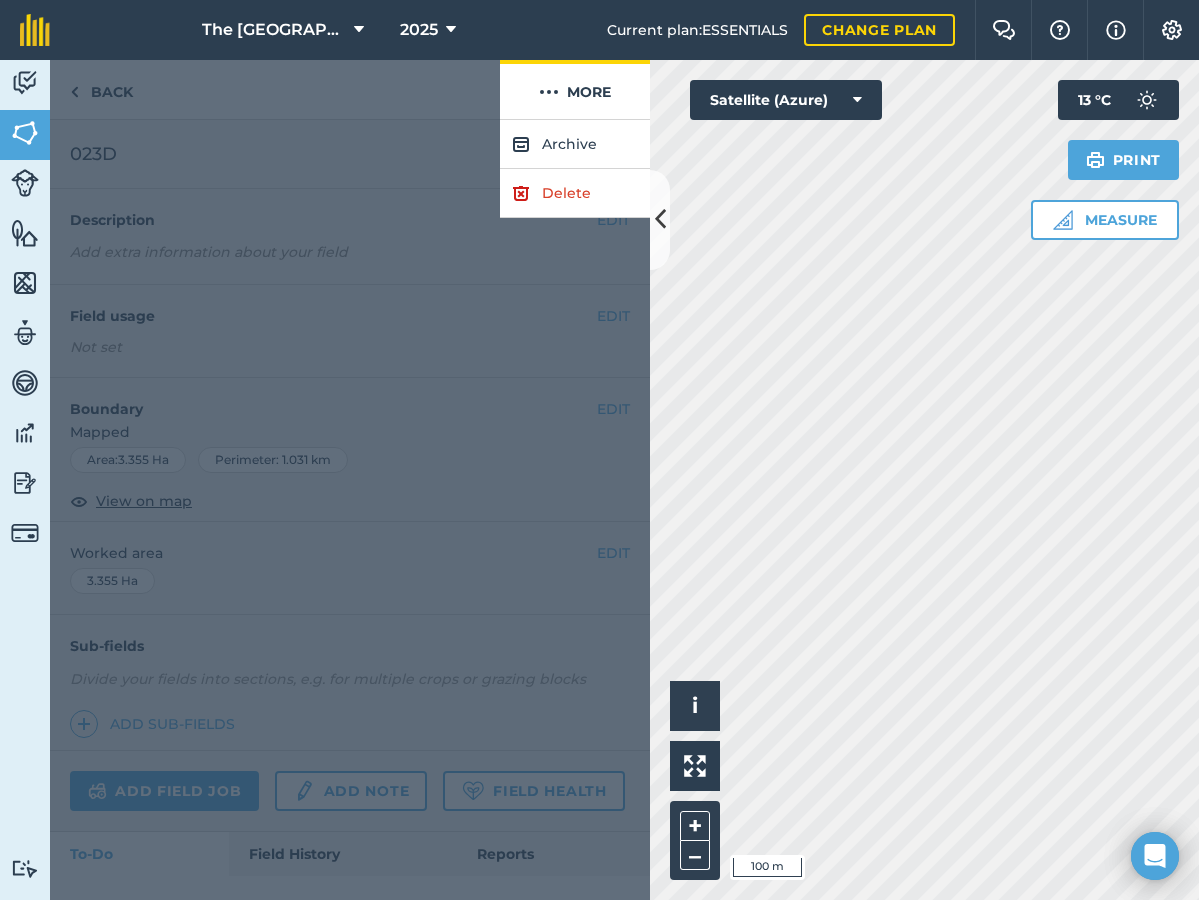 click on "More" at bounding box center (575, 89) 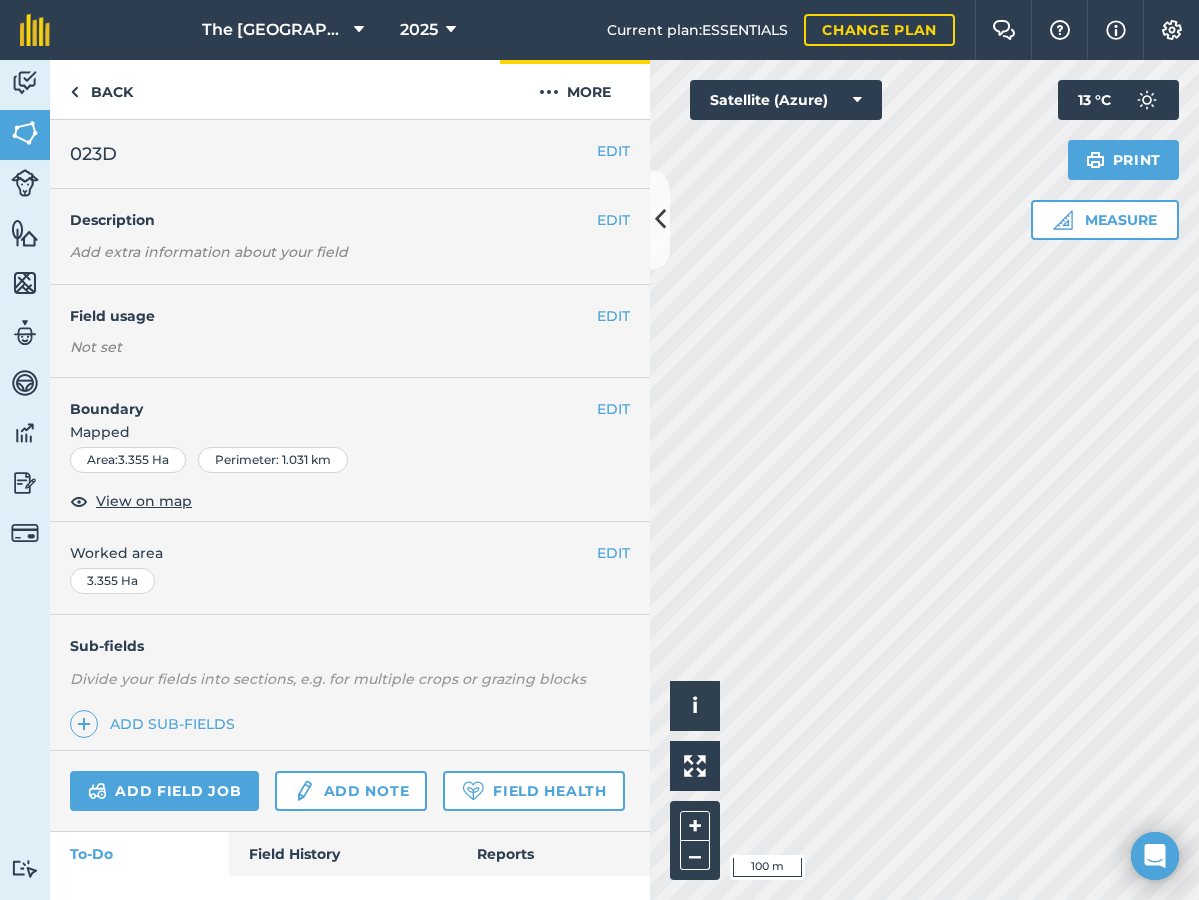 click at bounding box center [549, 92] 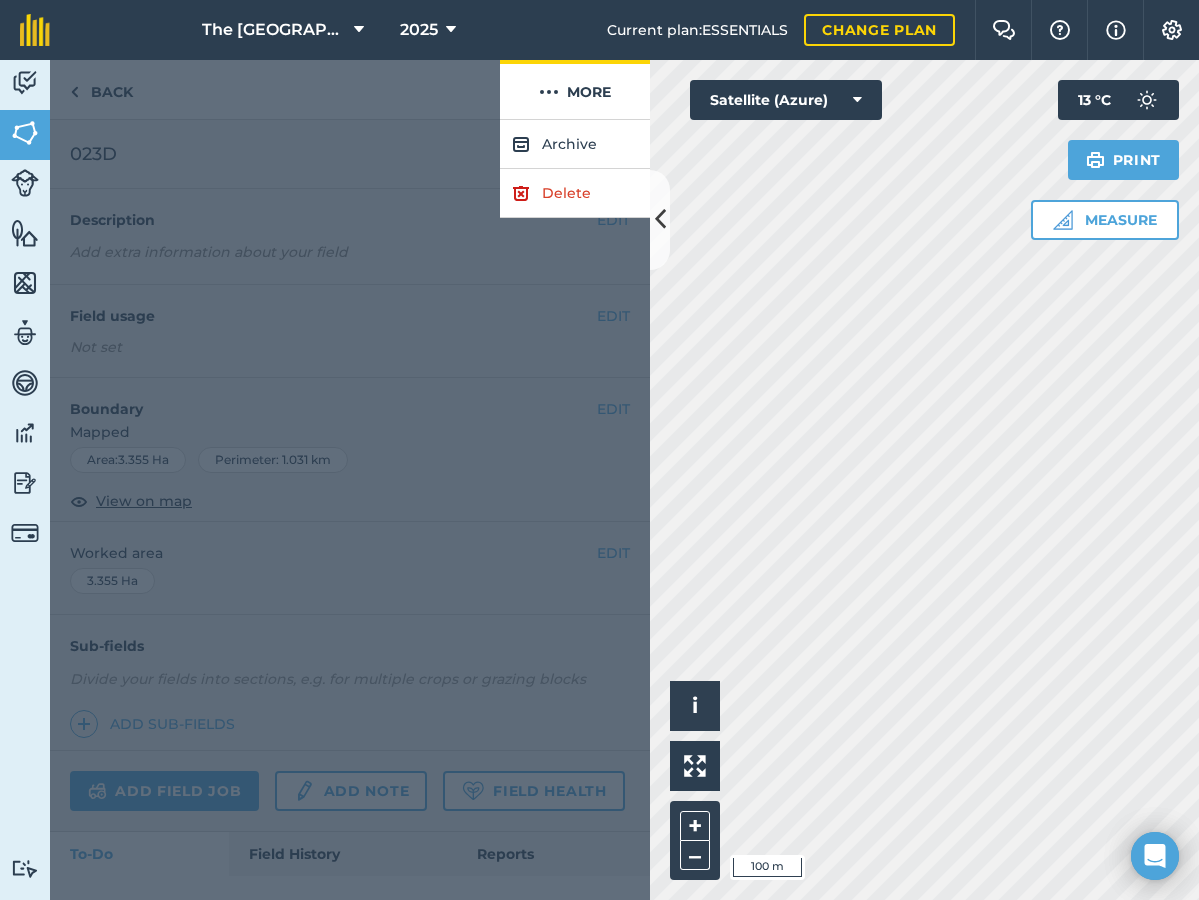 click at bounding box center (549, 92) 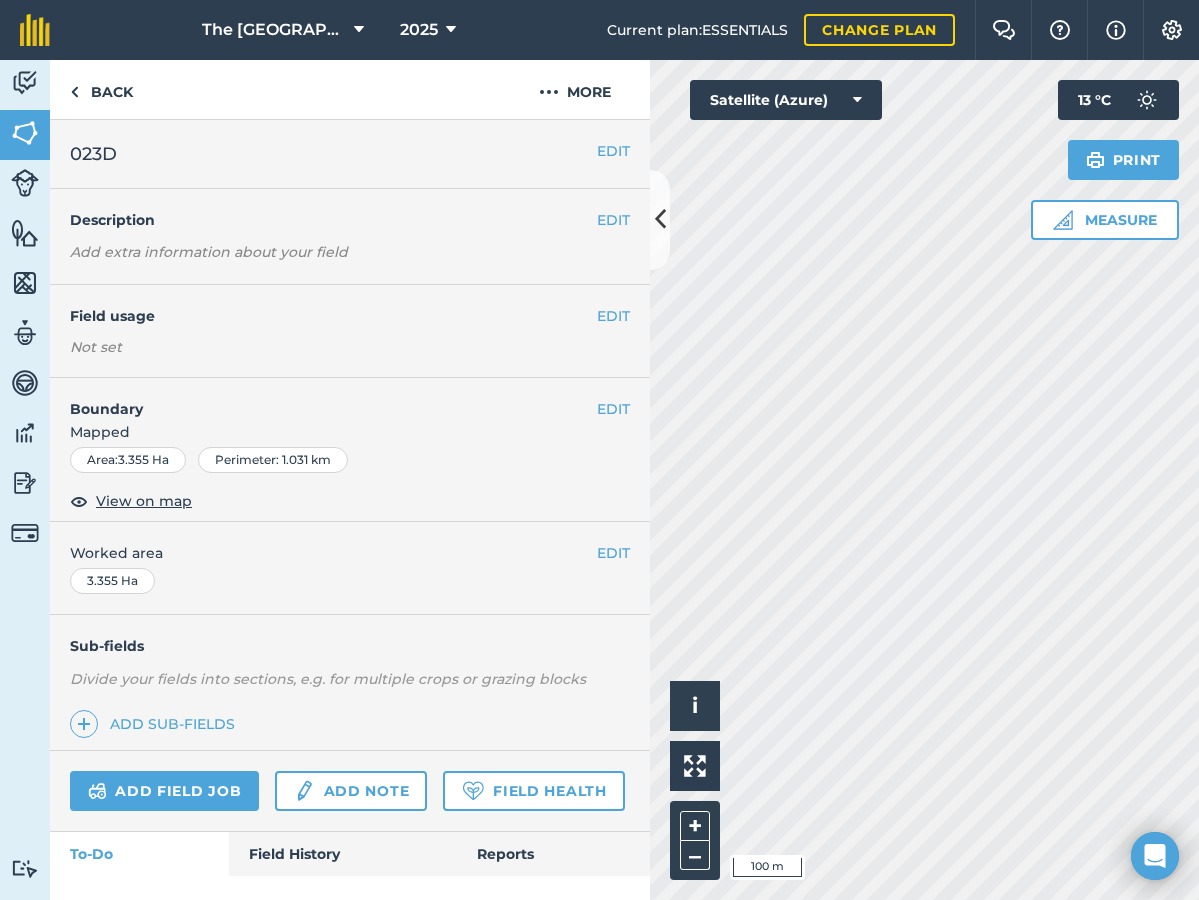 click on "EDIT" at bounding box center [613, 409] 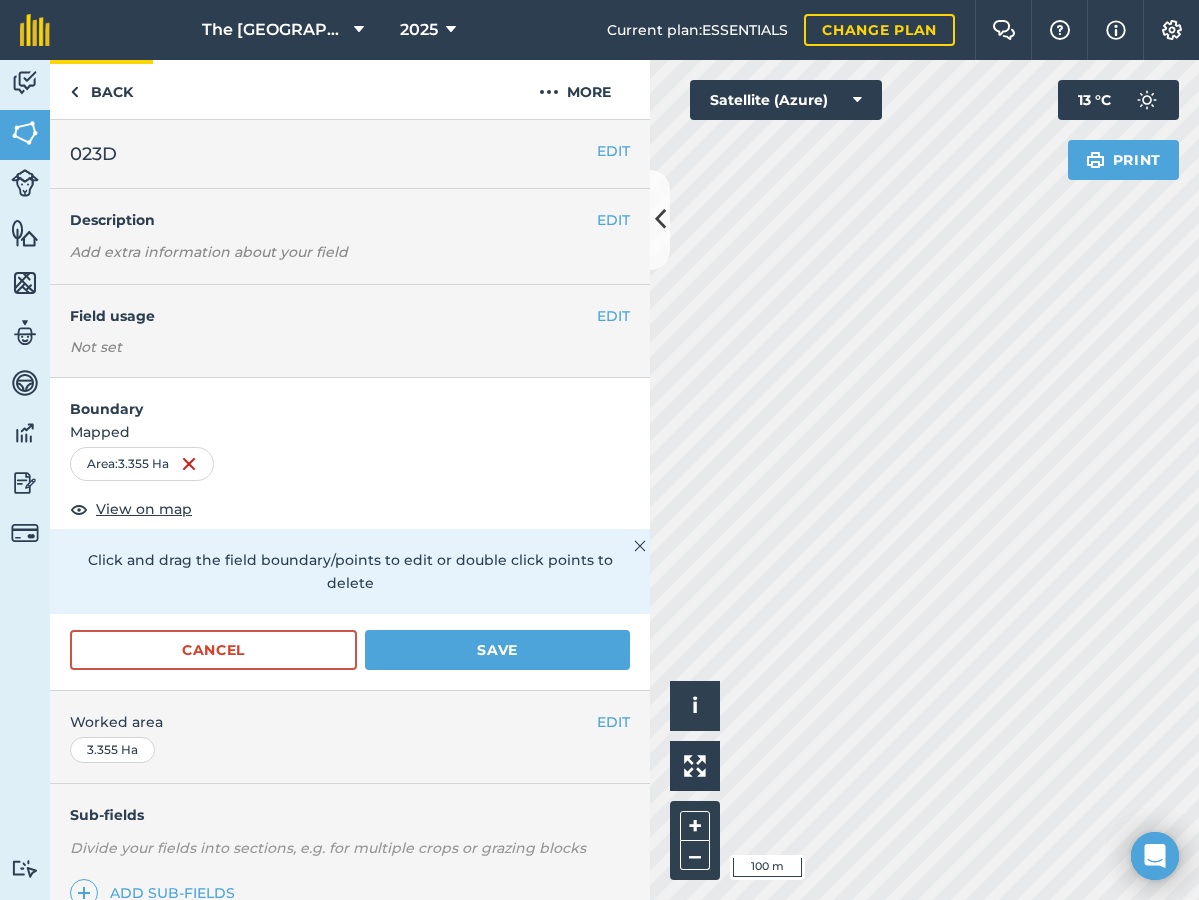click on "Back" at bounding box center [101, 89] 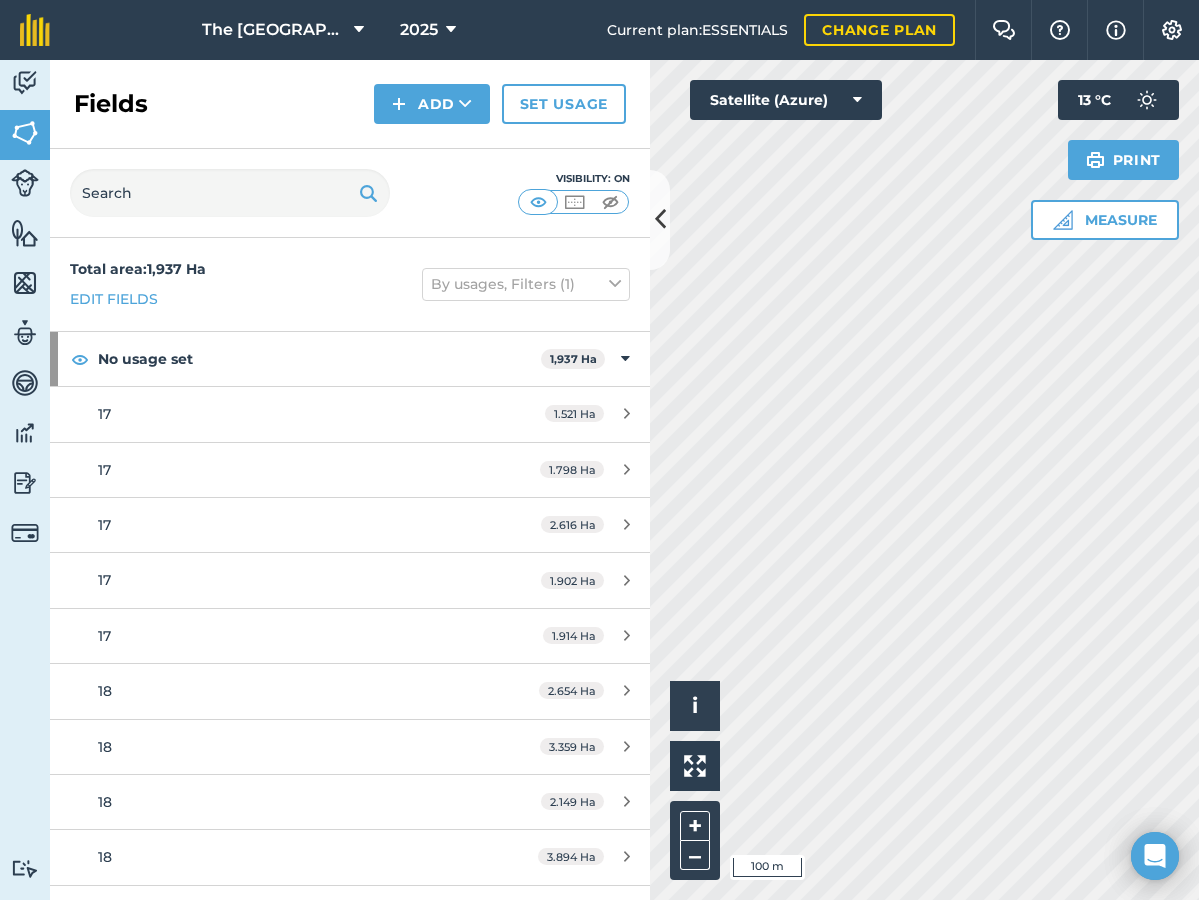 click on "Fields   Add   Set usage" at bounding box center (350, 104) 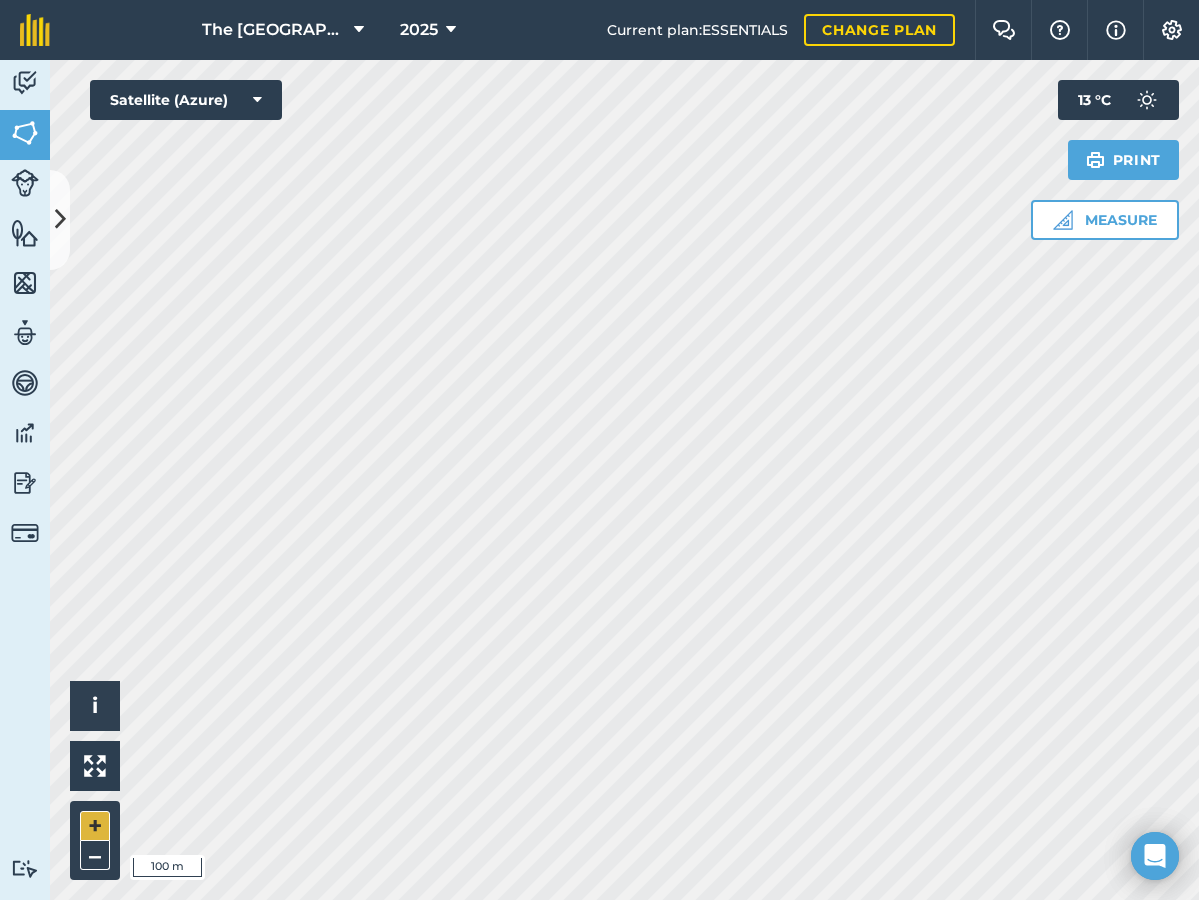 click on "+" at bounding box center [95, 826] 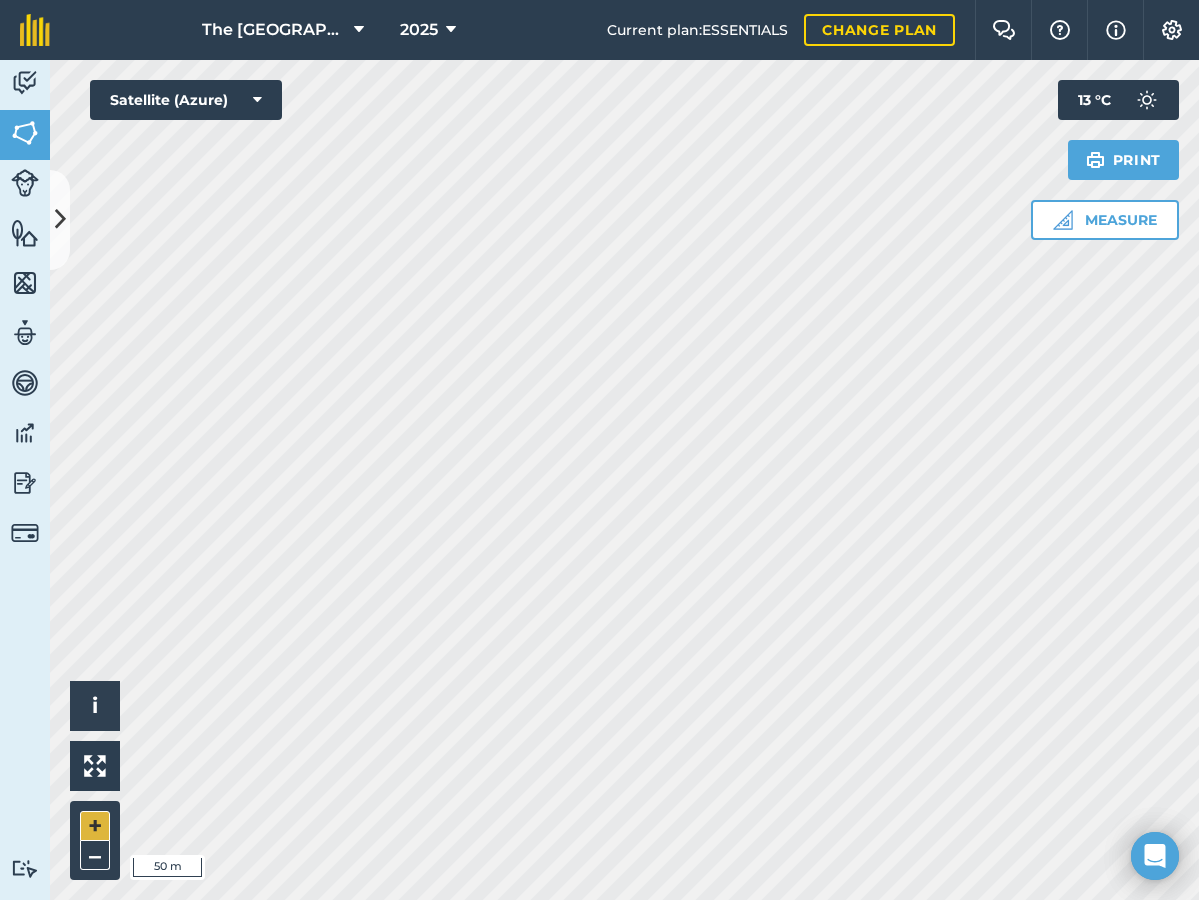 click on "+" at bounding box center (95, 826) 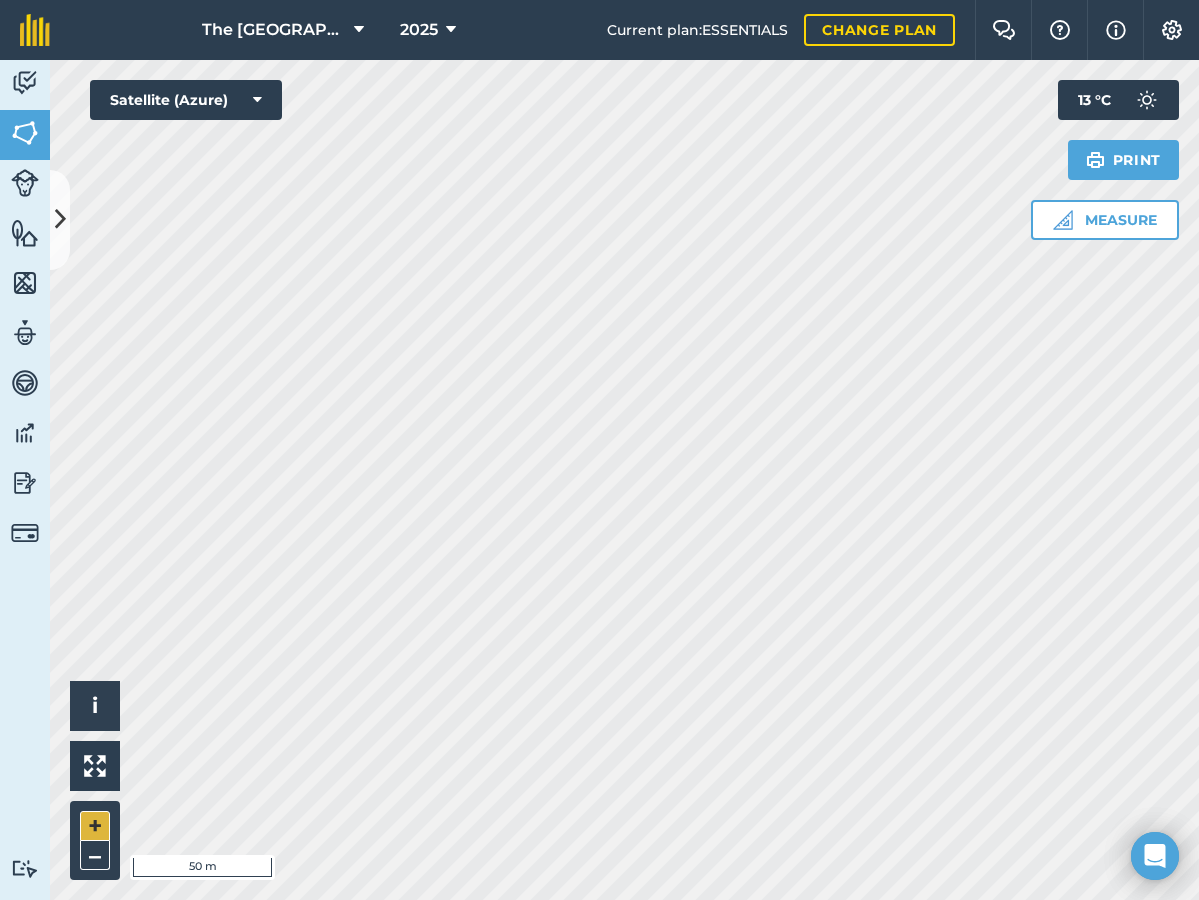 click on "+" at bounding box center [95, 826] 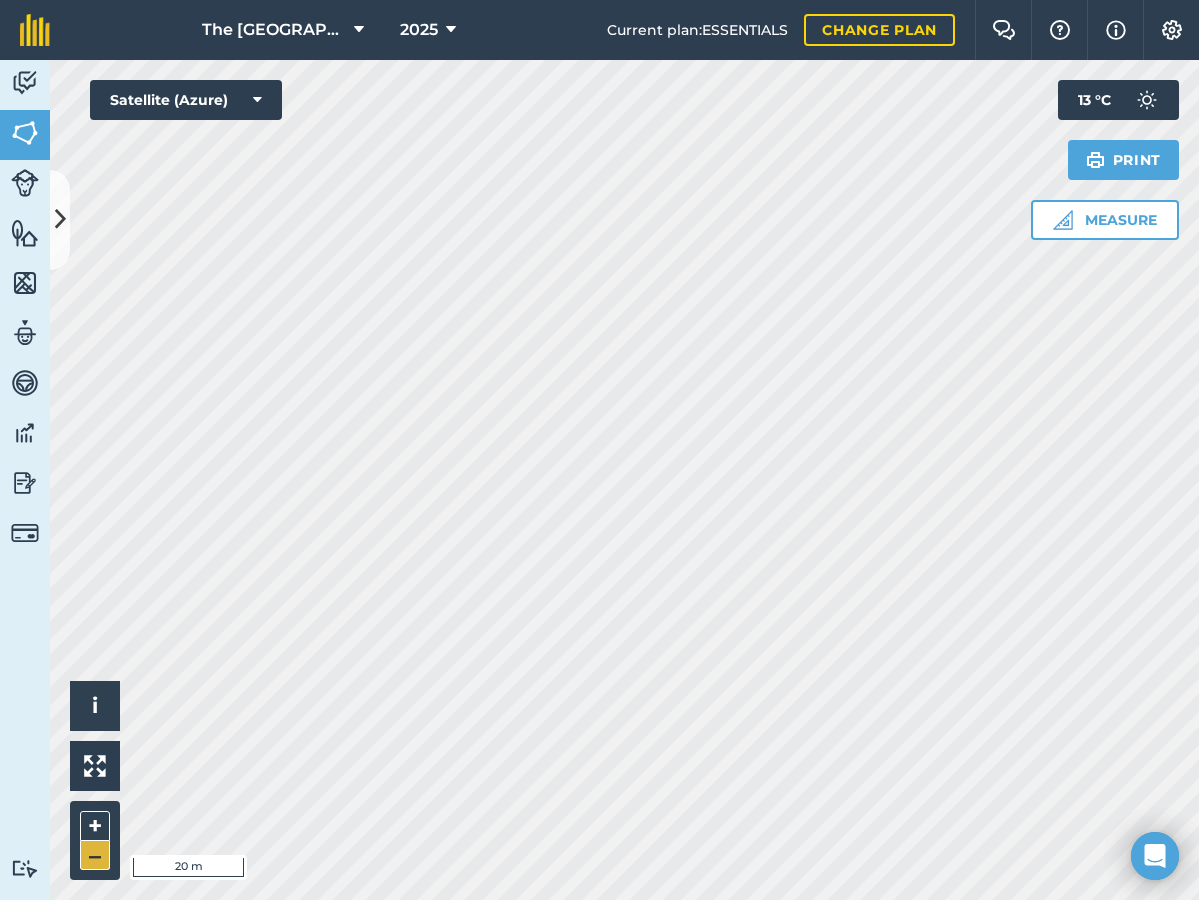 click on "–" at bounding box center (95, 855) 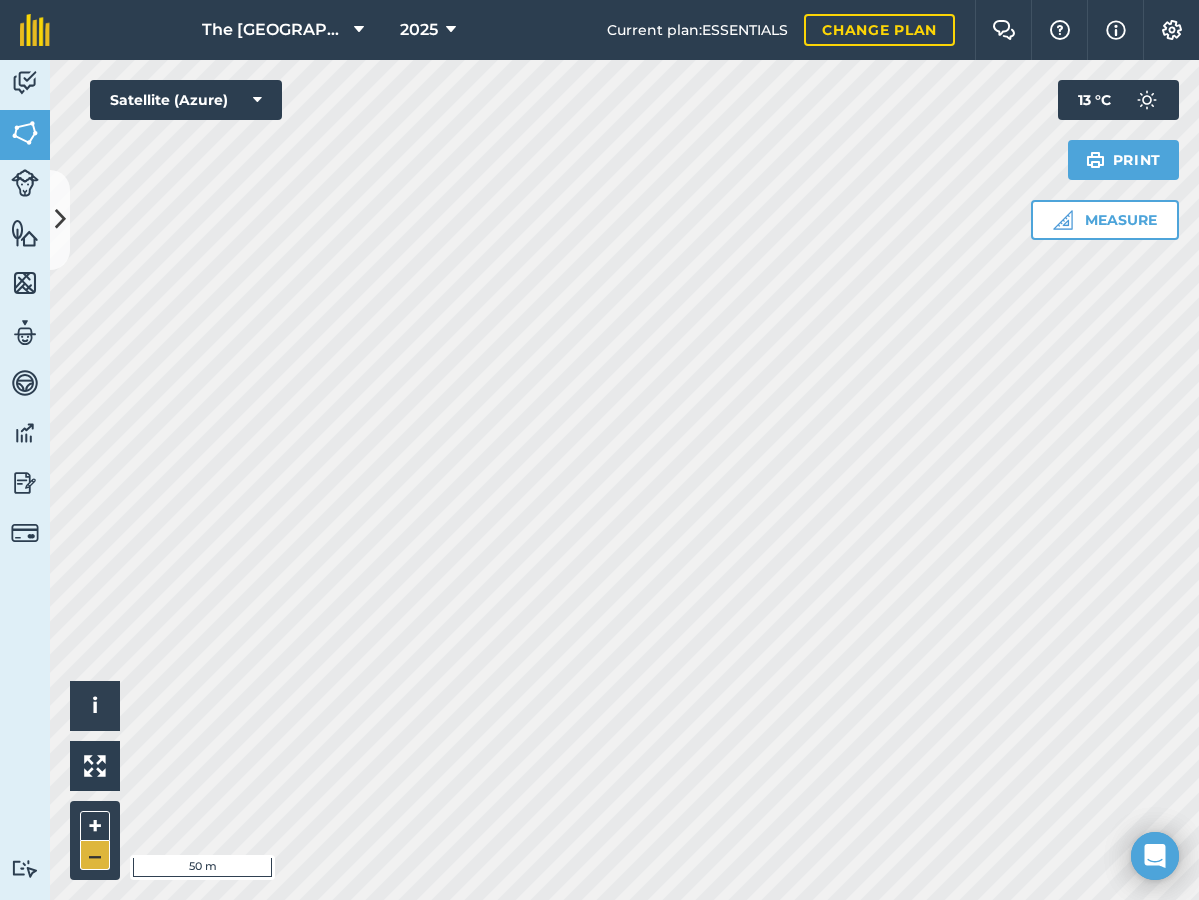 click on "–" at bounding box center [95, 855] 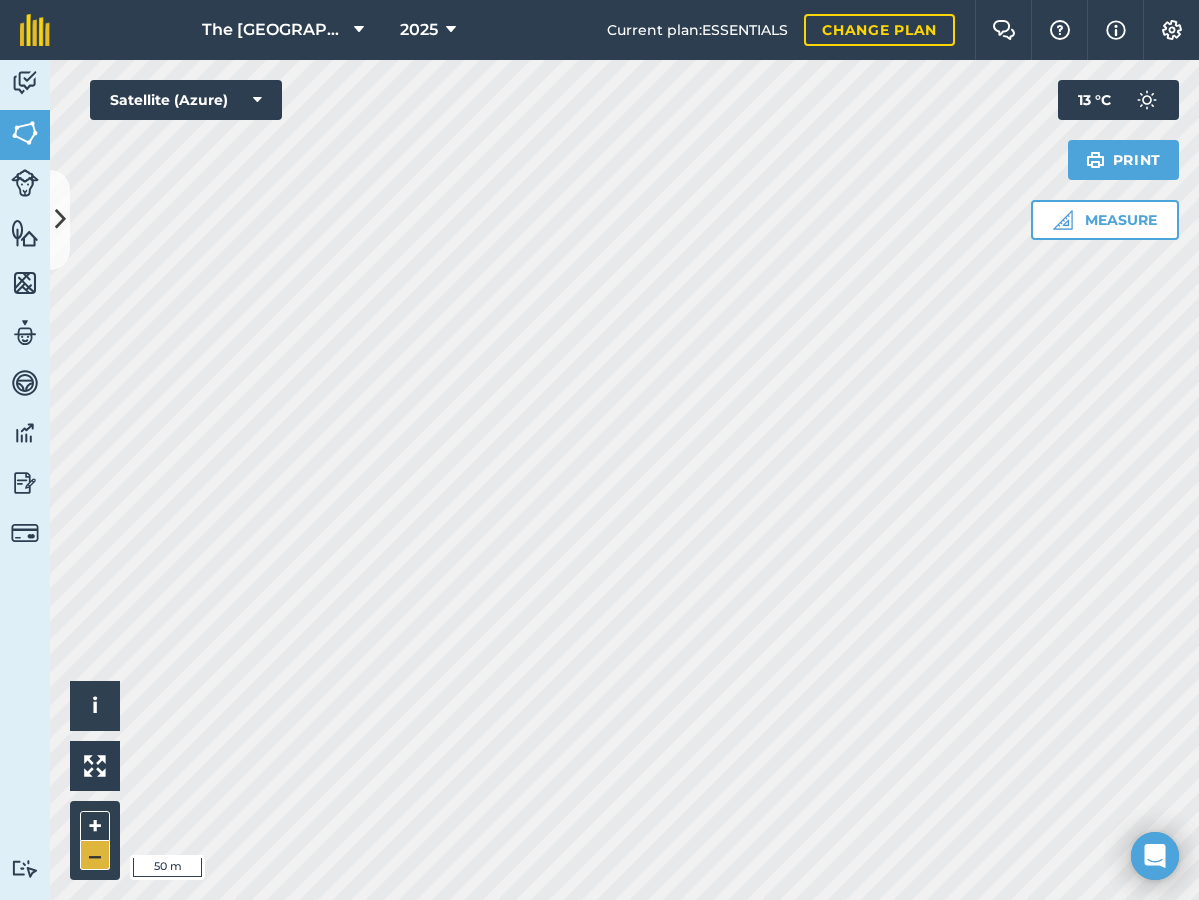click on "–" at bounding box center [95, 855] 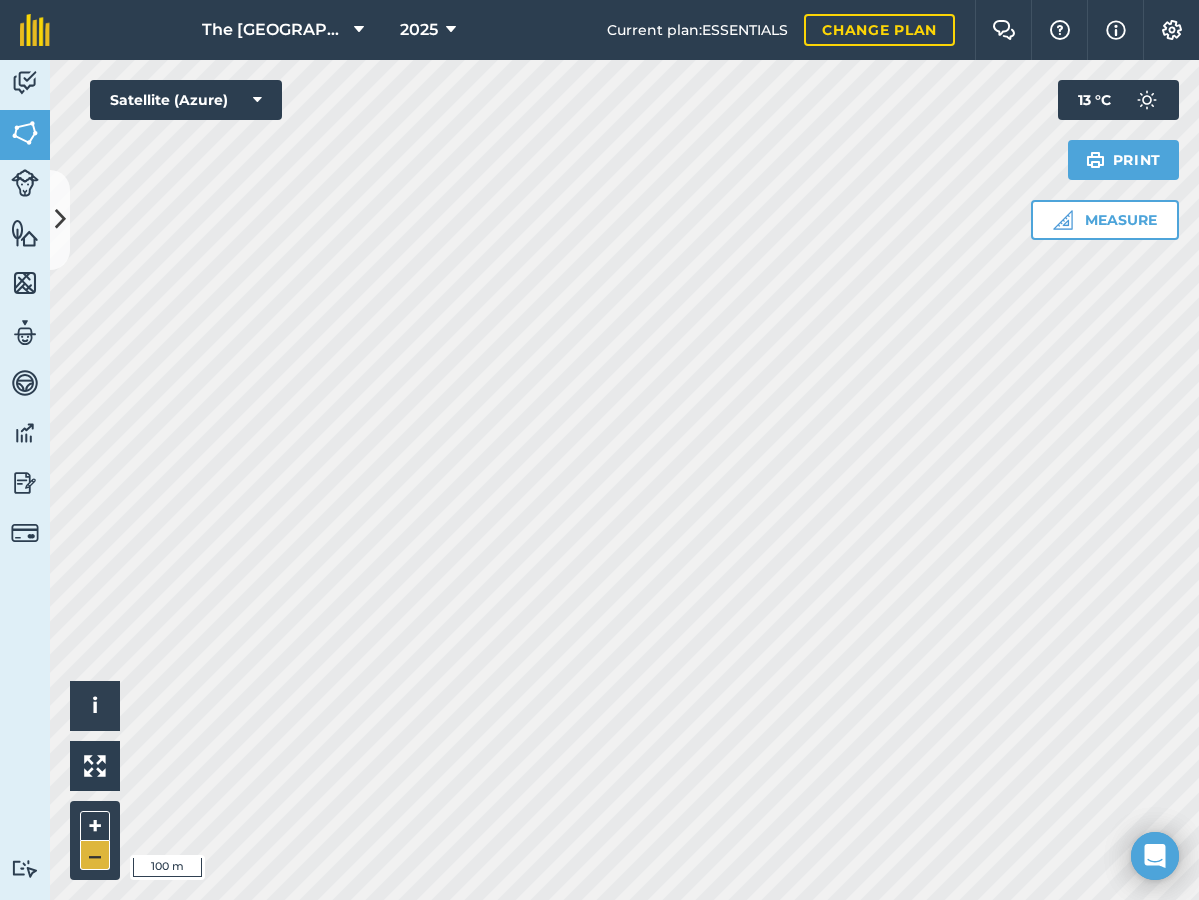 click on "–" at bounding box center (95, 855) 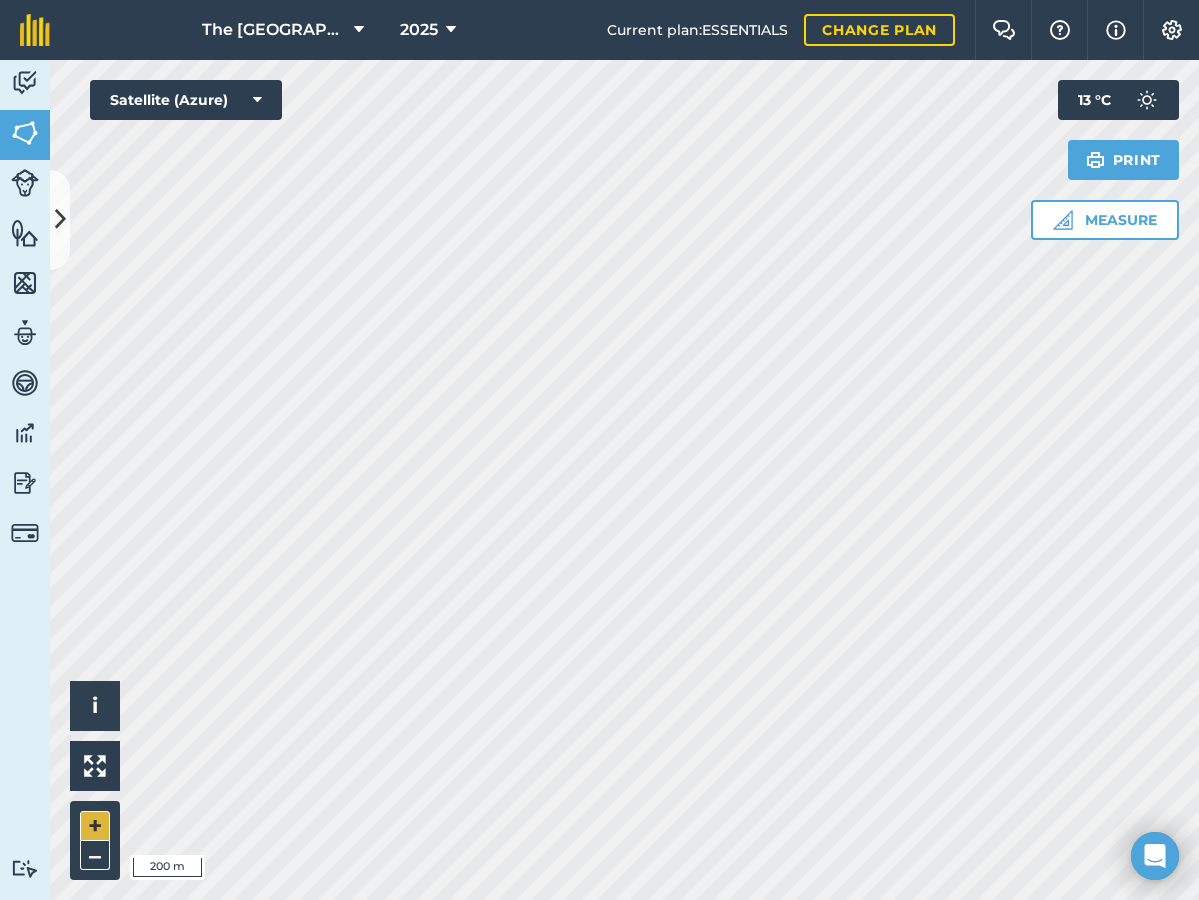 click on "+" at bounding box center (95, 826) 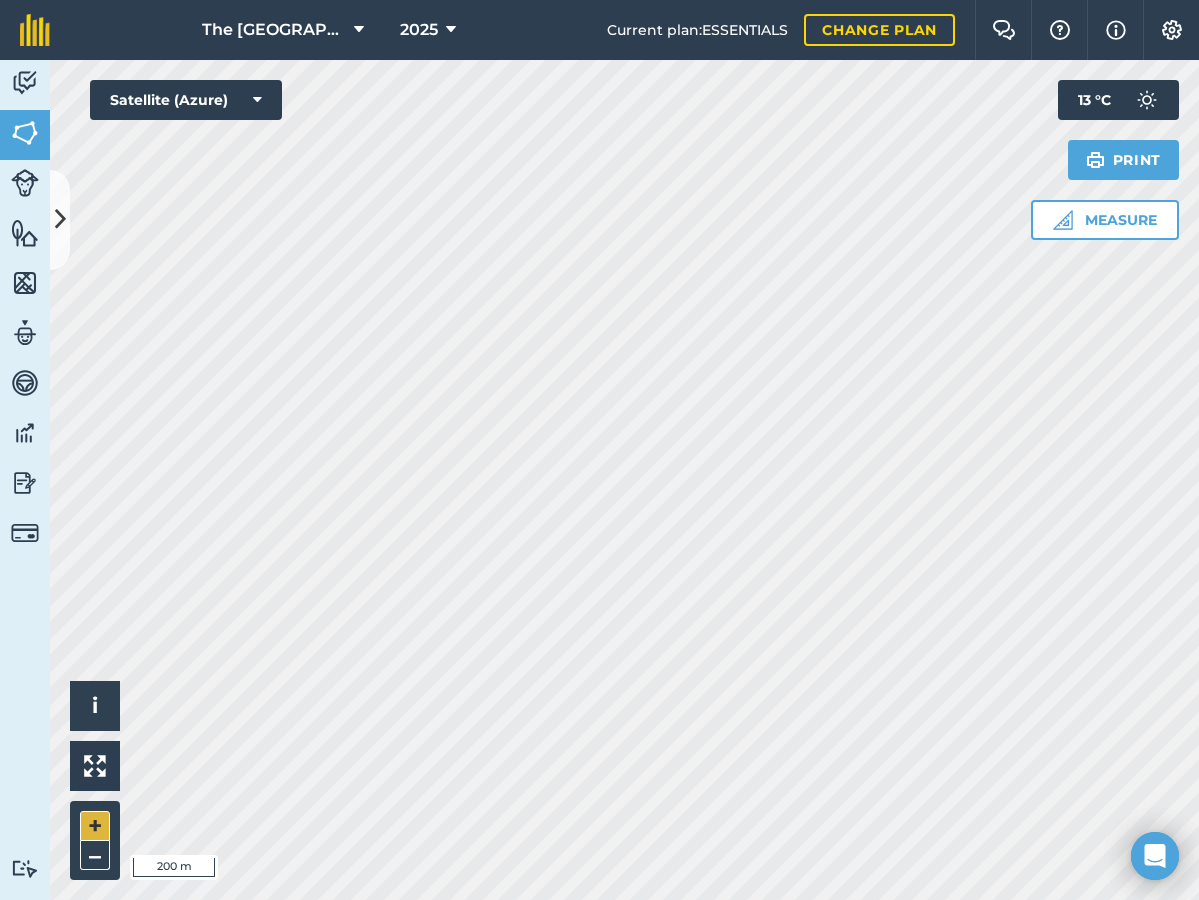 click on "+" at bounding box center (95, 826) 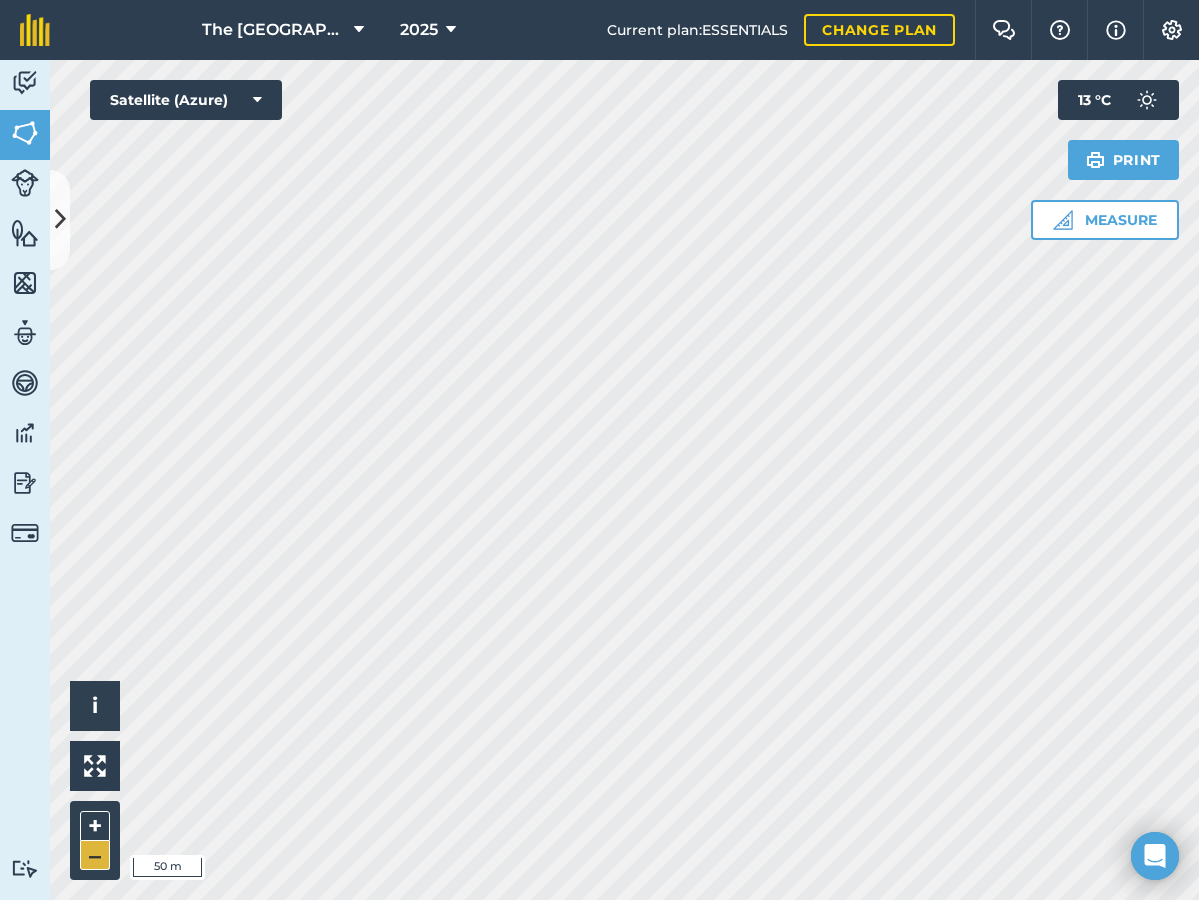 click on "–" at bounding box center (95, 855) 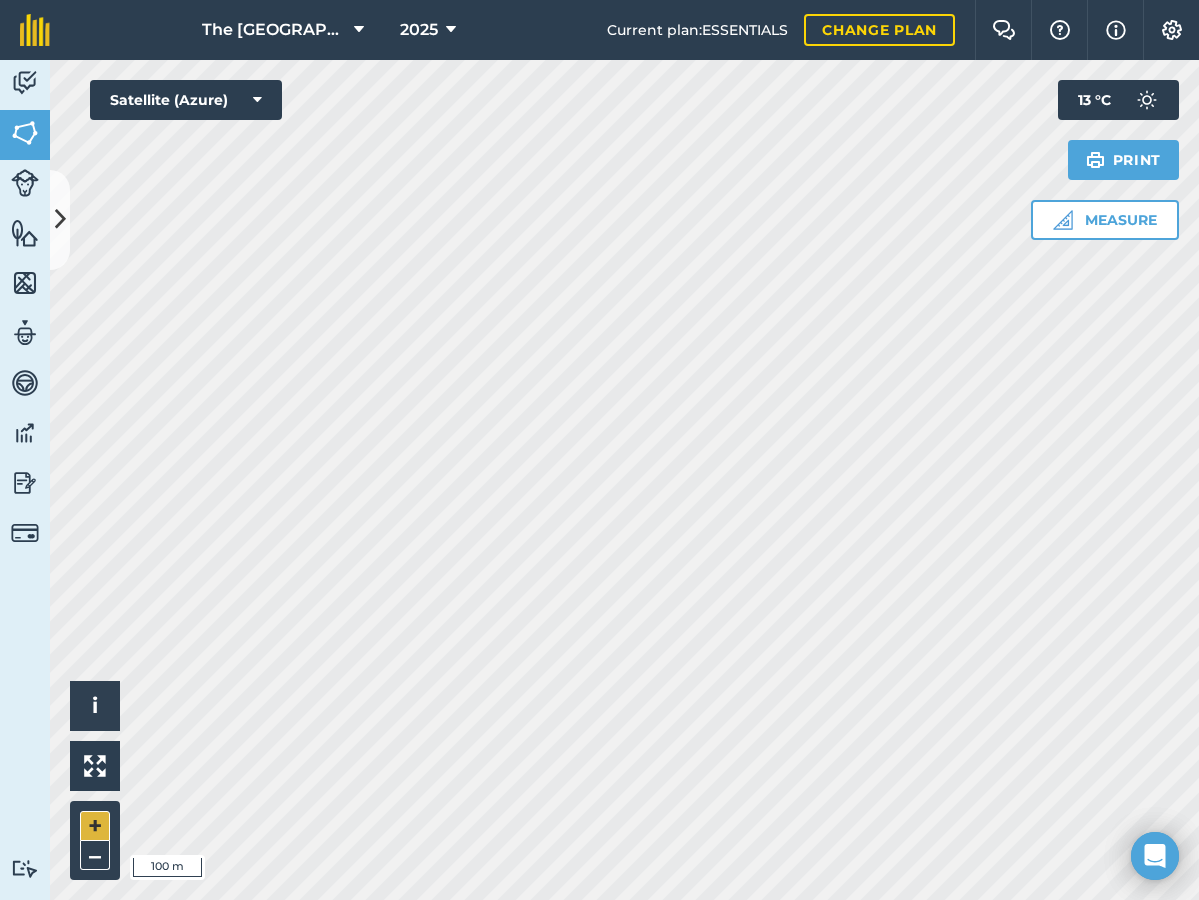click on "+" at bounding box center [95, 826] 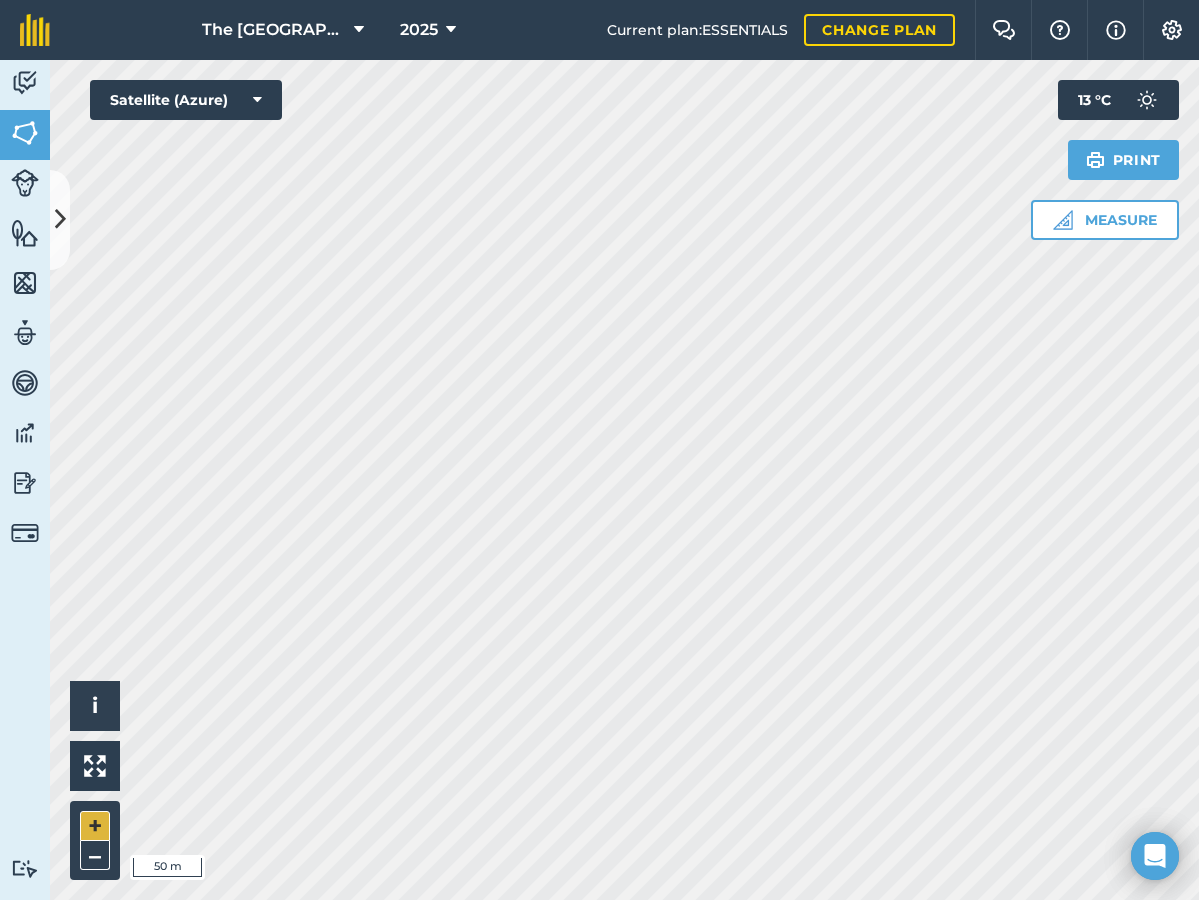 click on "+" at bounding box center (95, 826) 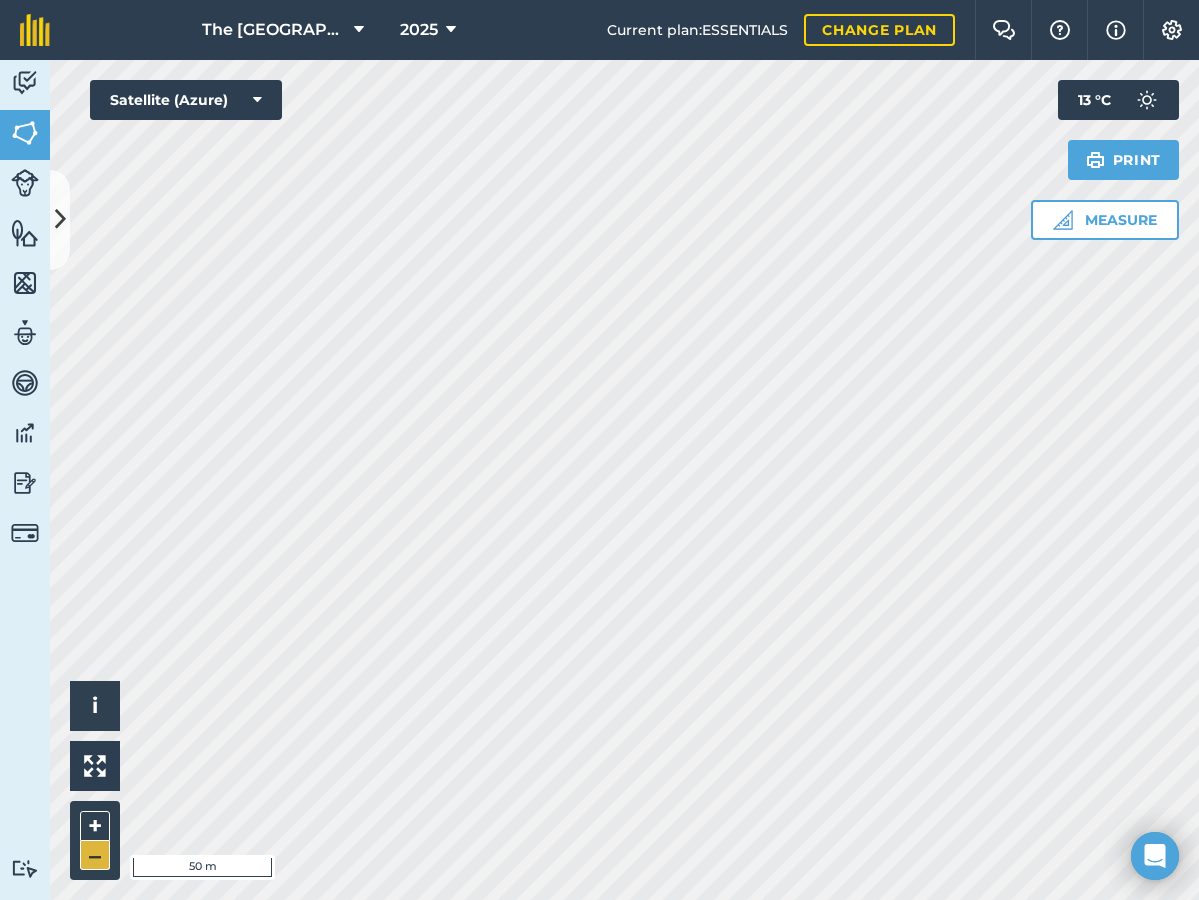 click on "–" at bounding box center [95, 855] 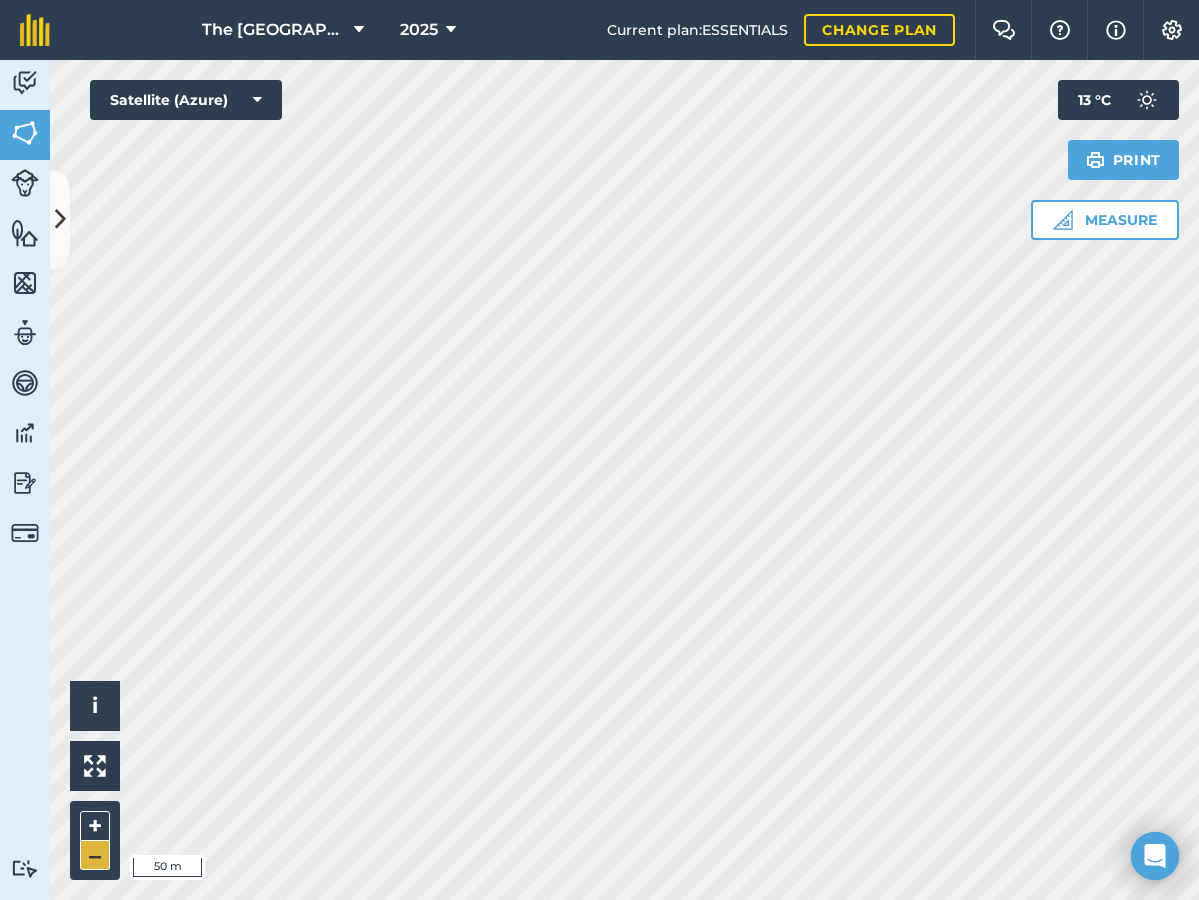 click on "–" at bounding box center [95, 855] 